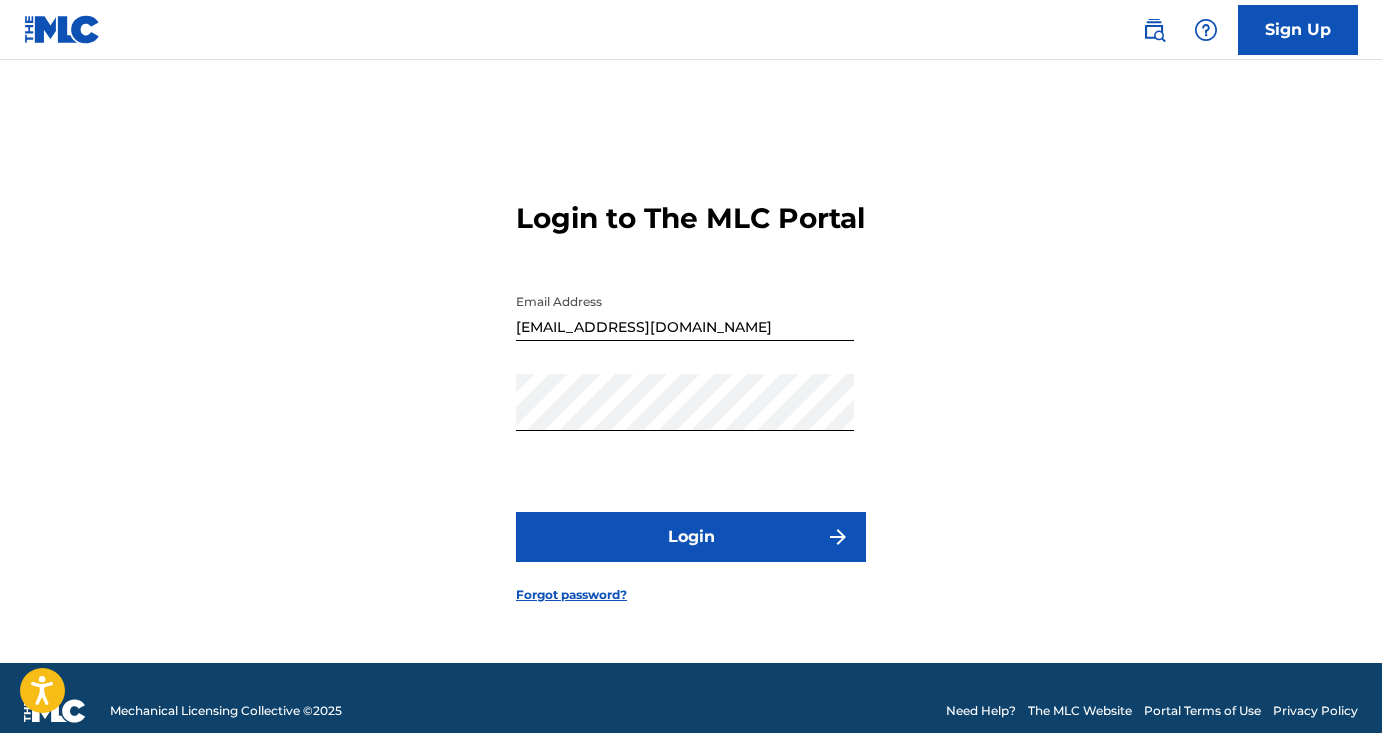 scroll, scrollTop: 0, scrollLeft: 0, axis: both 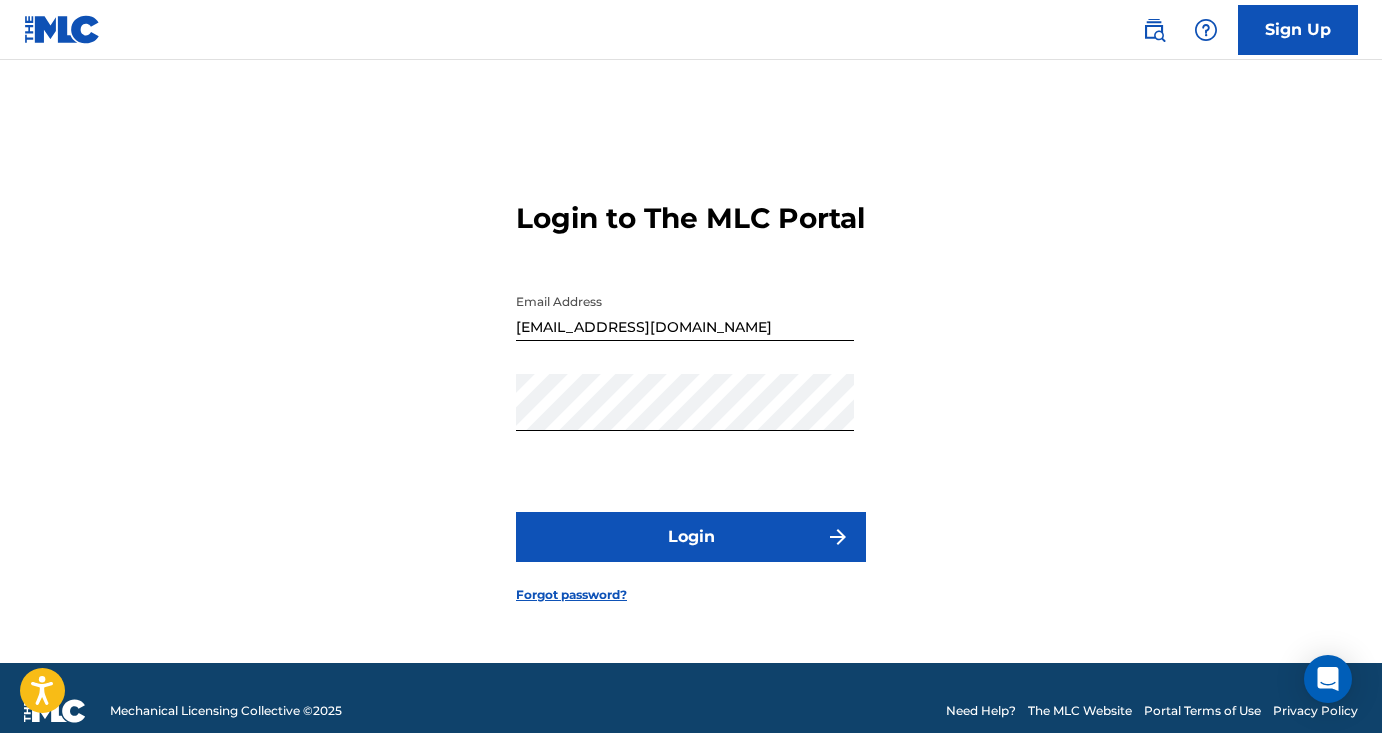 click on "Login" at bounding box center [691, 537] 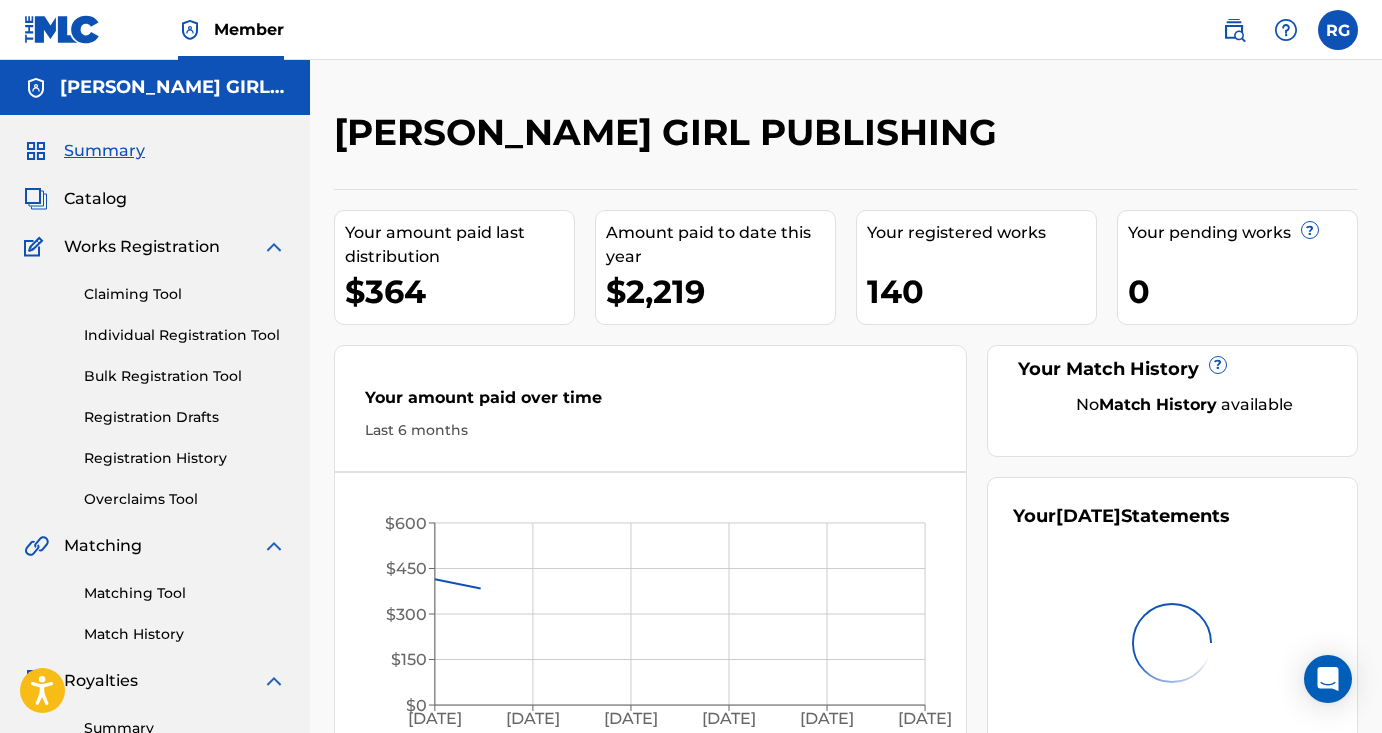 scroll, scrollTop: 0, scrollLeft: 0, axis: both 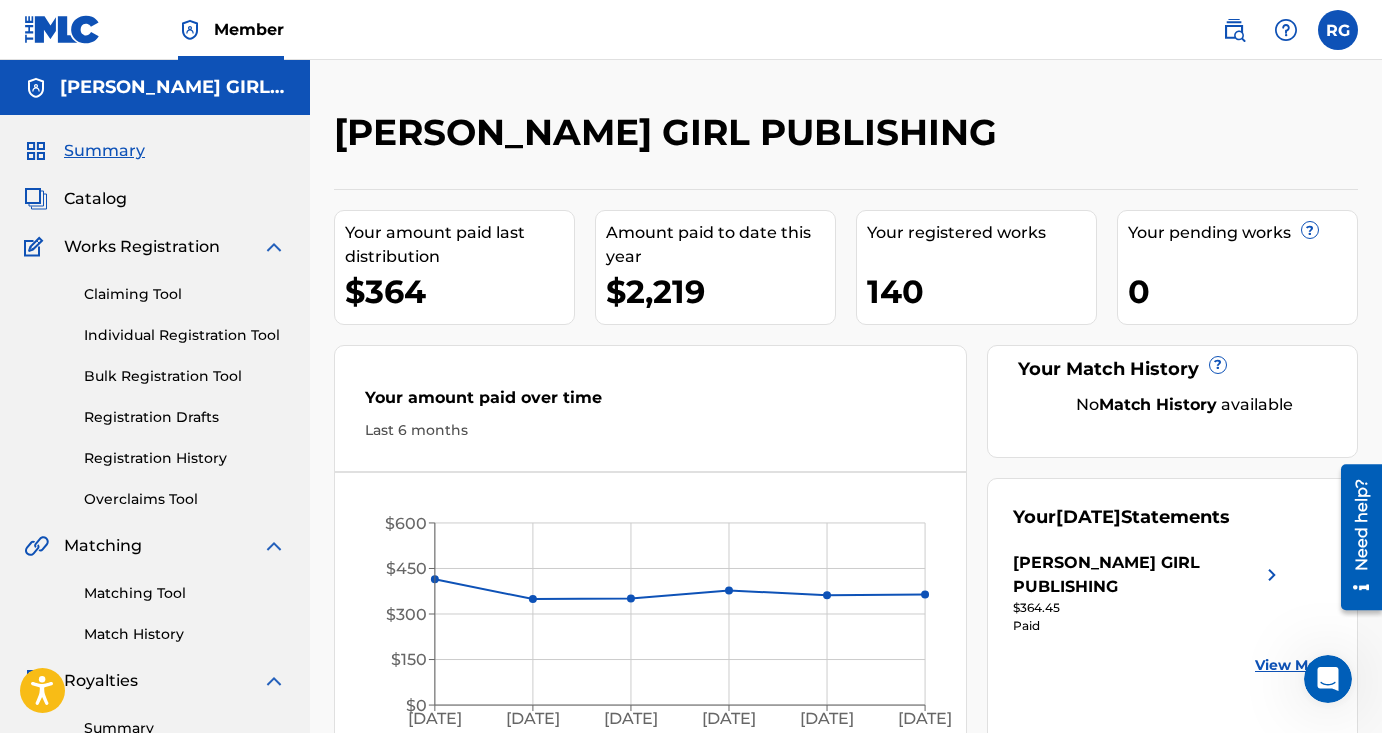 click on "Claiming Tool" at bounding box center [185, 294] 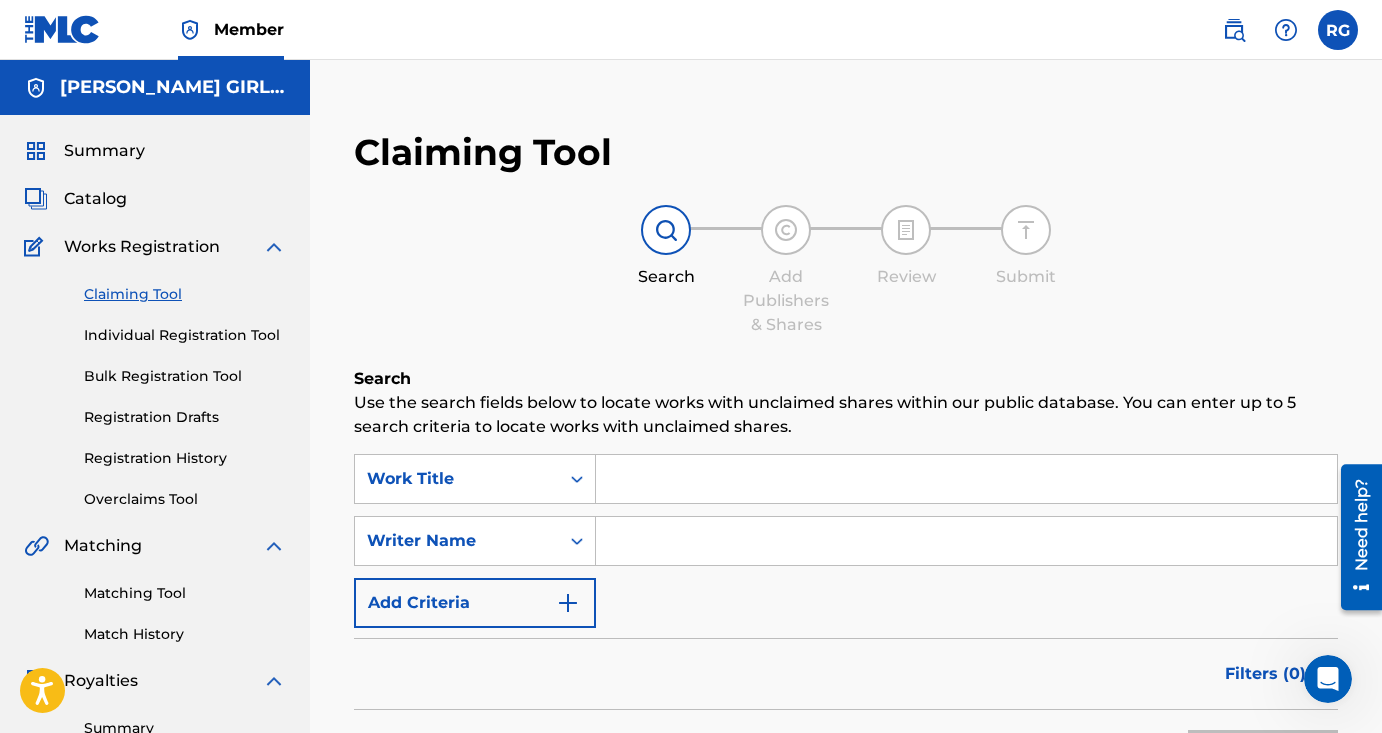 click at bounding box center (966, 541) 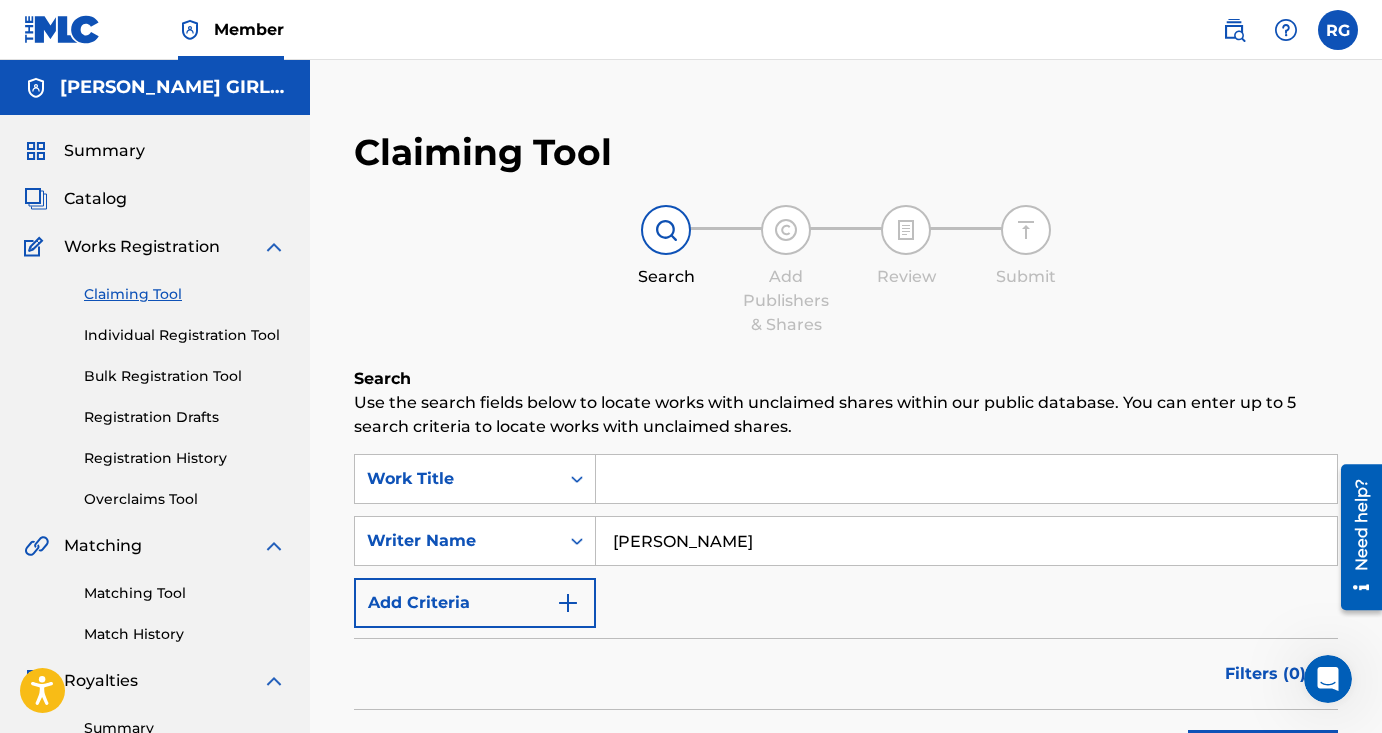 type on "[PERSON_NAME]" 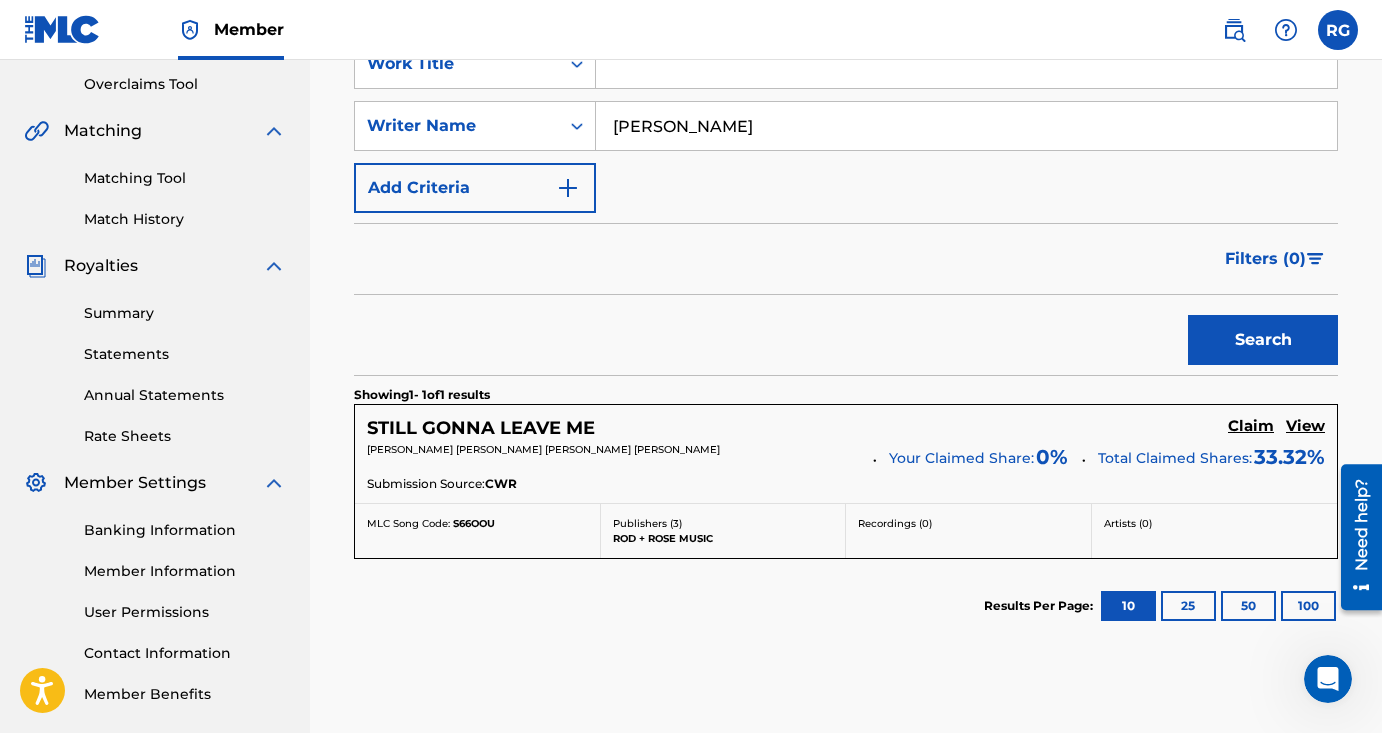 scroll, scrollTop: 424, scrollLeft: 0, axis: vertical 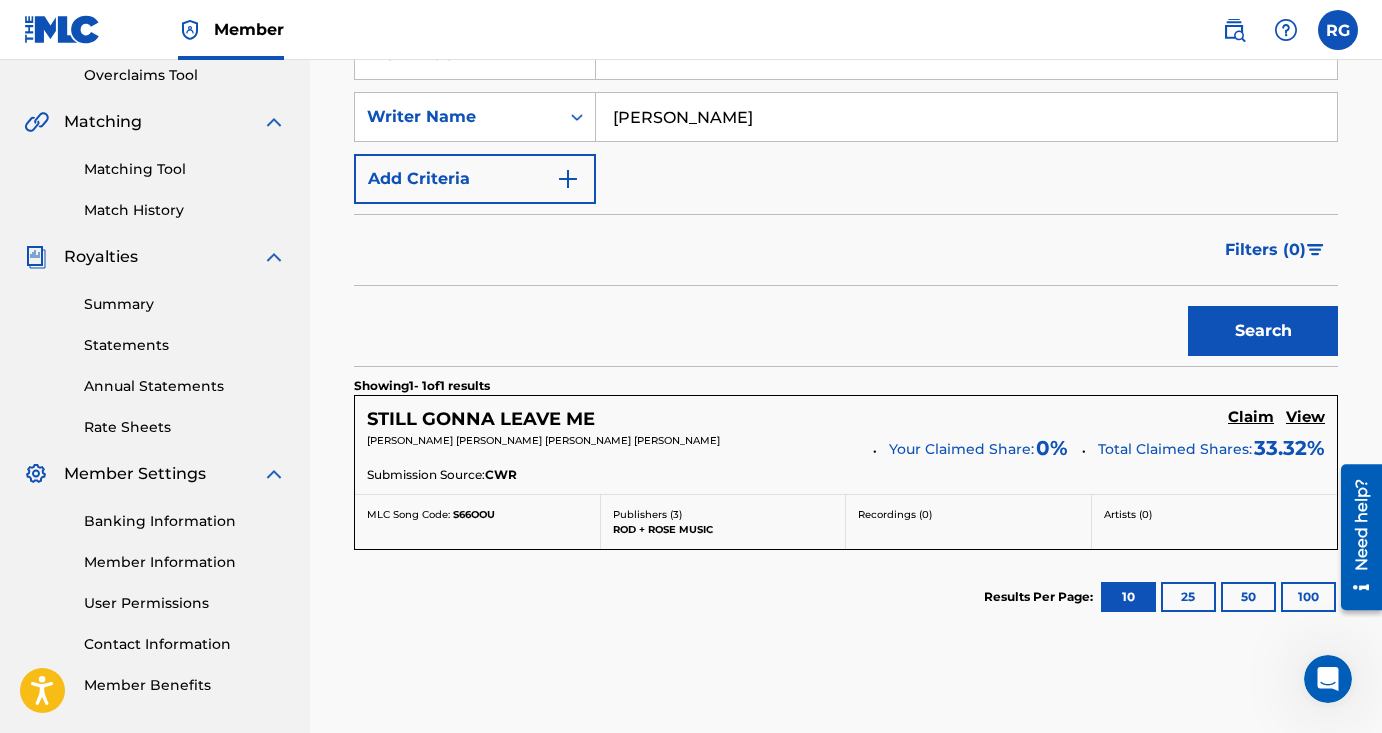 click on "Claim" at bounding box center (1251, 417) 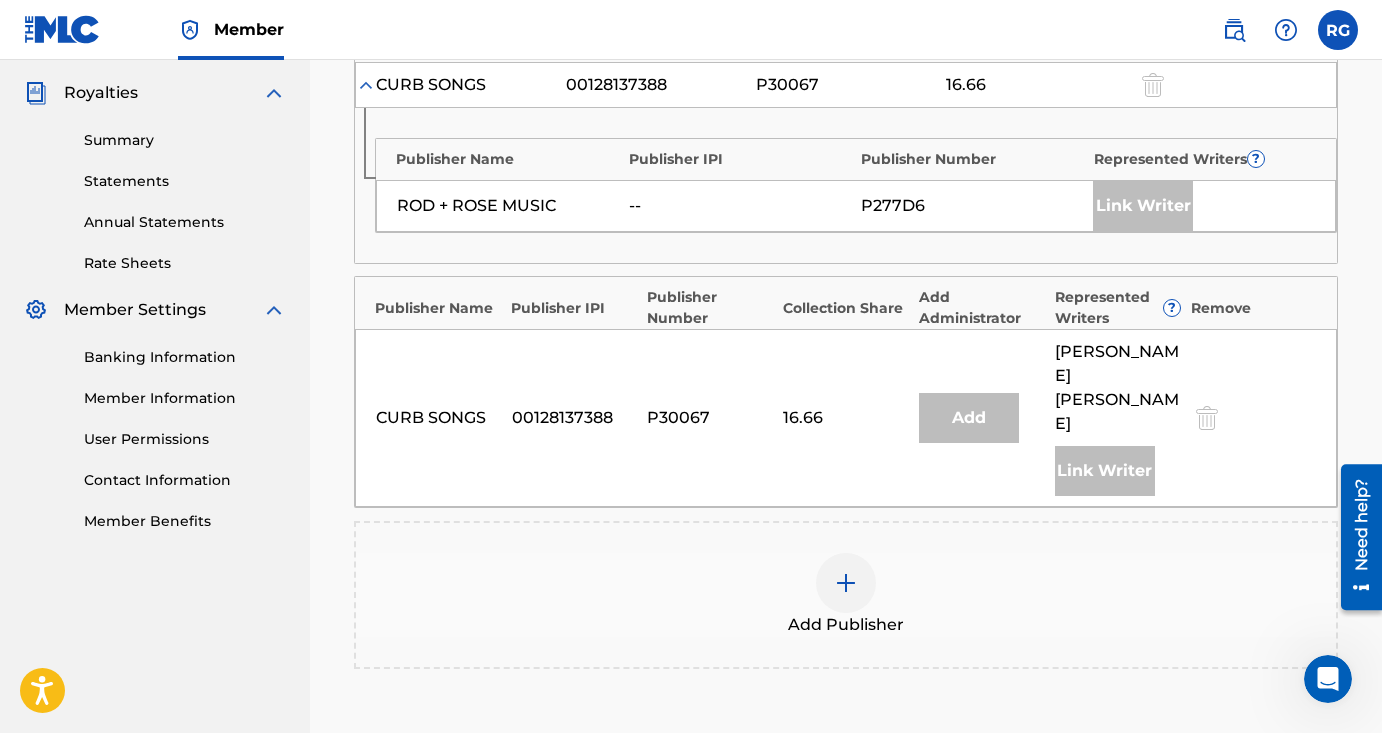 scroll, scrollTop: 586, scrollLeft: 0, axis: vertical 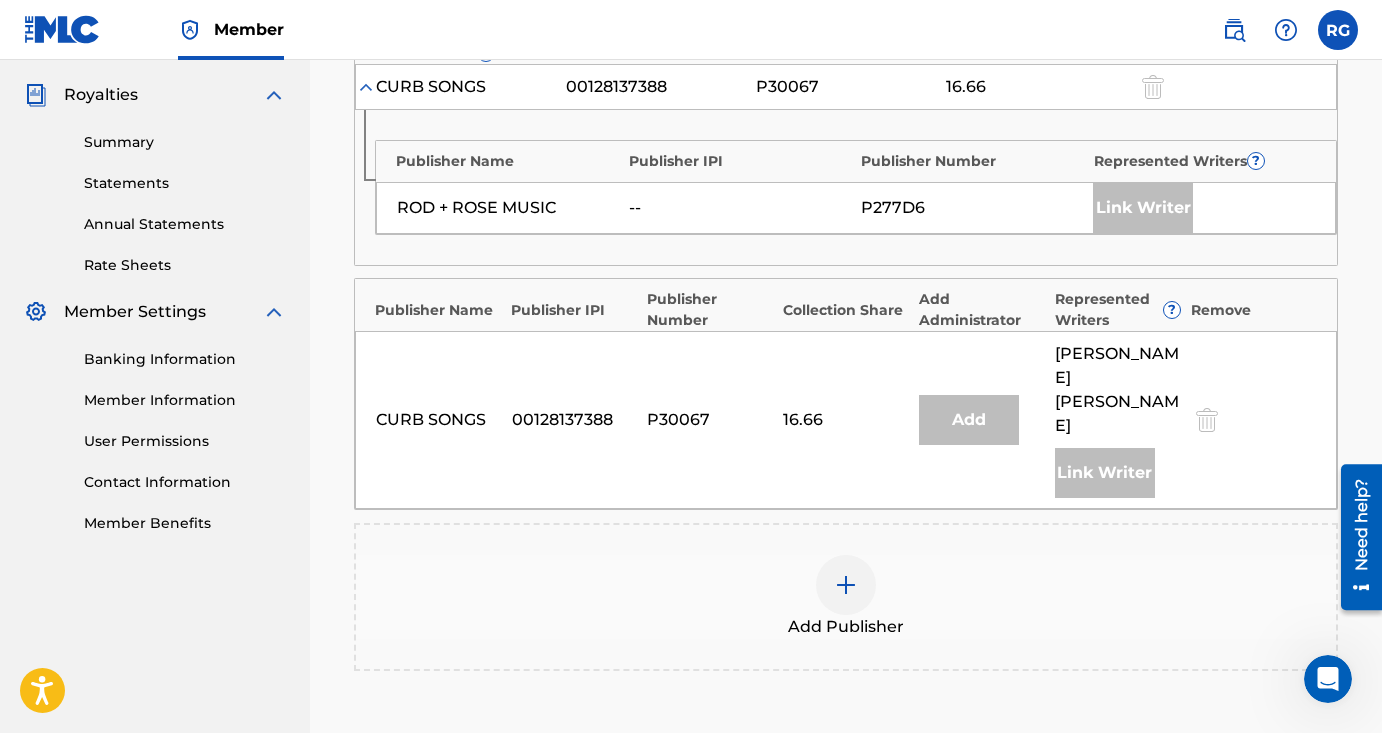 click at bounding box center [846, 585] 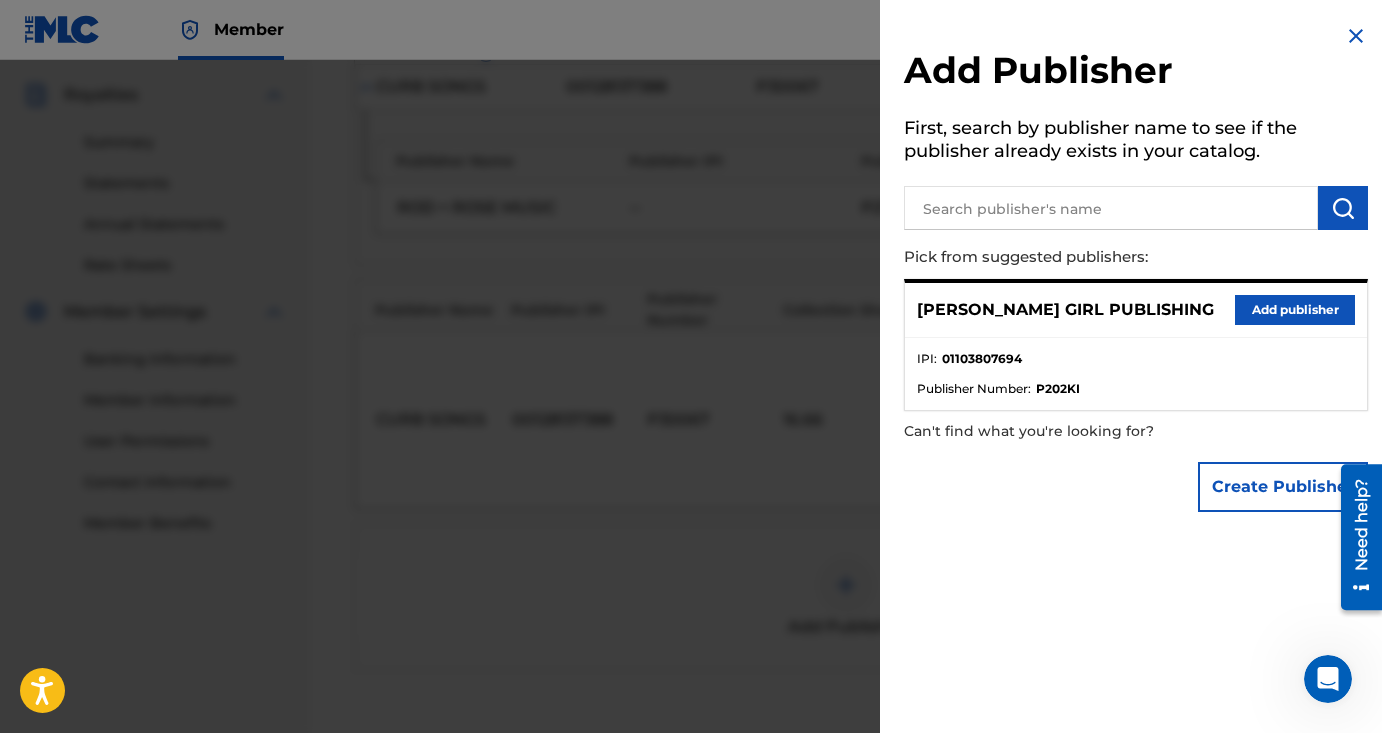 click on "Add publisher" at bounding box center (1295, 310) 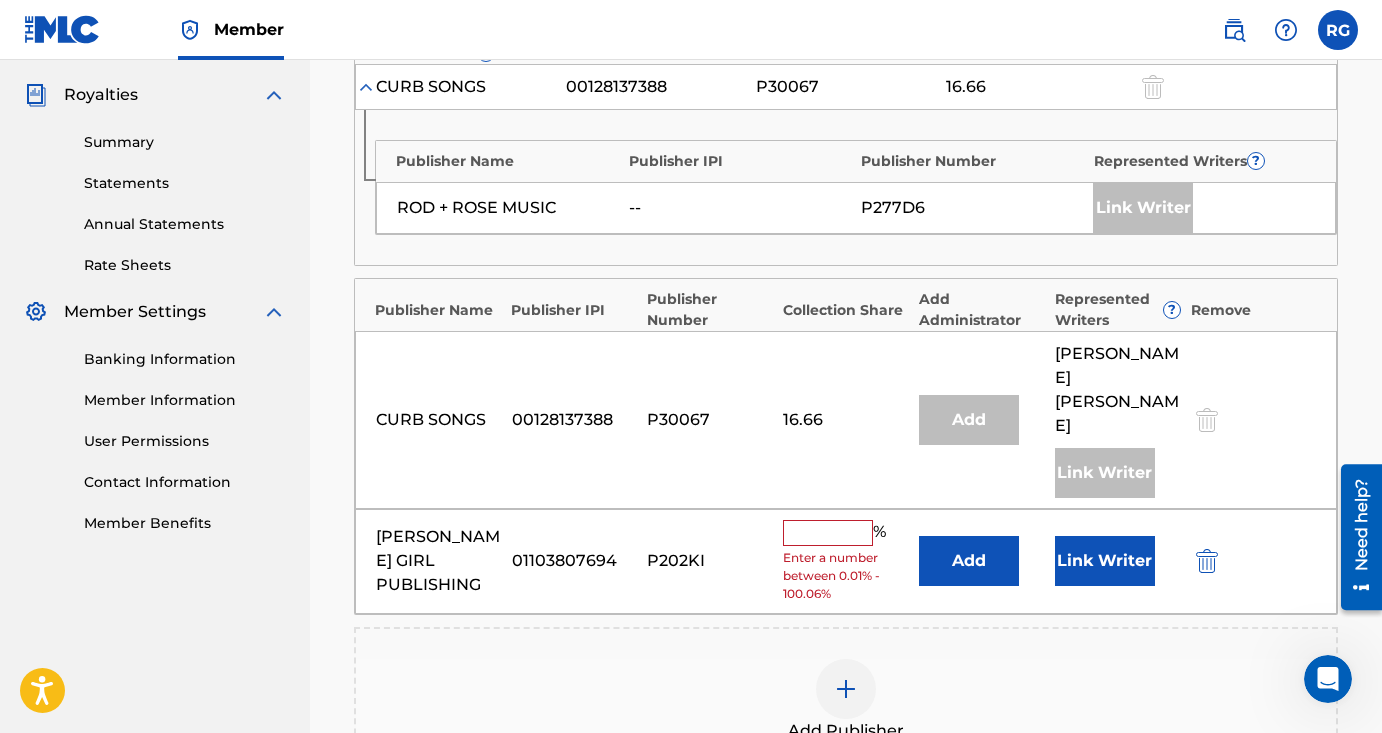 click at bounding box center [828, 533] 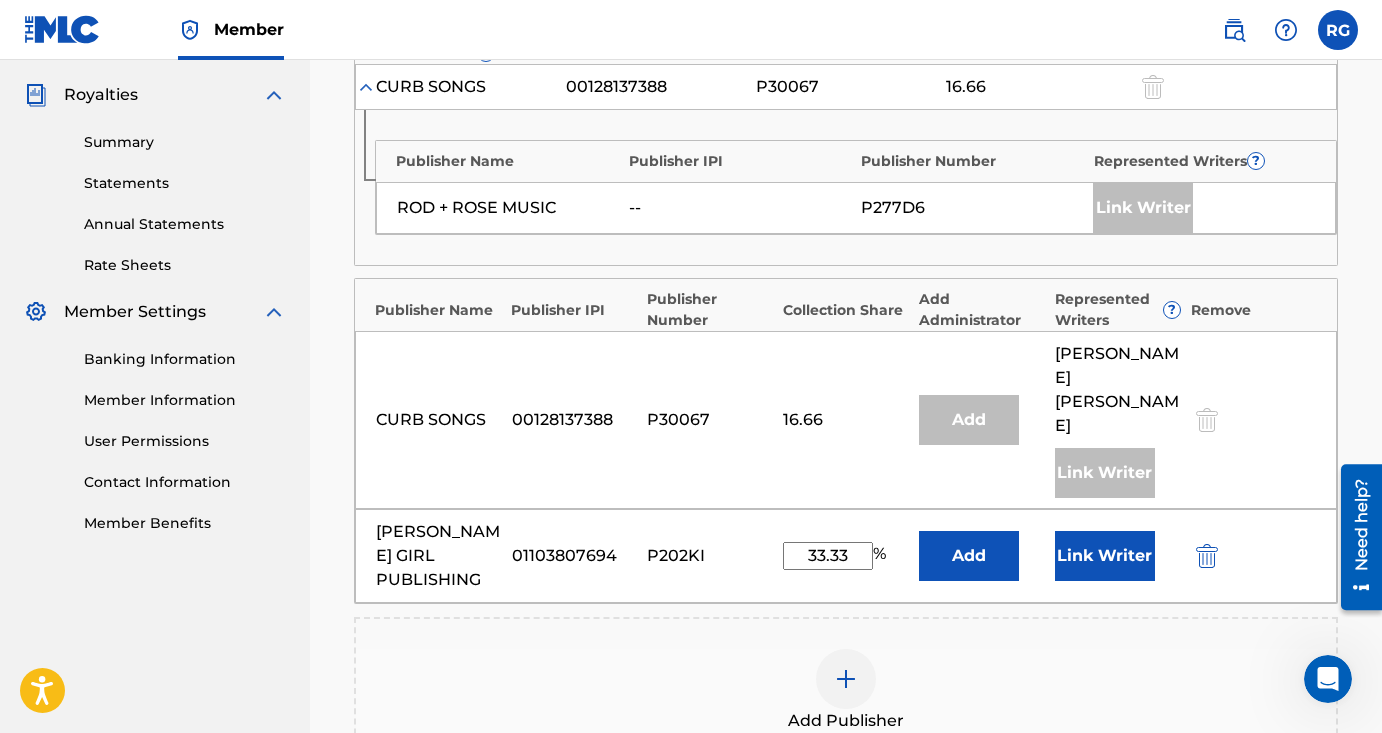 type on "33.33" 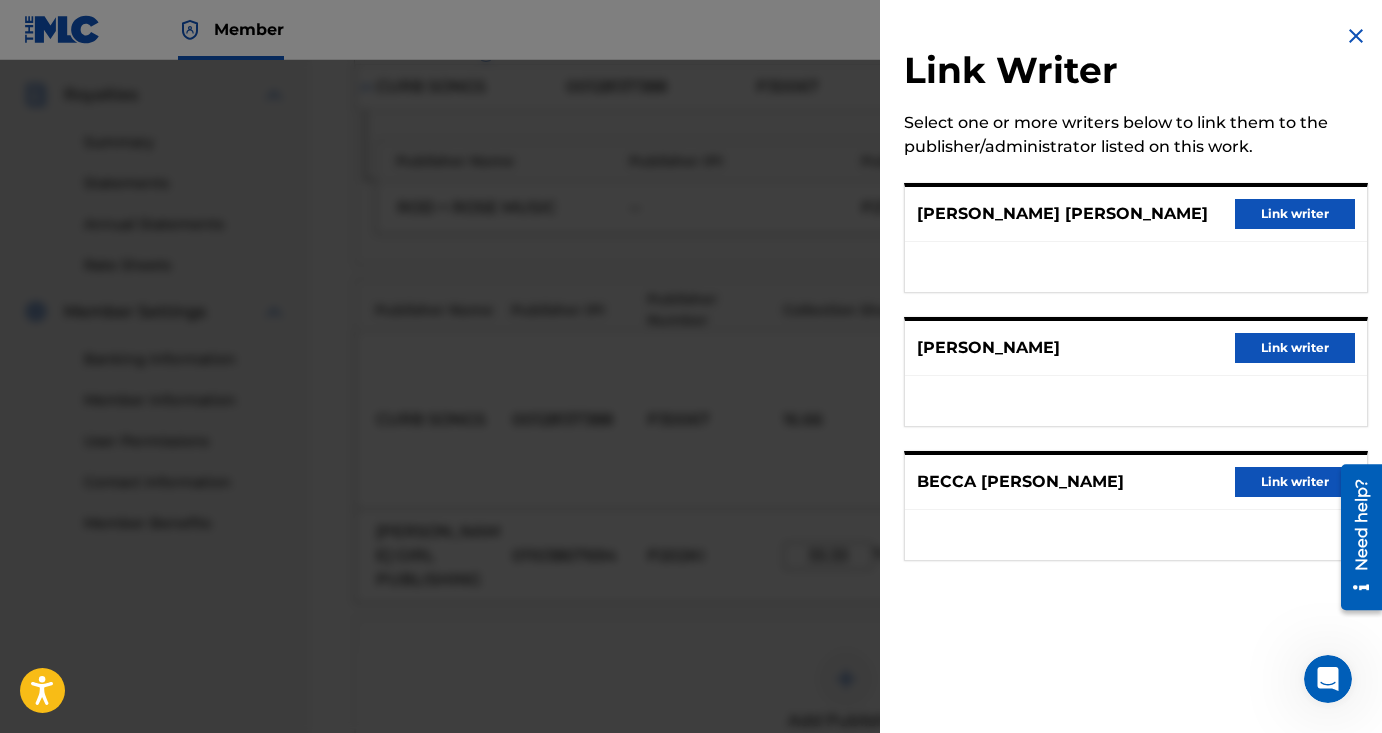 click on "Link writer" at bounding box center [1295, 482] 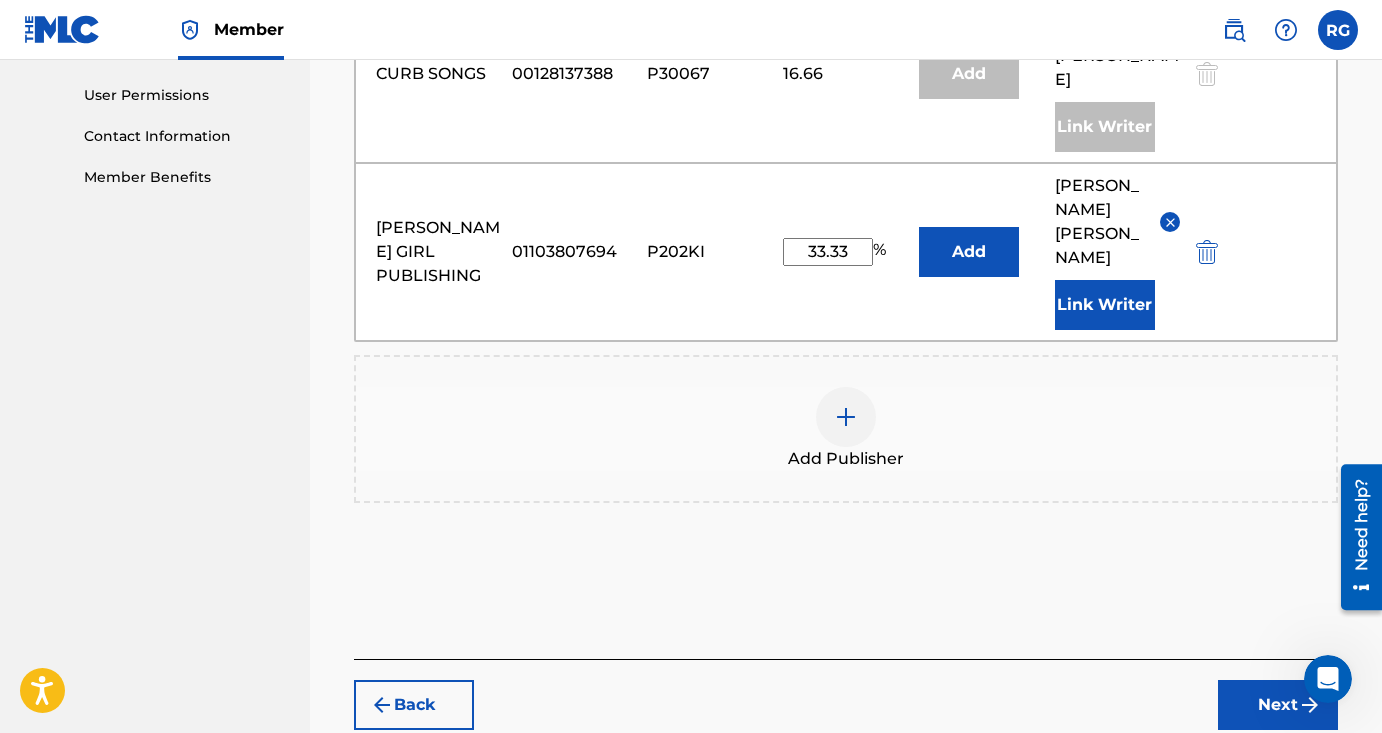 scroll, scrollTop: 972, scrollLeft: 0, axis: vertical 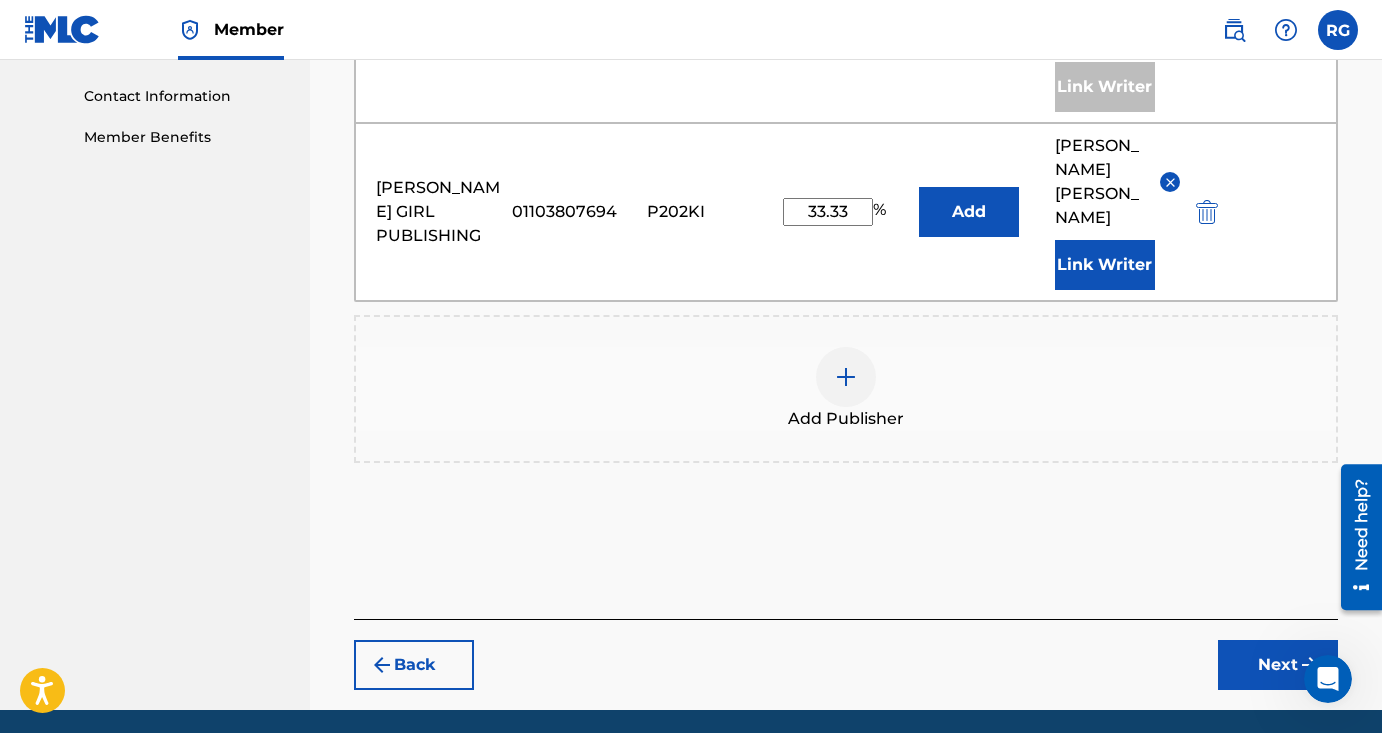 click on "Next" at bounding box center (1278, 665) 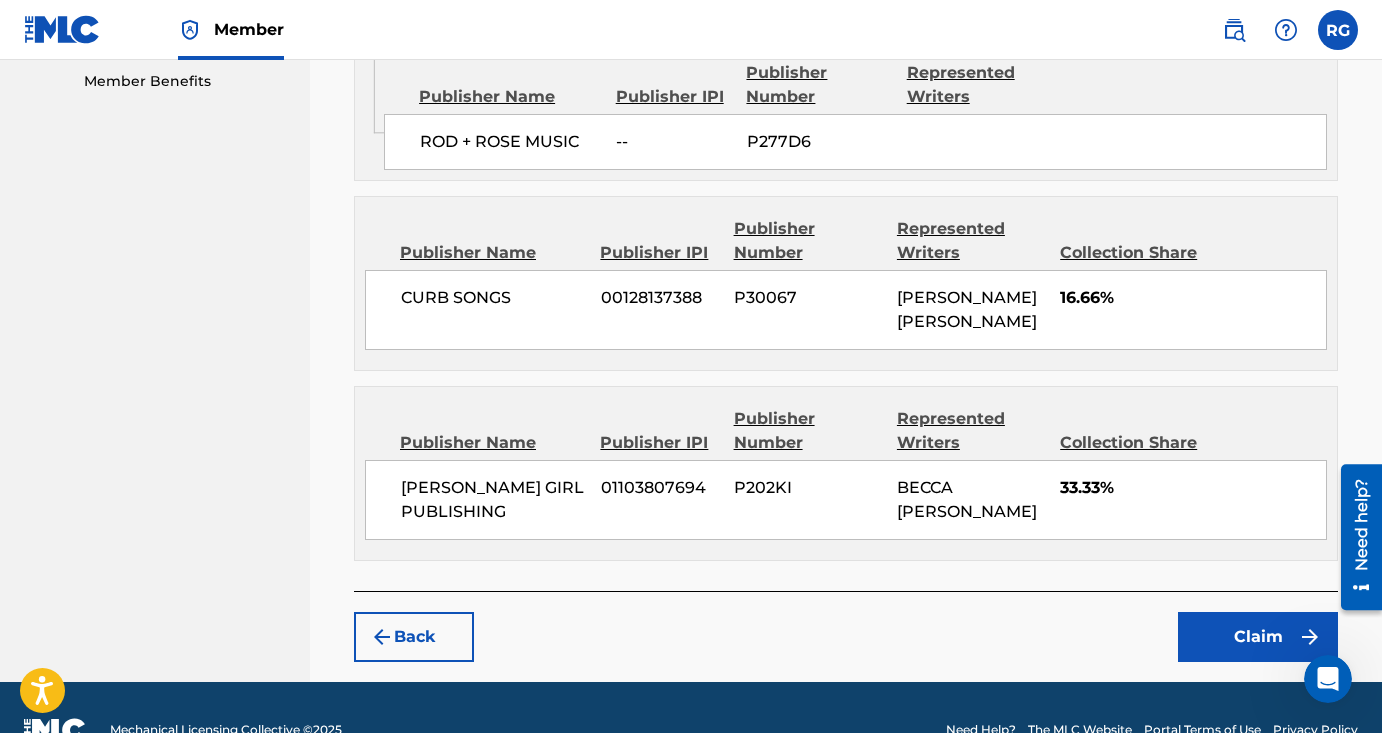 scroll, scrollTop: 1044, scrollLeft: 0, axis: vertical 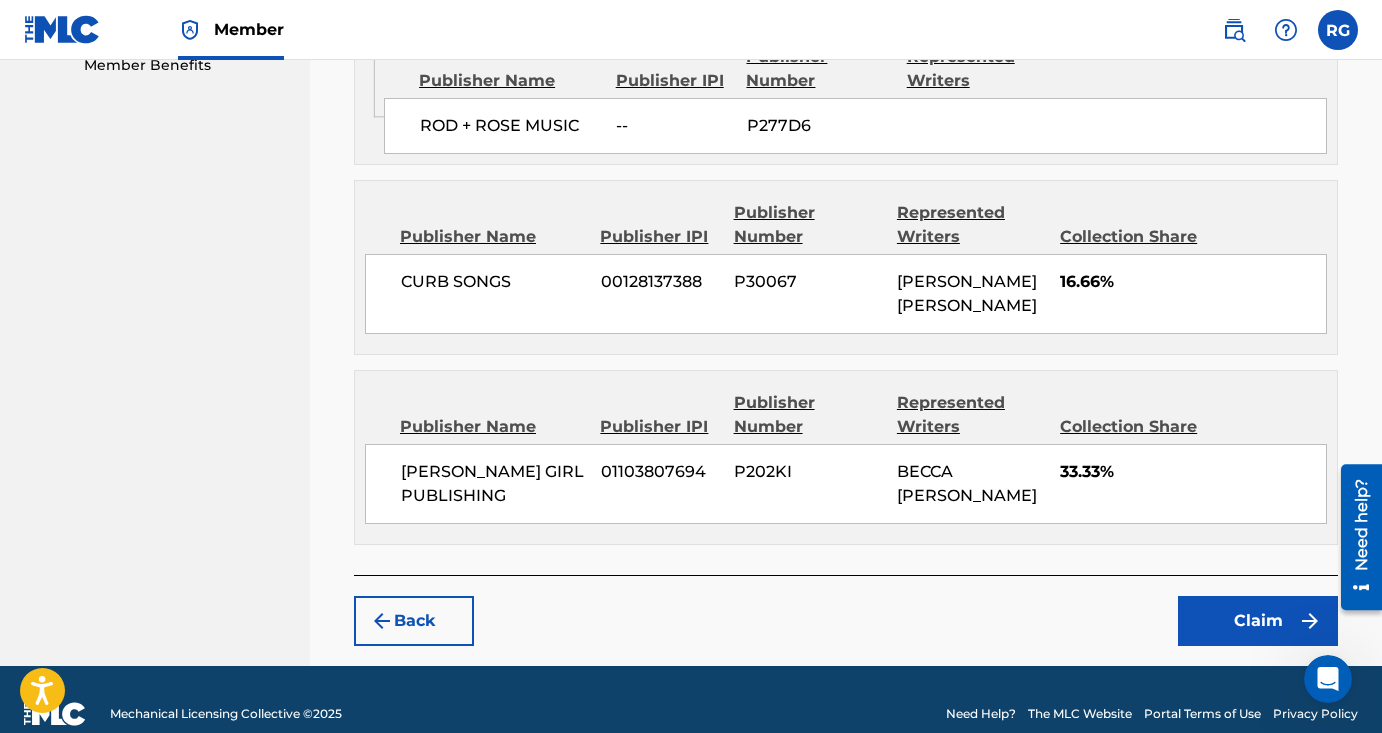 click on "Claim" at bounding box center [1258, 621] 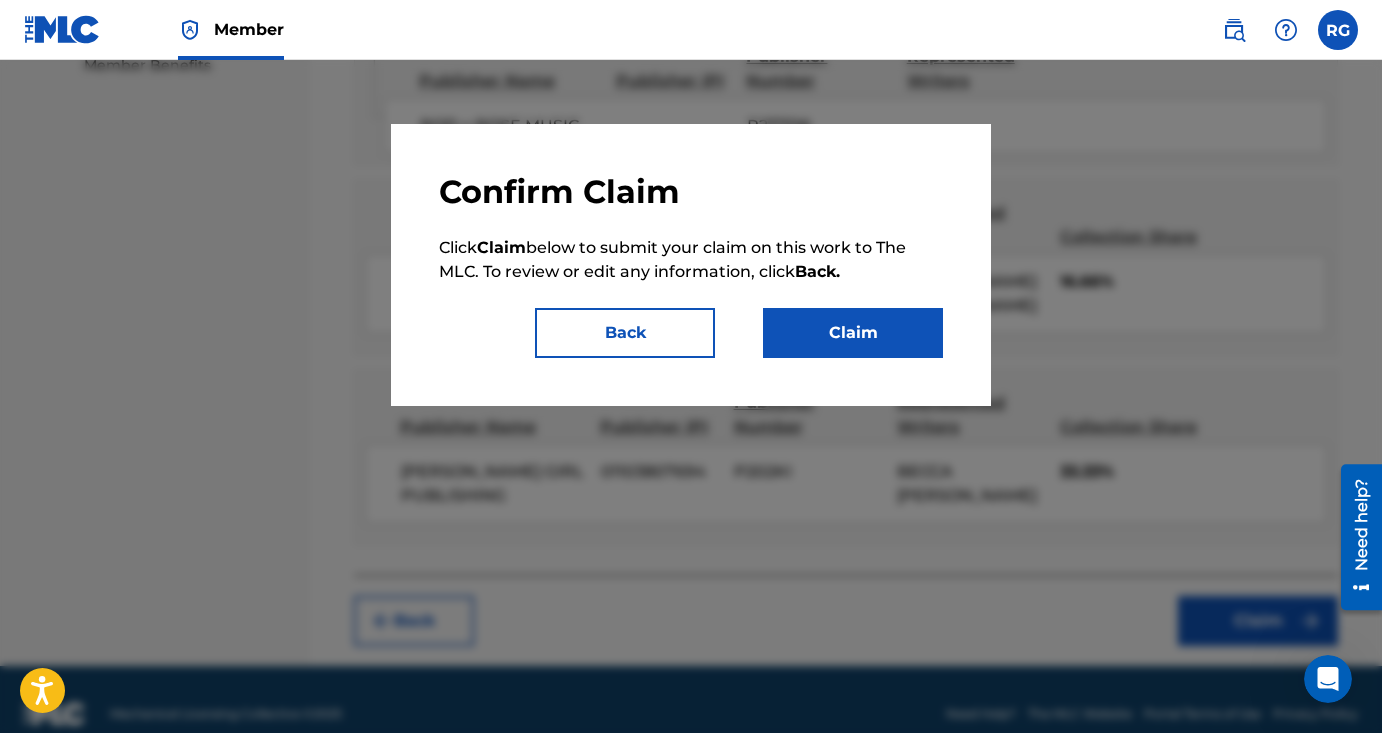 click on "Claim" at bounding box center [853, 333] 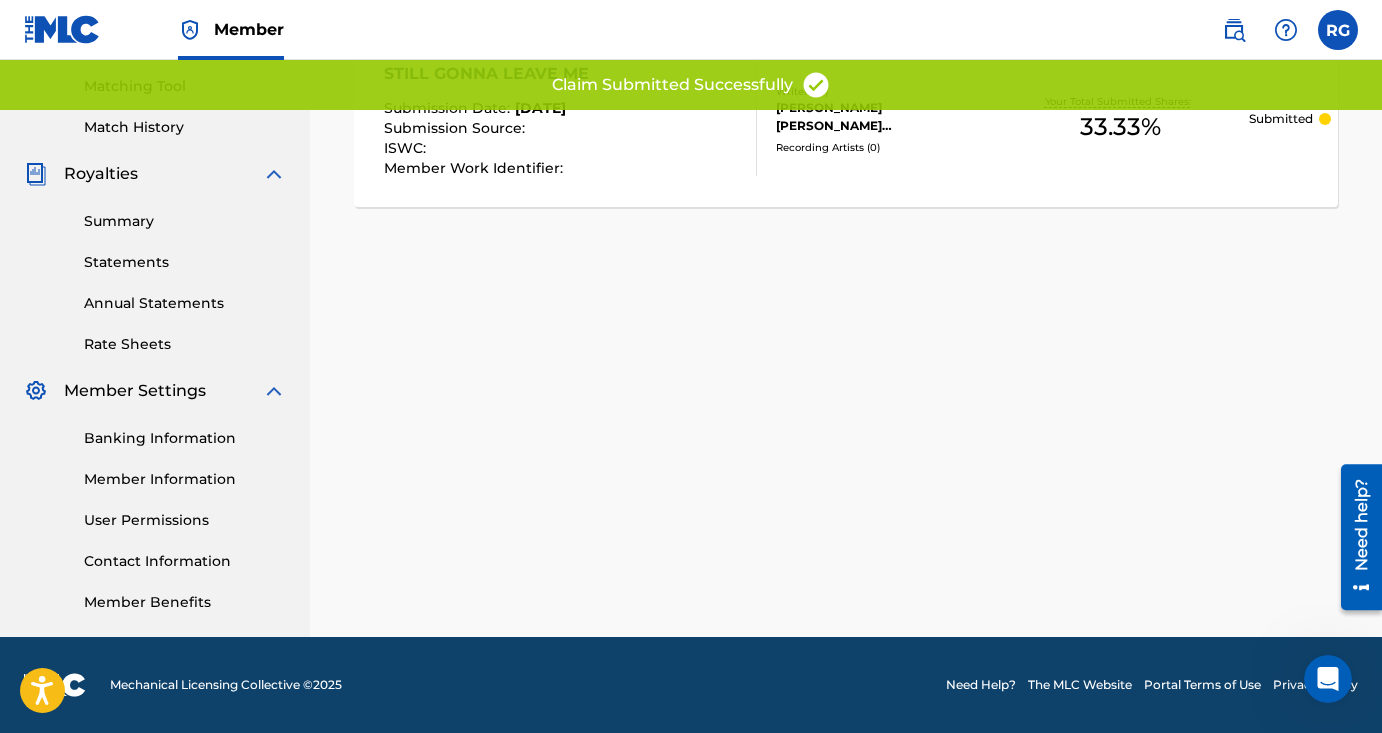 scroll, scrollTop: 0, scrollLeft: 0, axis: both 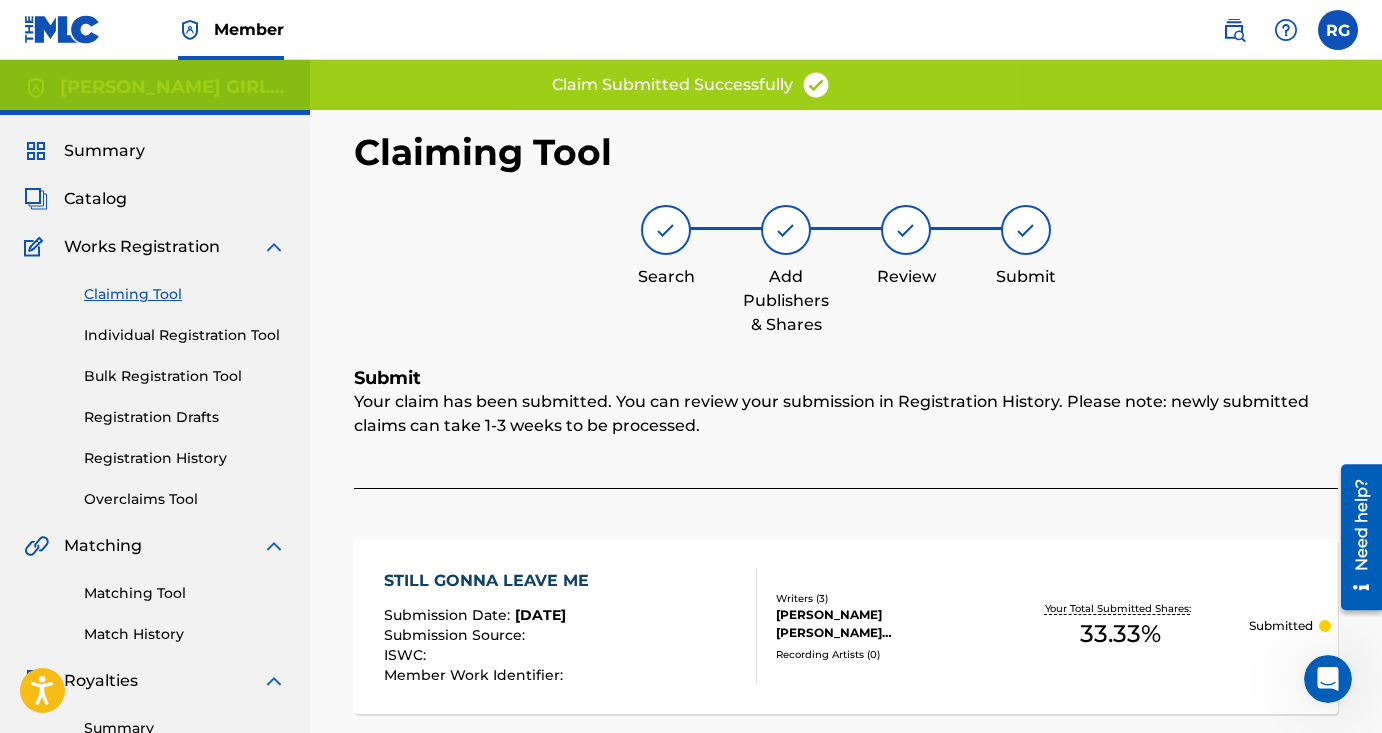 click on "Claiming Tool" at bounding box center (185, 294) 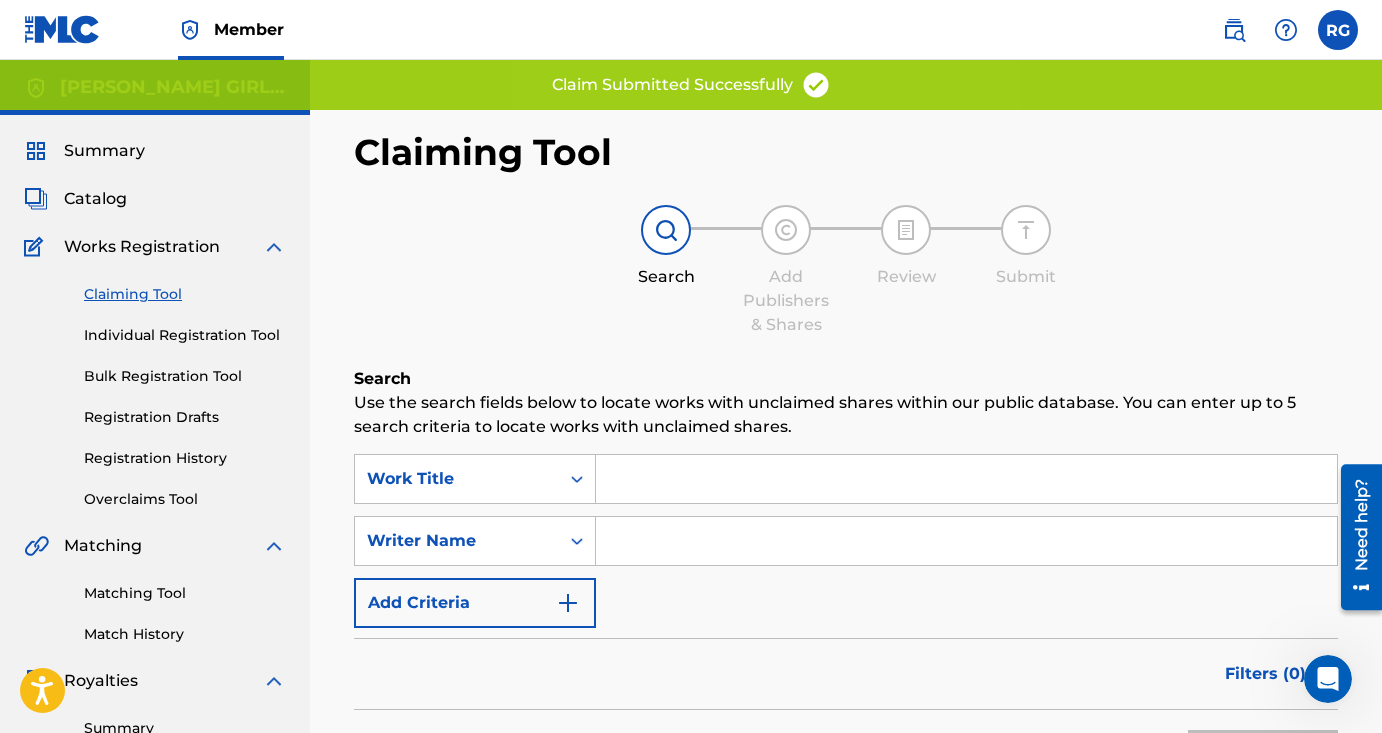 click at bounding box center (966, 541) 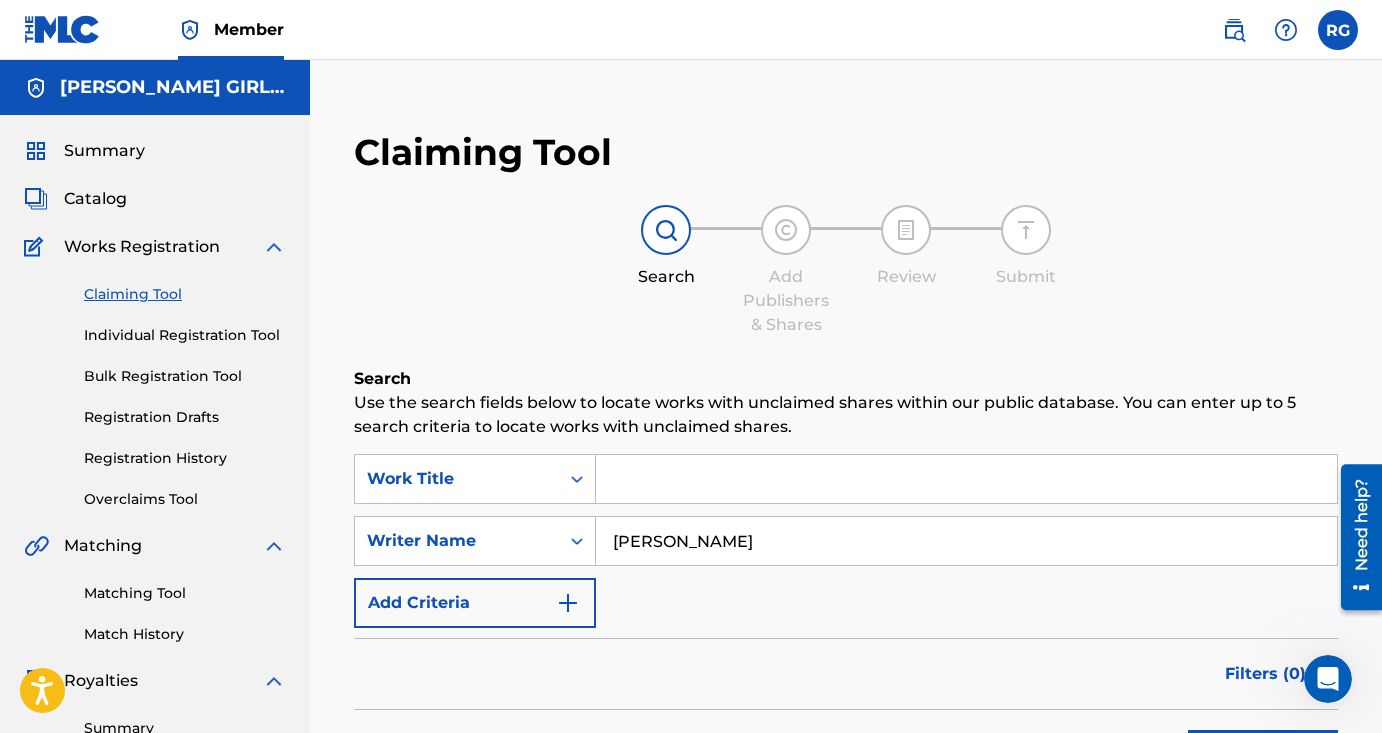 type on "[PERSON_NAME]" 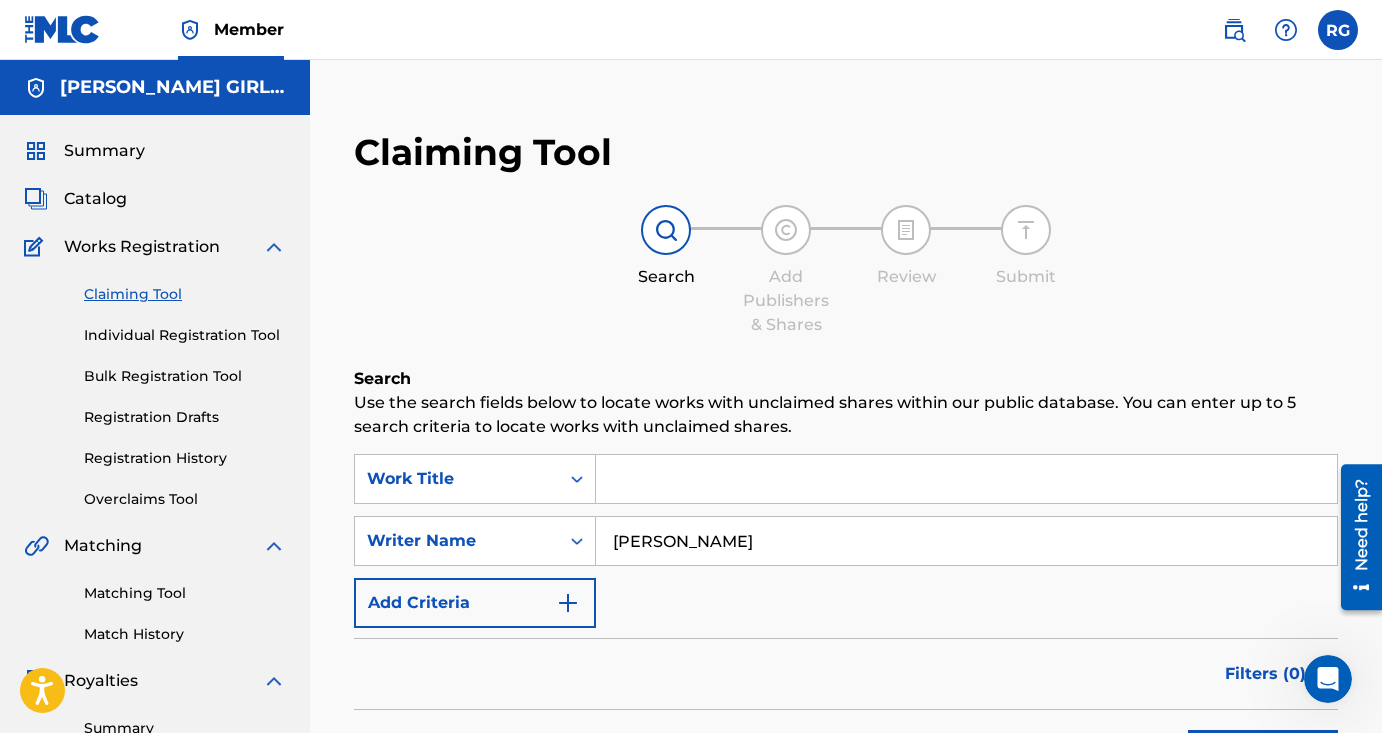 click on "Search" at bounding box center (1263, 755) 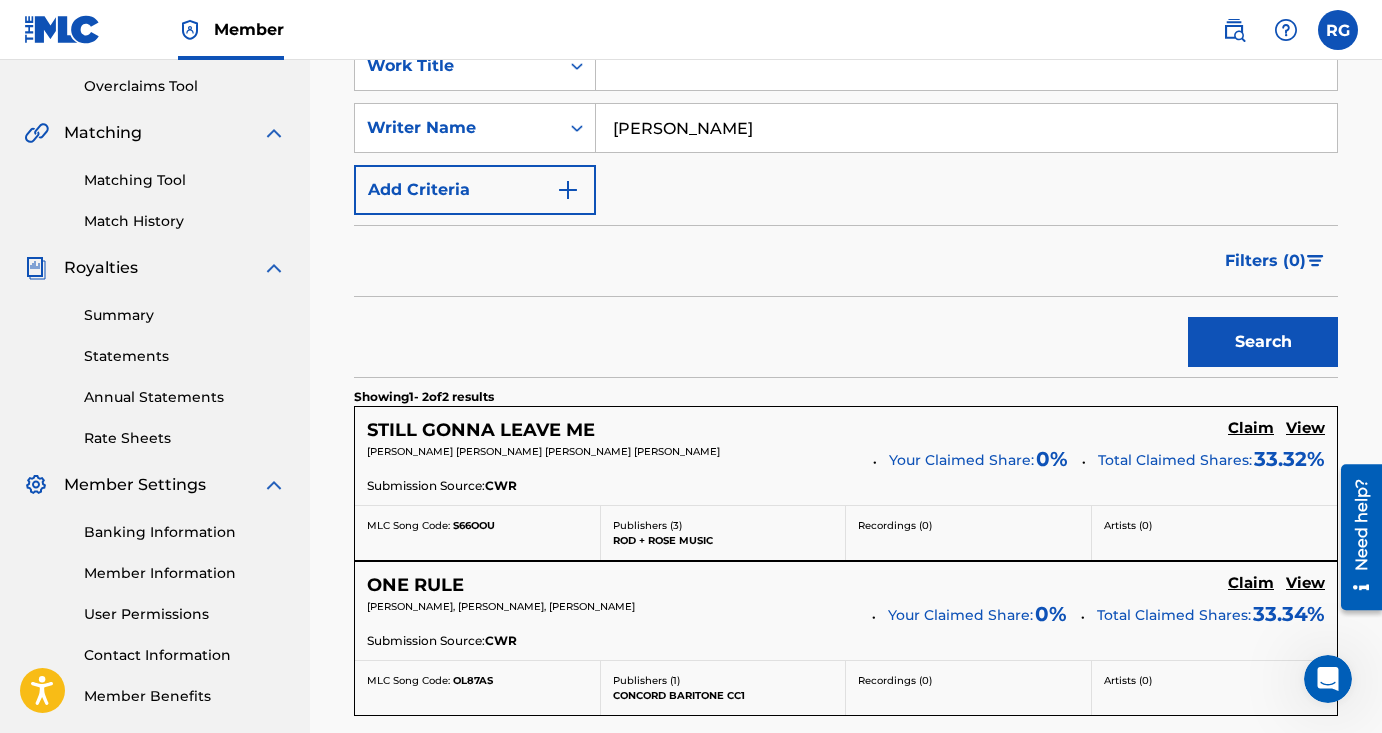 scroll, scrollTop: 478, scrollLeft: 0, axis: vertical 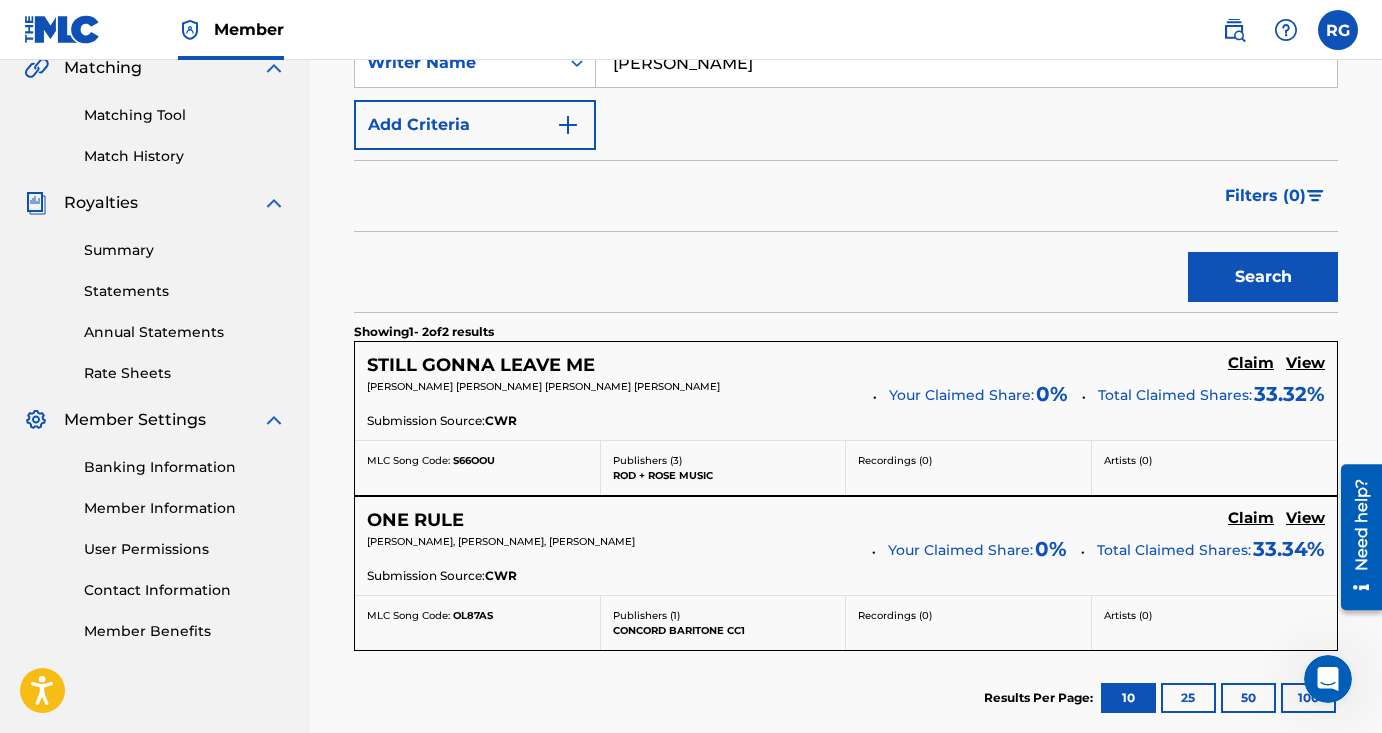 click on "Claim" at bounding box center [1251, 363] 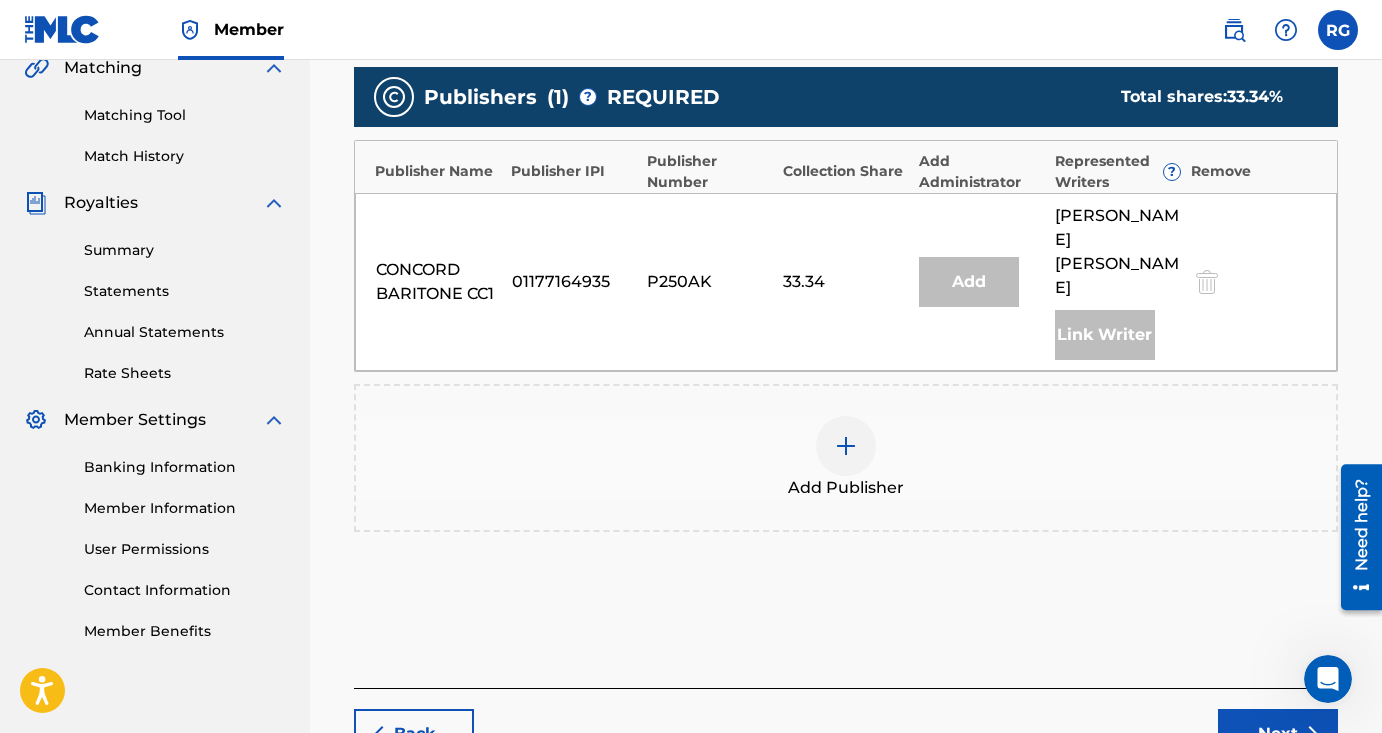click at bounding box center [846, 446] 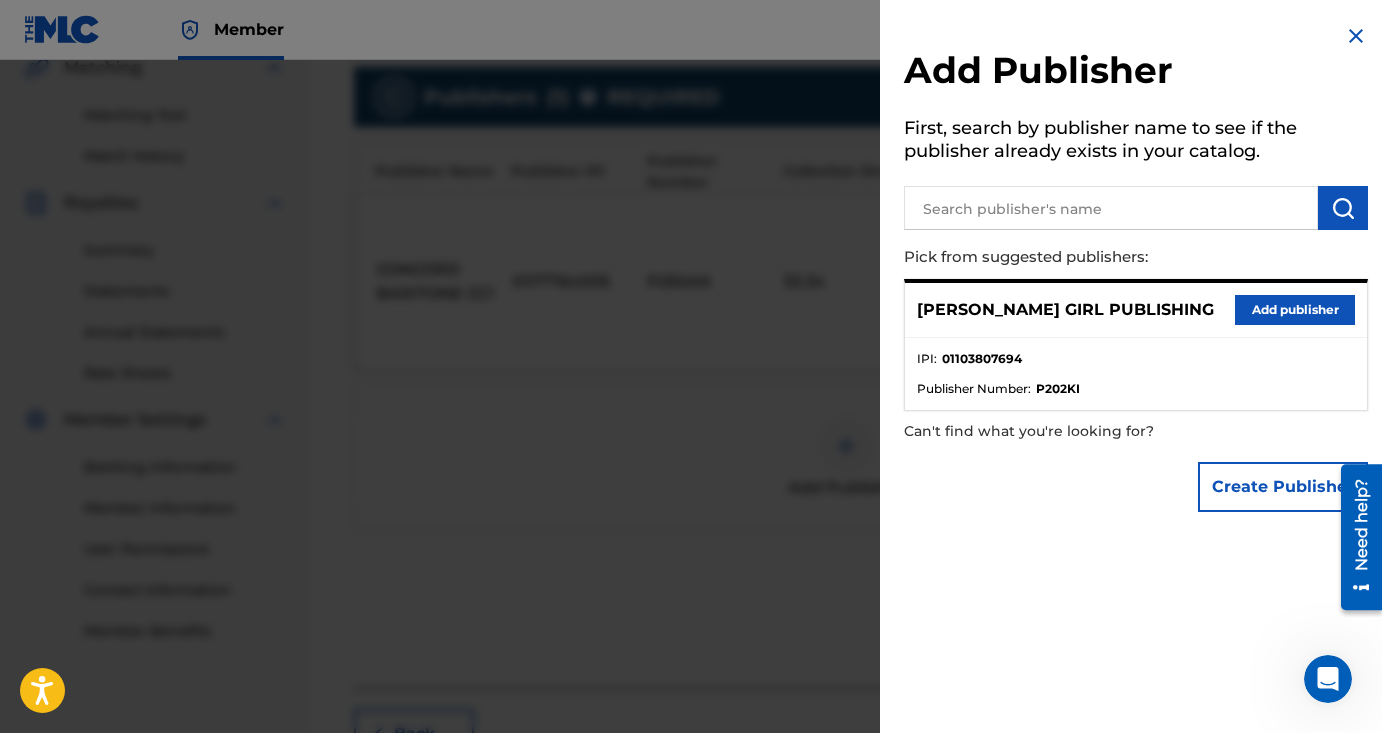 click on "Add publisher" at bounding box center (1295, 310) 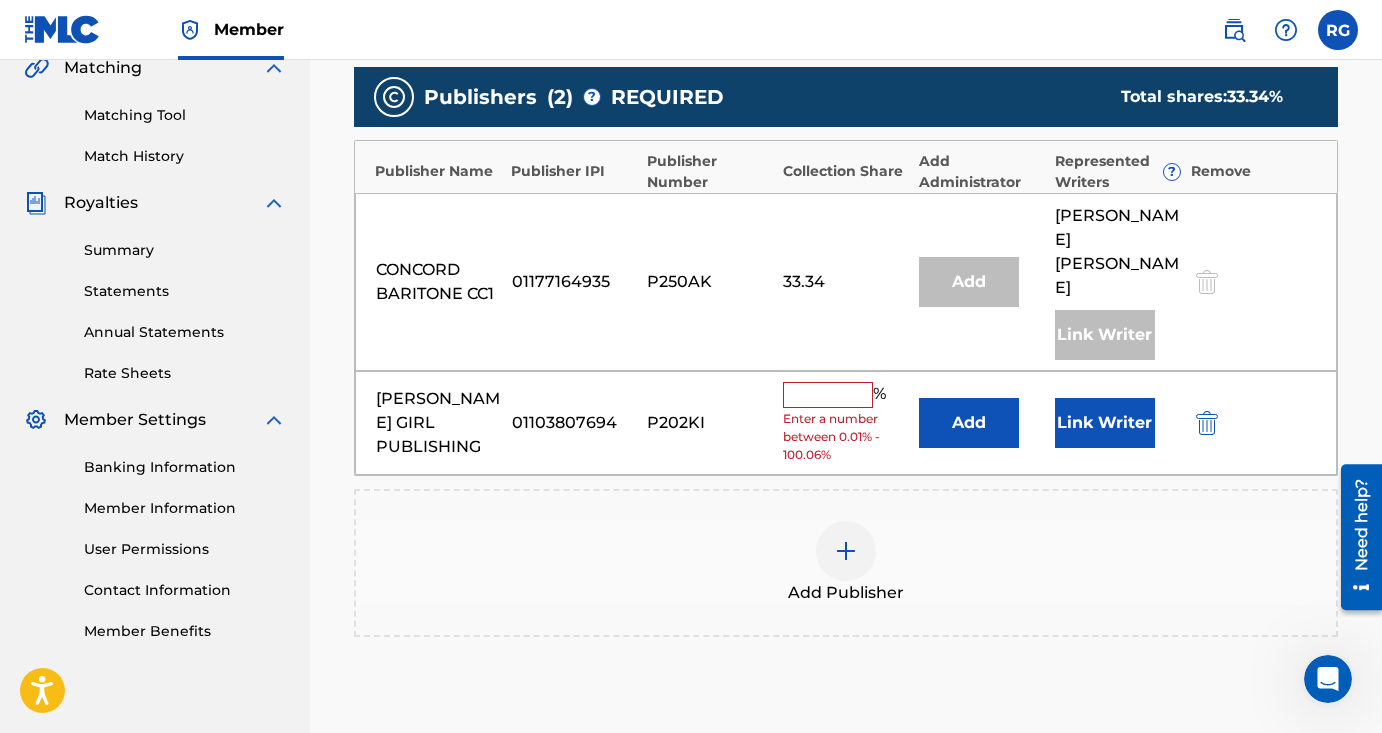 click at bounding box center (828, 395) 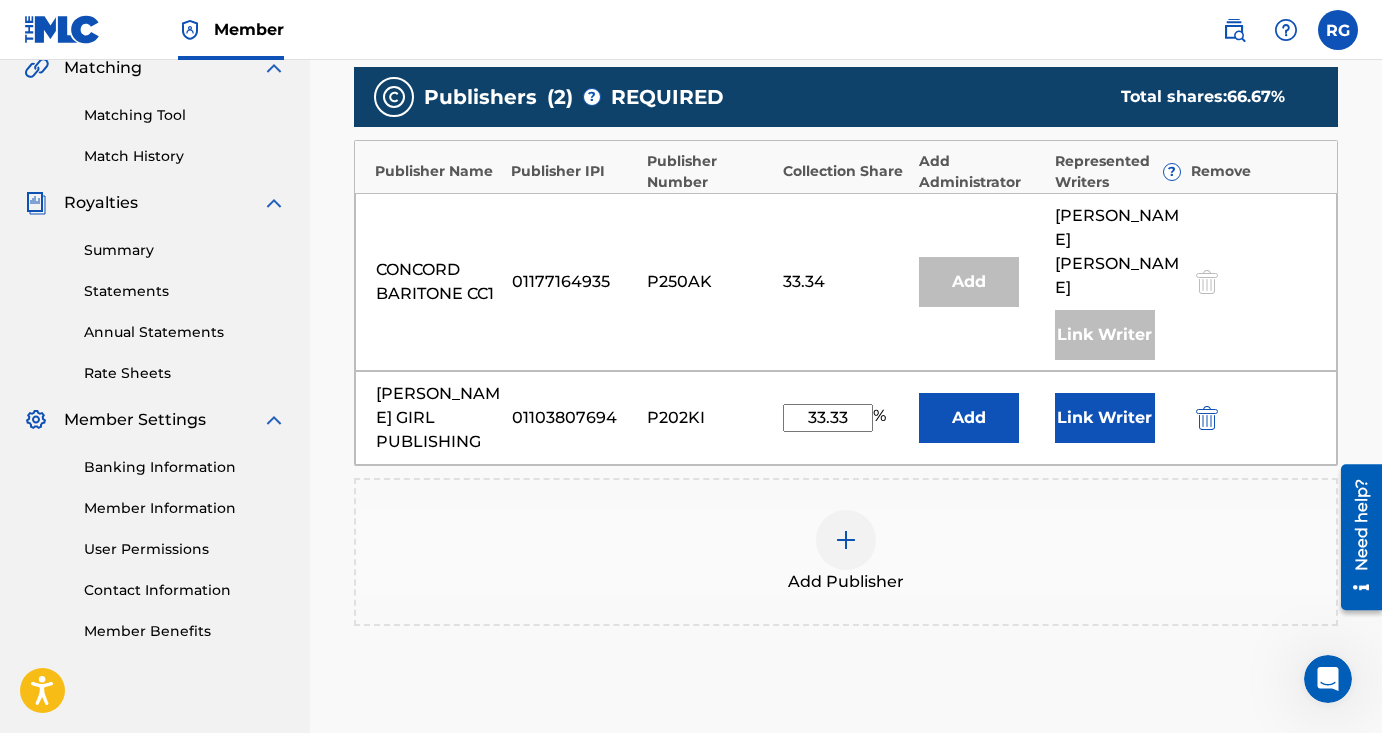 type on "33.33" 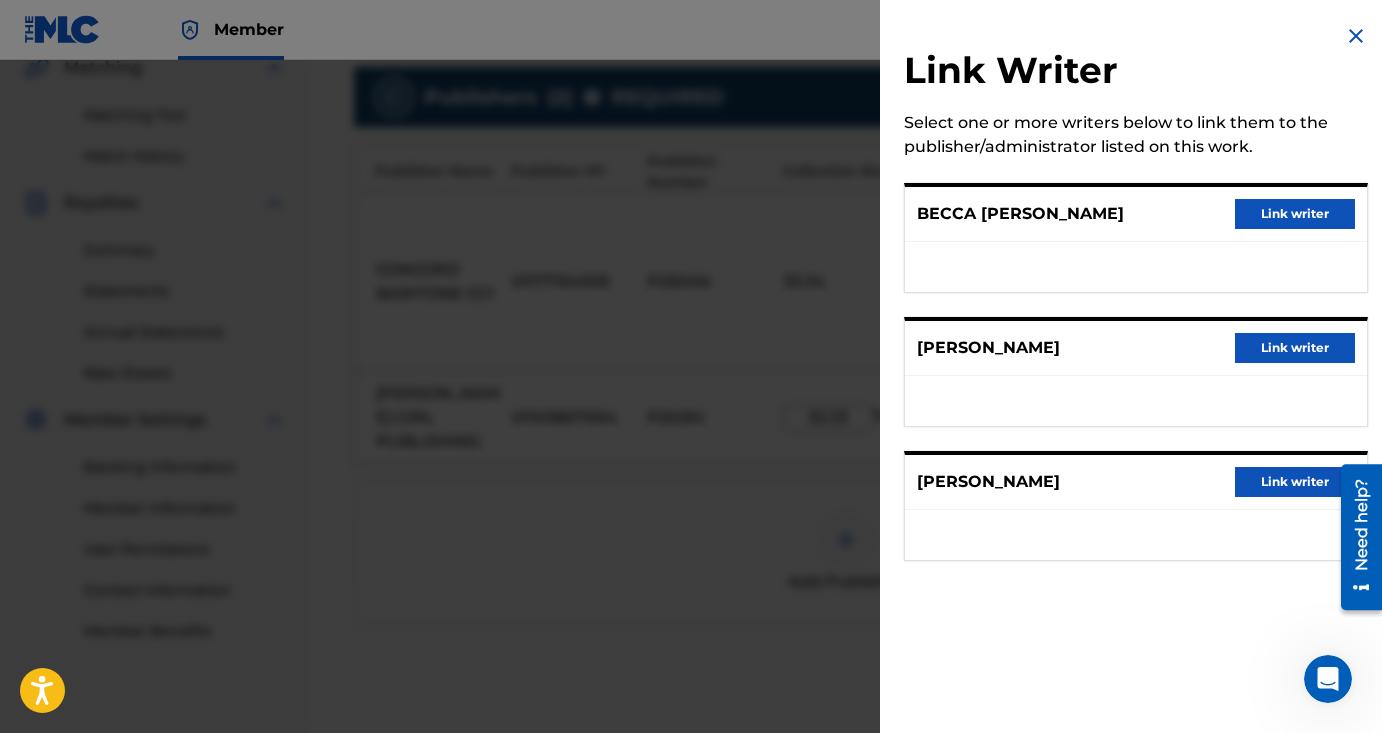 click on "Link writer" at bounding box center (1295, 214) 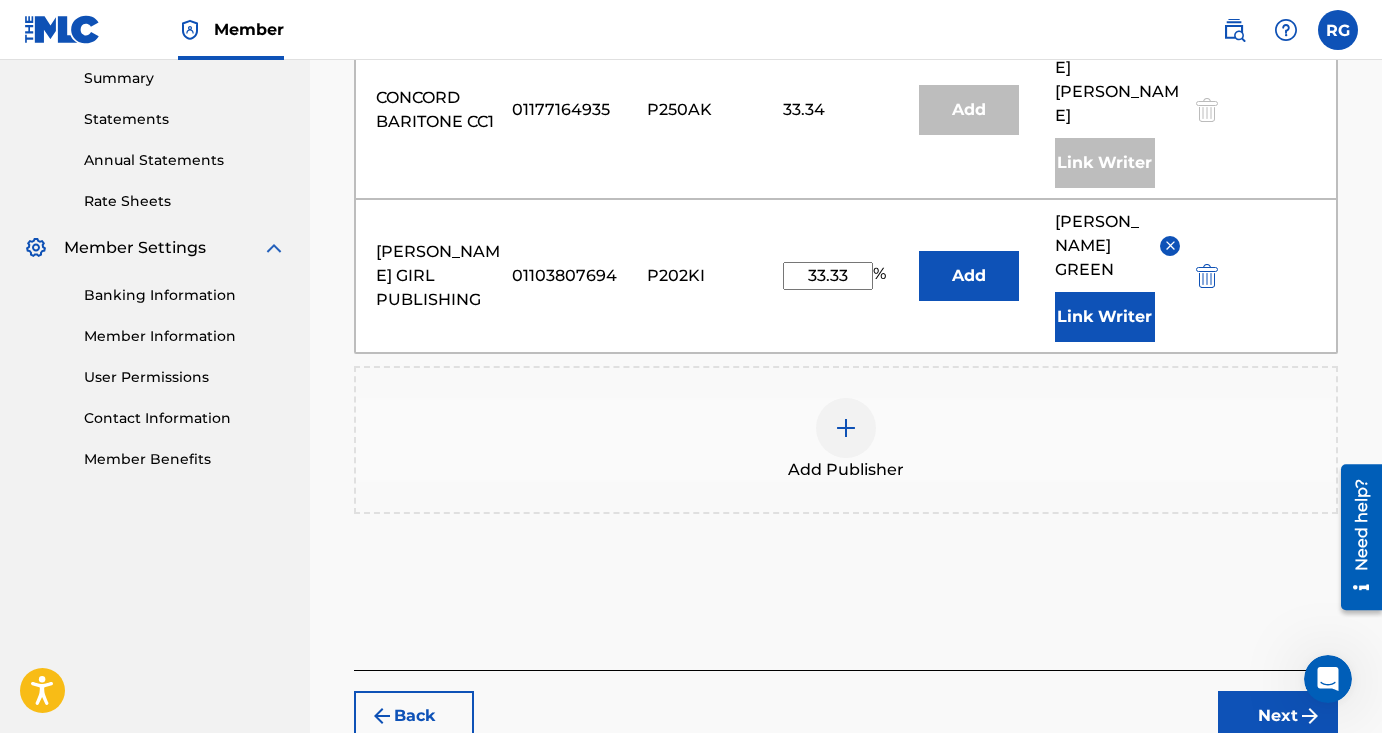 click on "Next" at bounding box center [1278, 716] 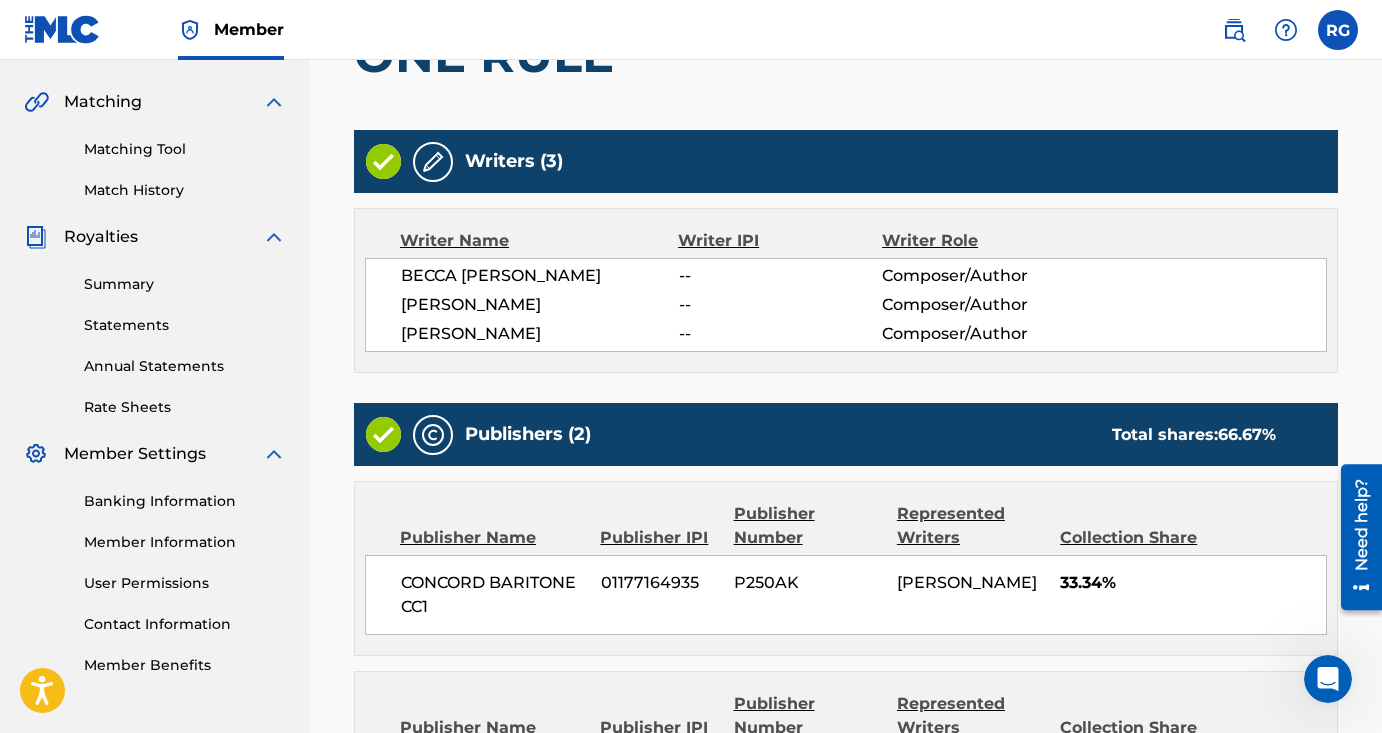 scroll, scrollTop: 771, scrollLeft: 0, axis: vertical 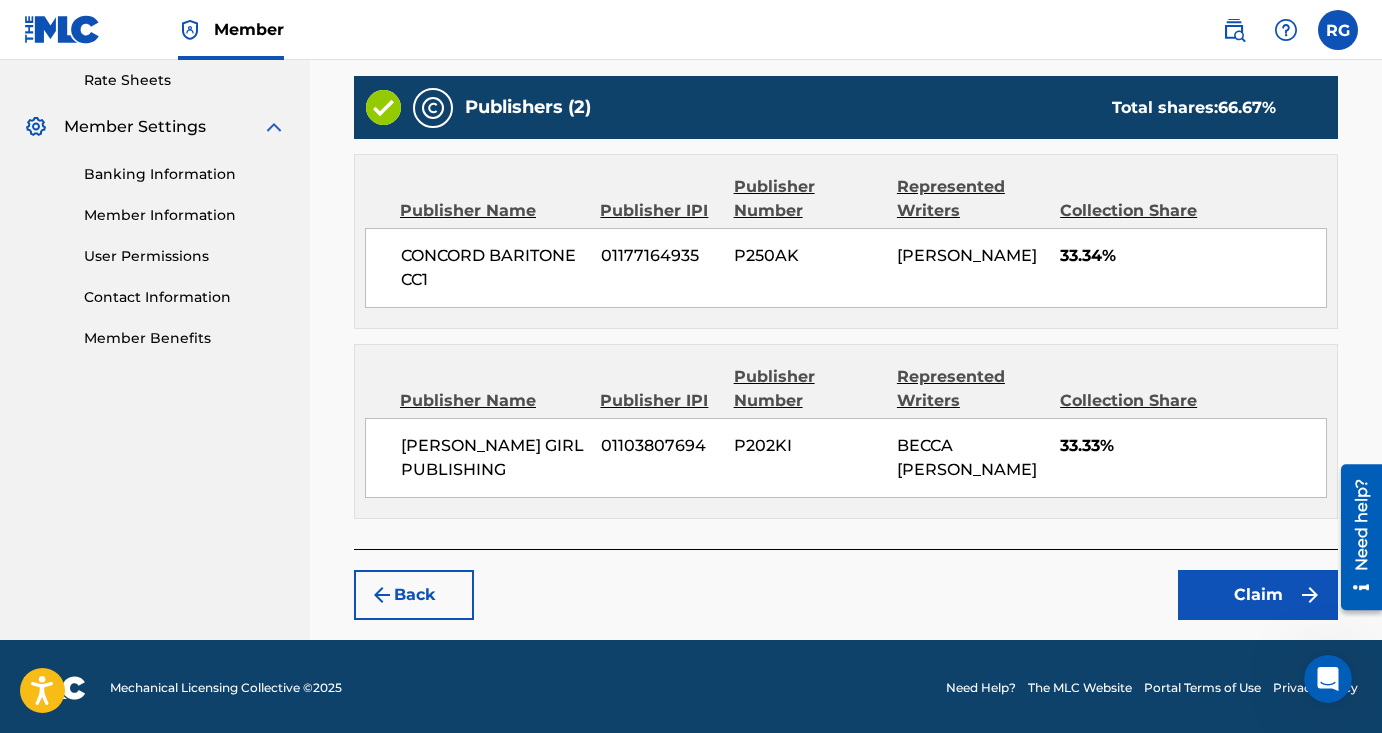 click on "Claim" at bounding box center [1258, 595] 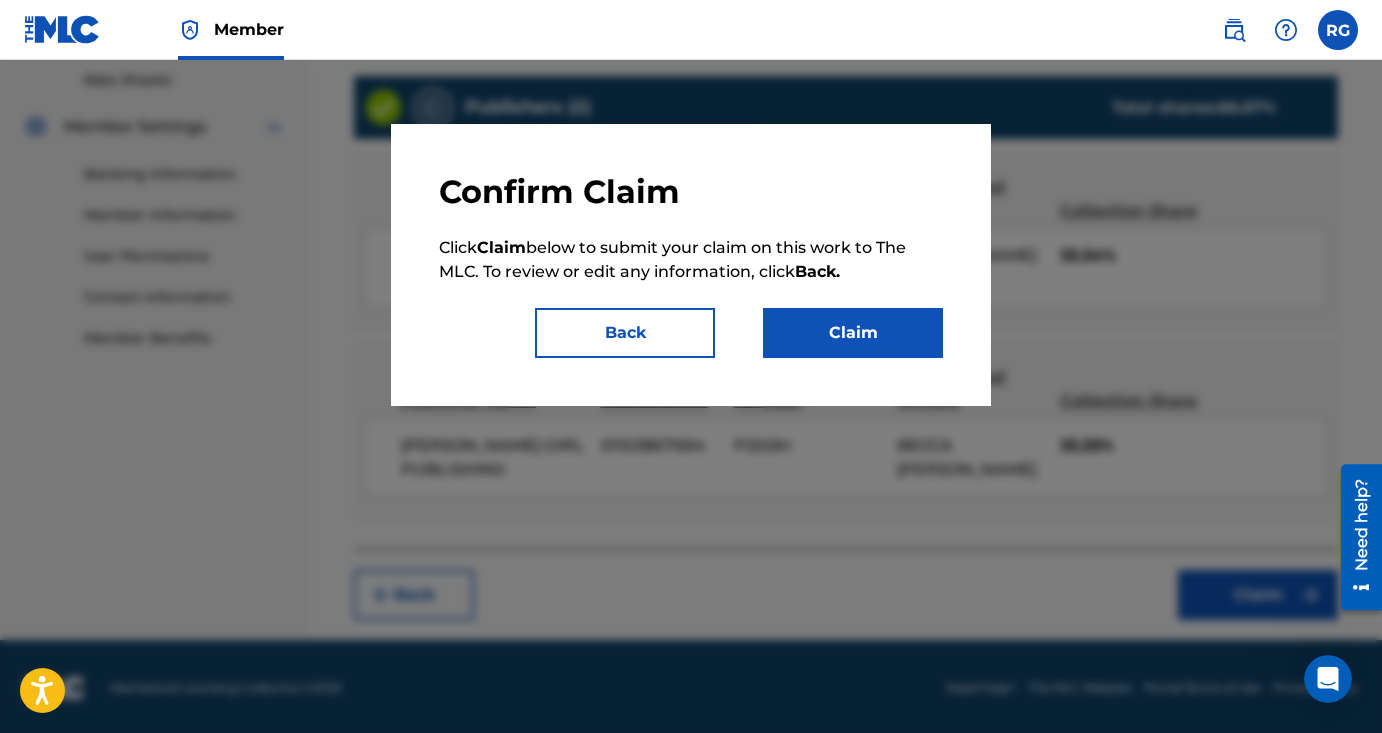 click on "Claim" at bounding box center (853, 333) 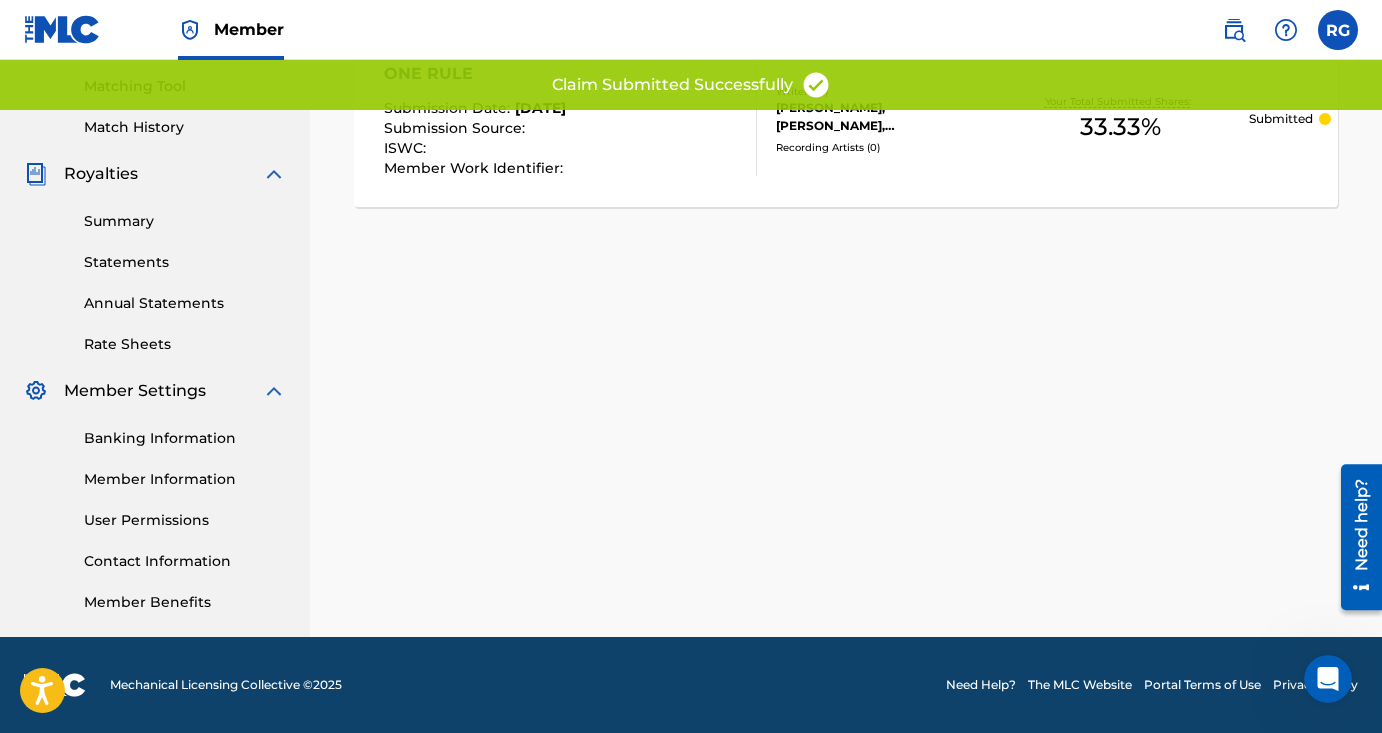 scroll, scrollTop: 0, scrollLeft: 0, axis: both 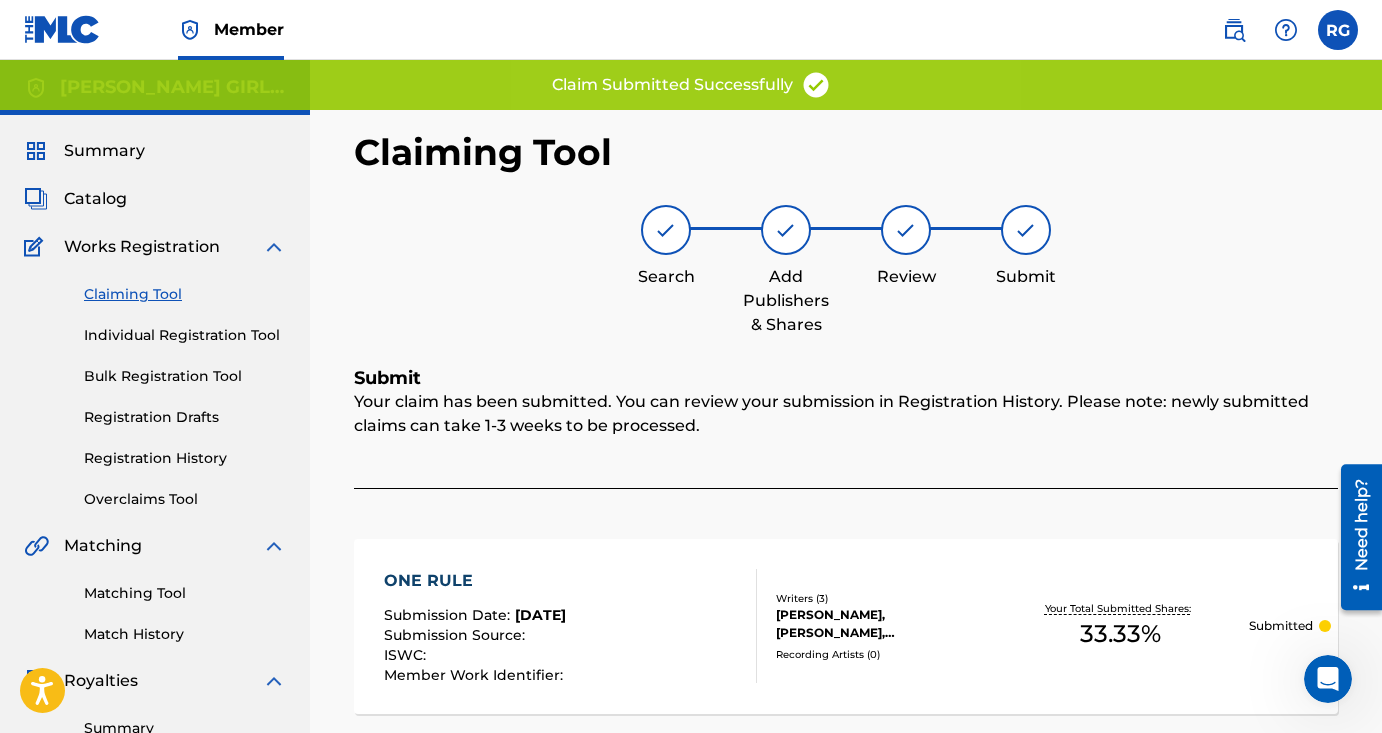 click on "Claiming Tool" at bounding box center (185, 294) 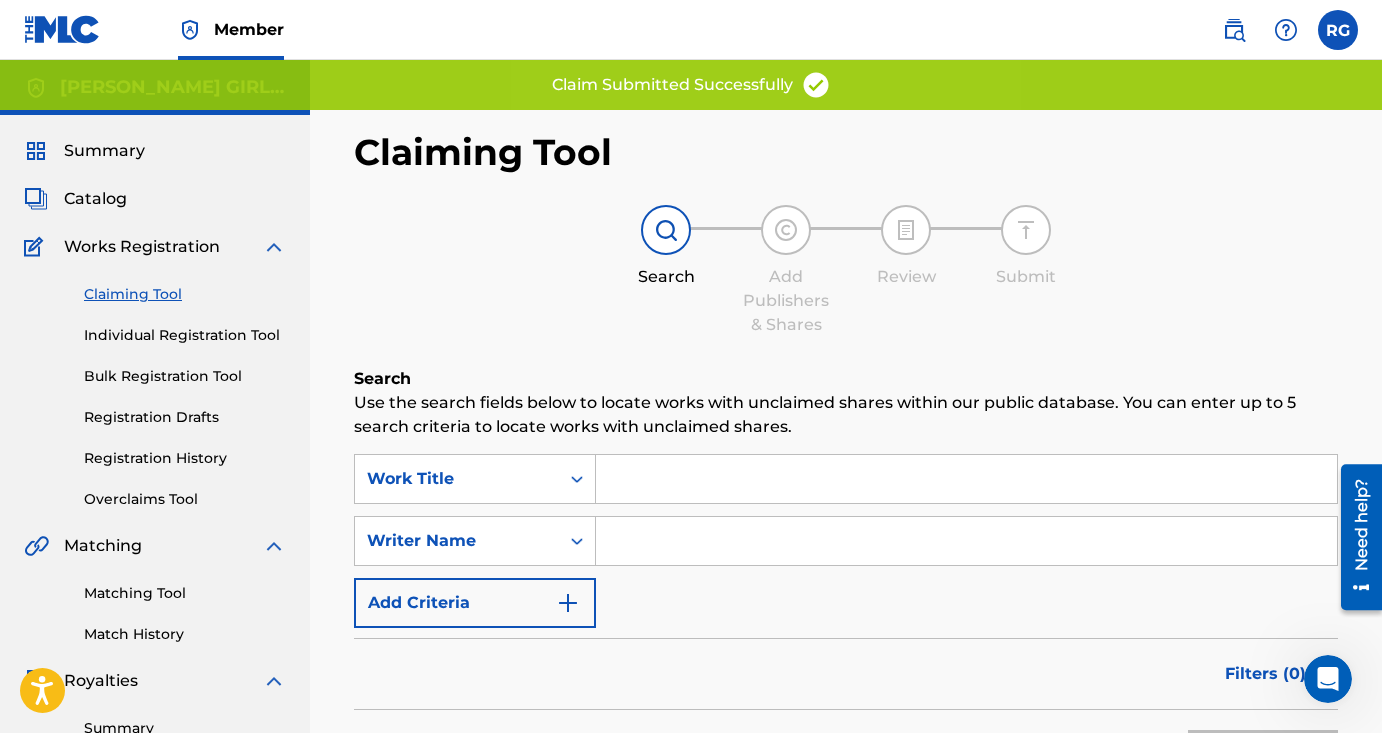 click at bounding box center (966, 541) 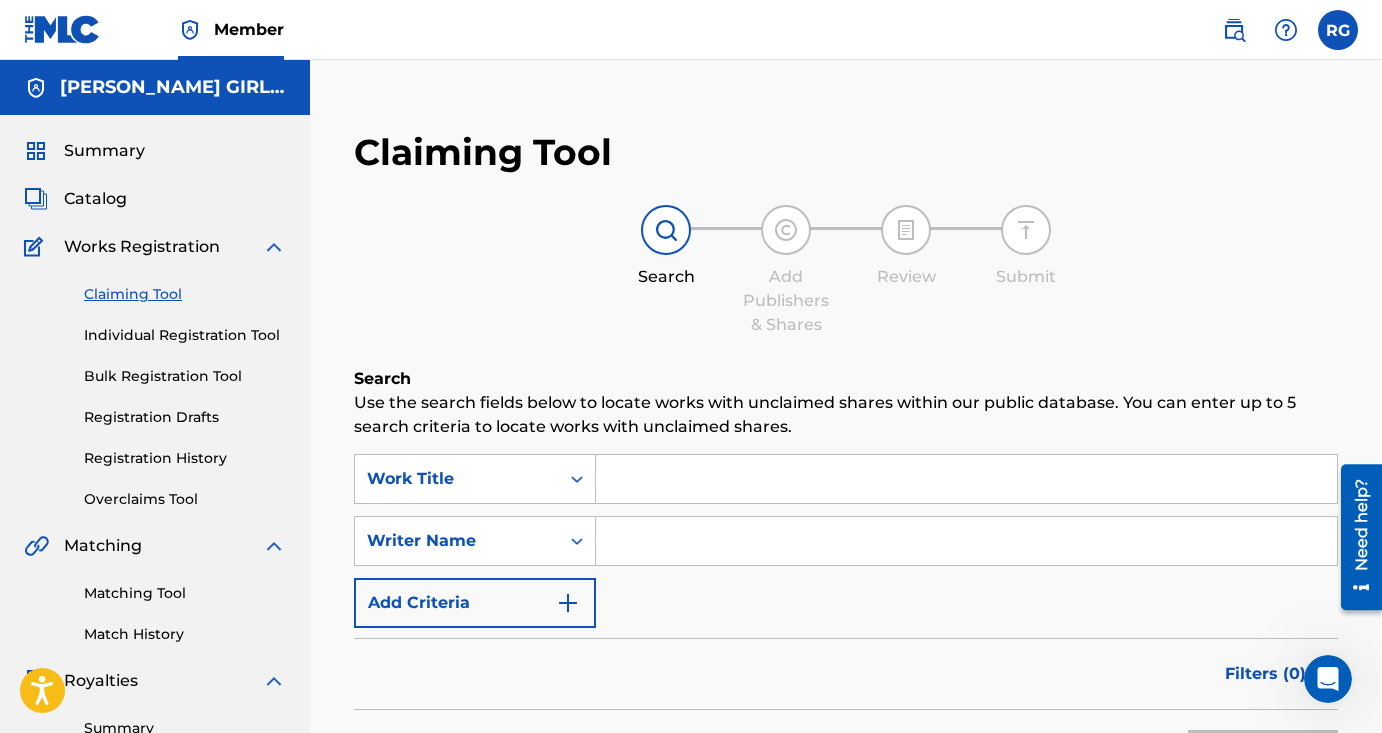 type on "[PERSON_NAME]" 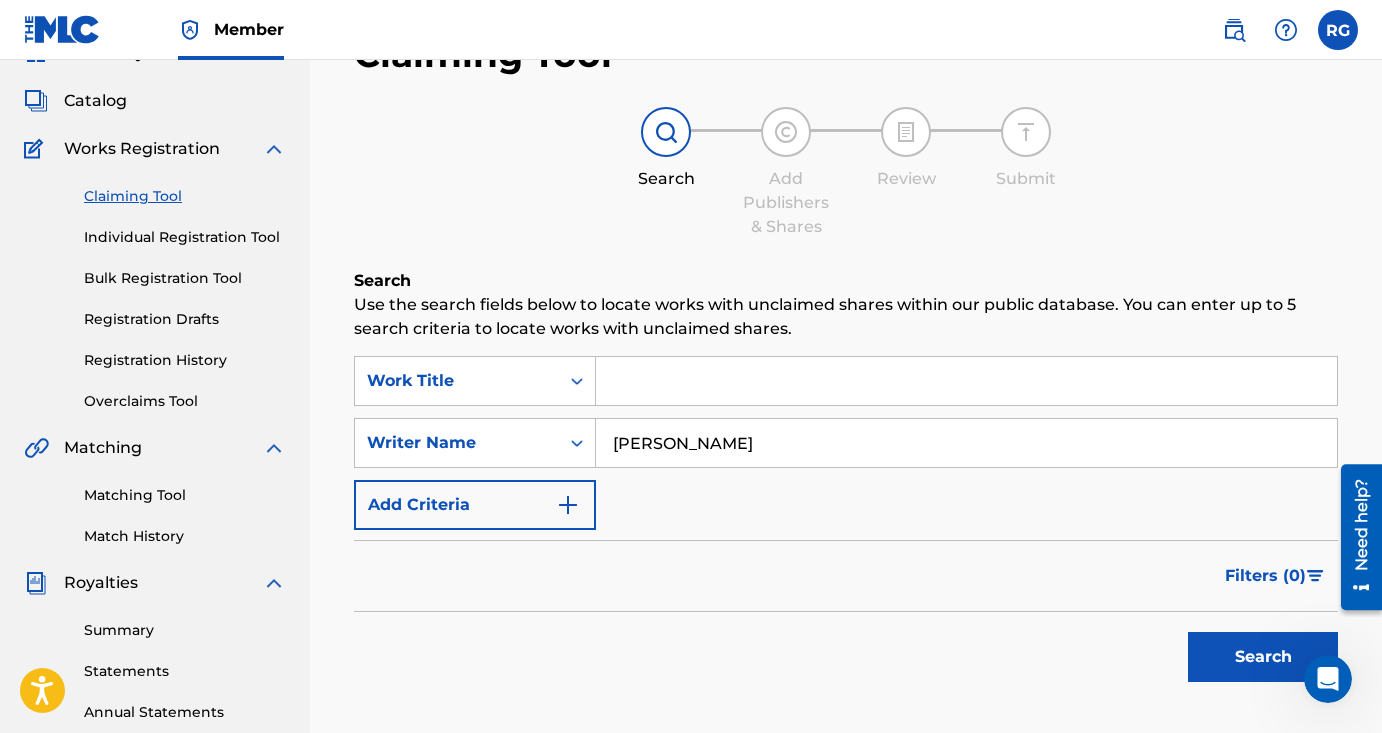 scroll, scrollTop: 121, scrollLeft: 0, axis: vertical 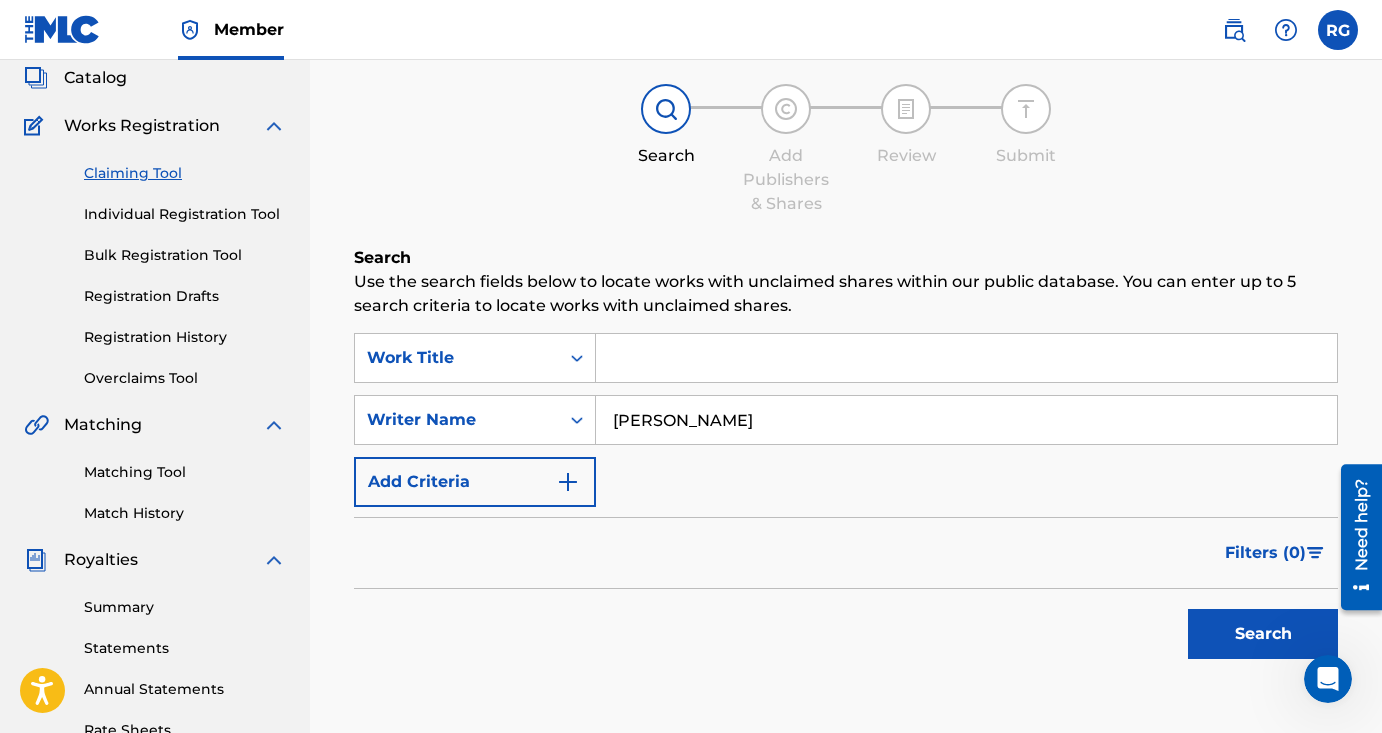 click on "Search" at bounding box center [1263, 634] 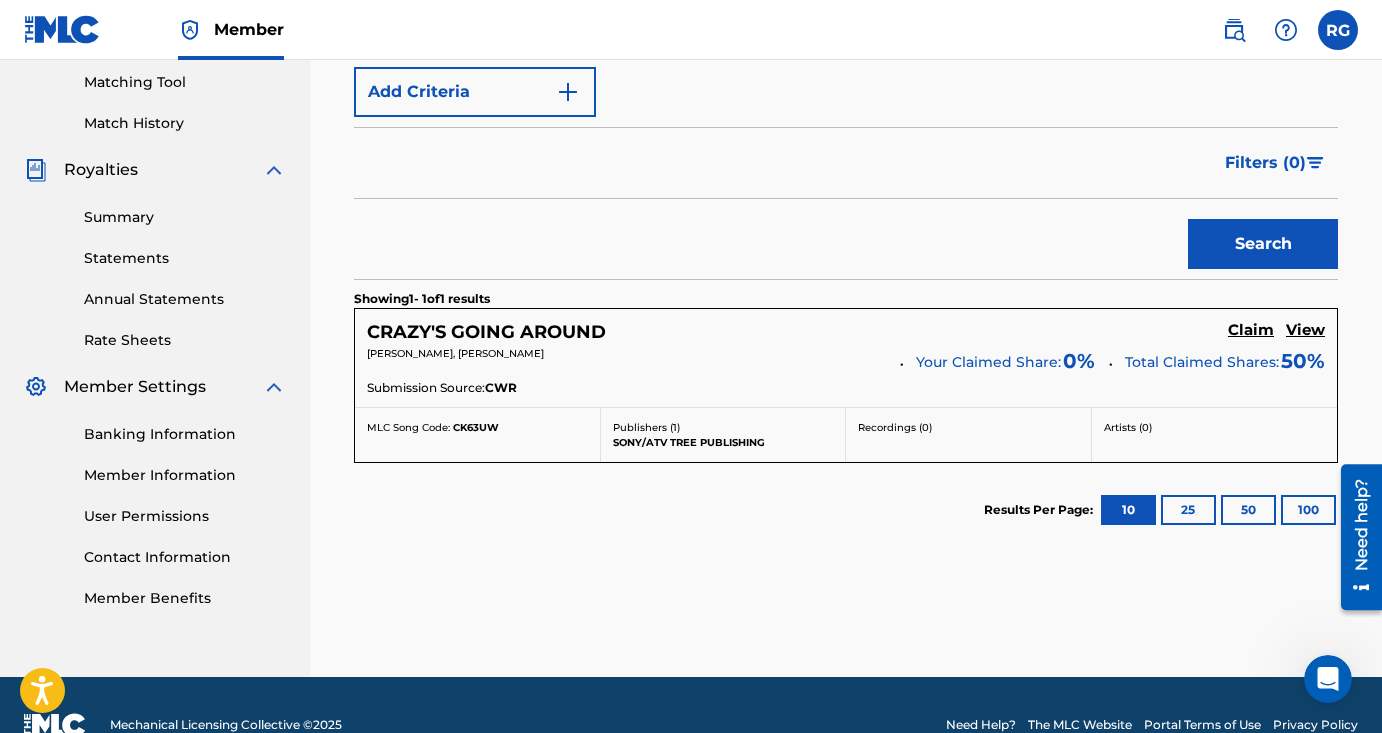 scroll, scrollTop: 514, scrollLeft: 0, axis: vertical 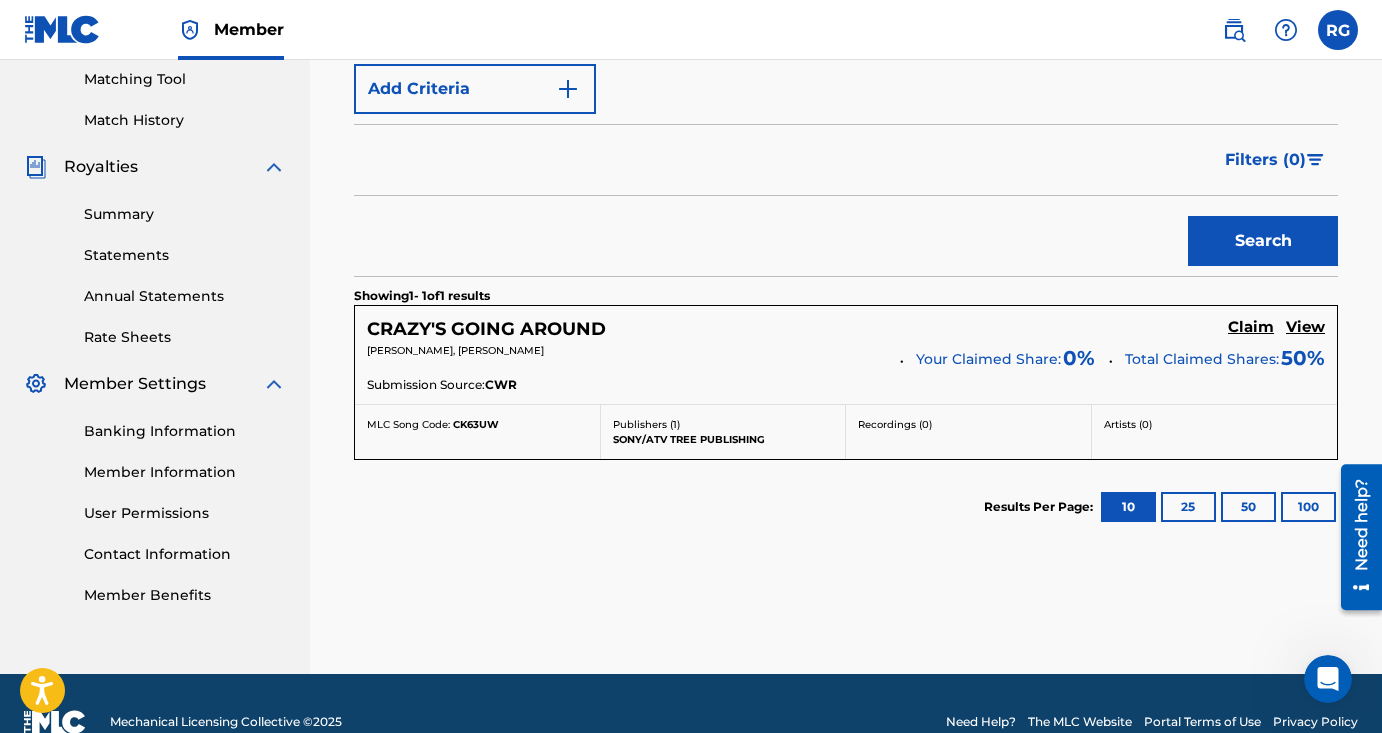 click on "Claim" at bounding box center (1251, 327) 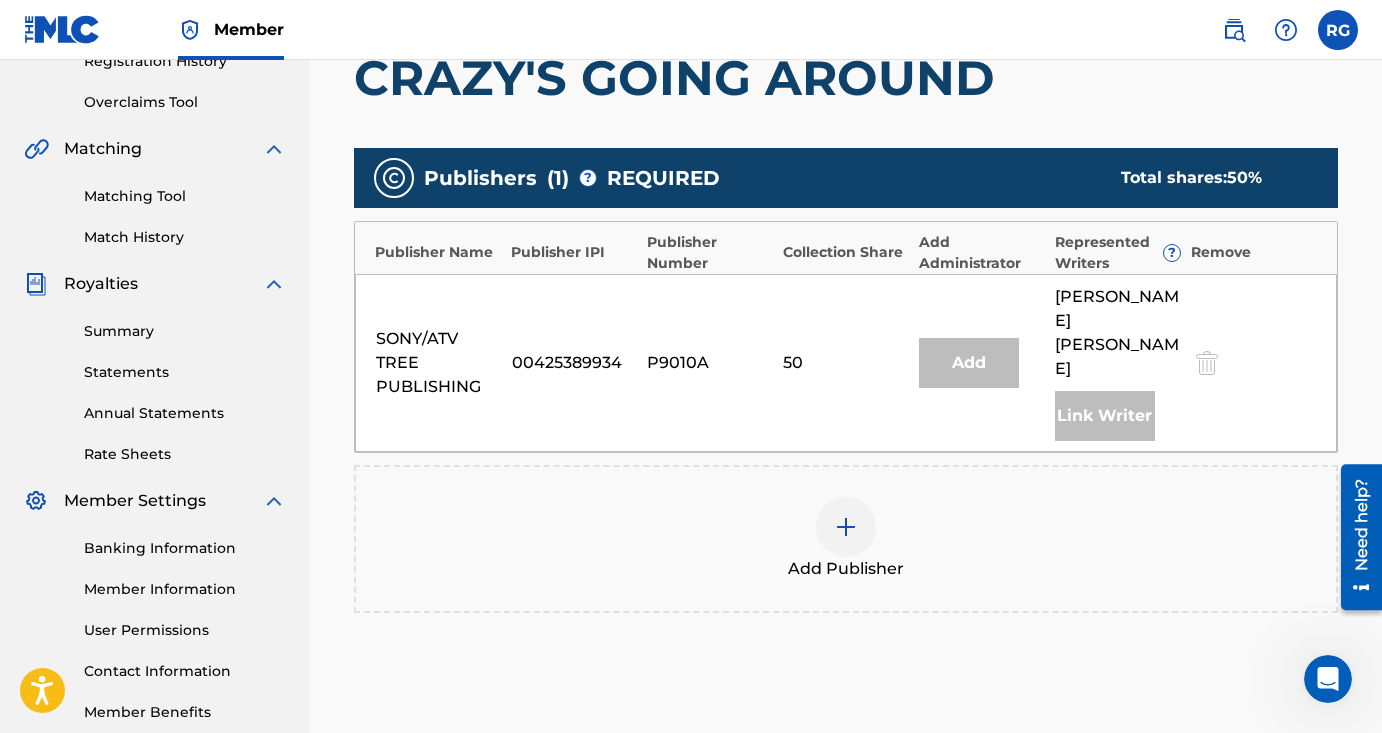 scroll, scrollTop: 380, scrollLeft: 0, axis: vertical 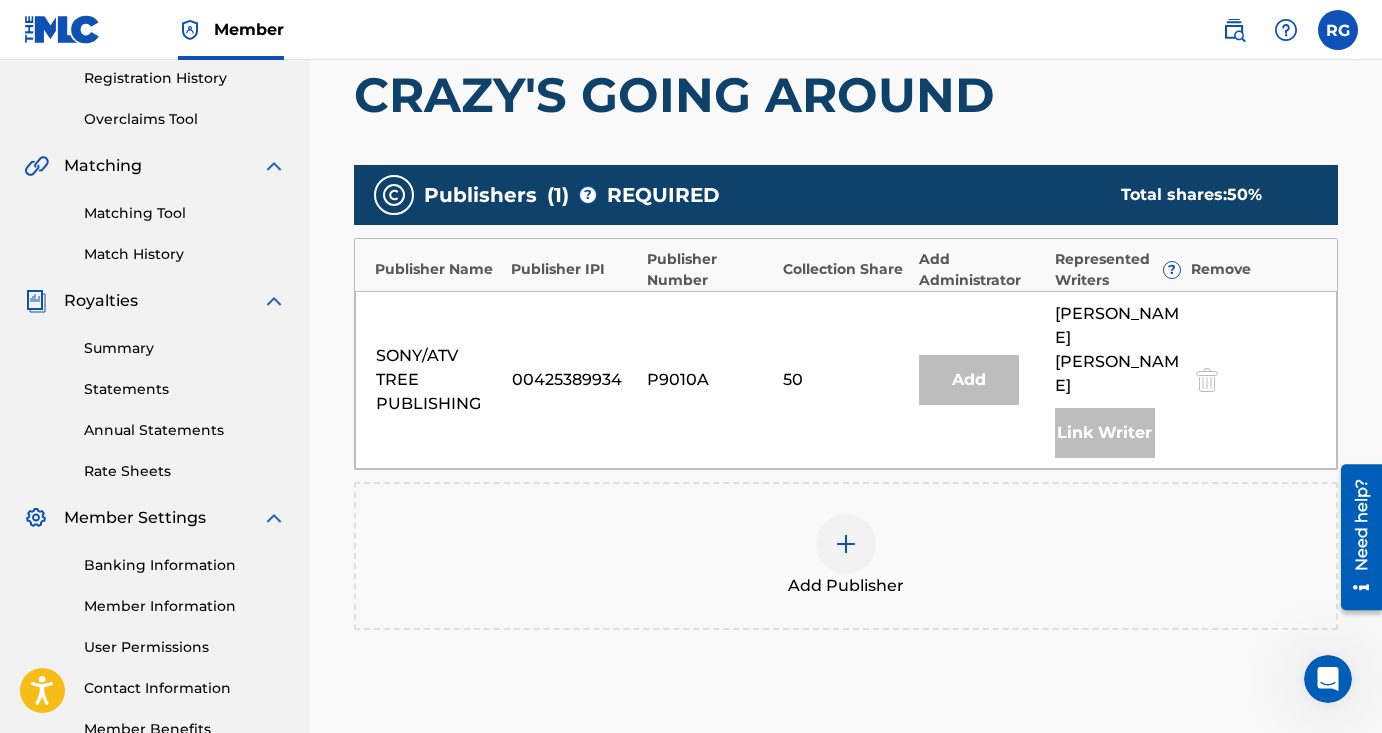 click at bounding box center (846, 544) 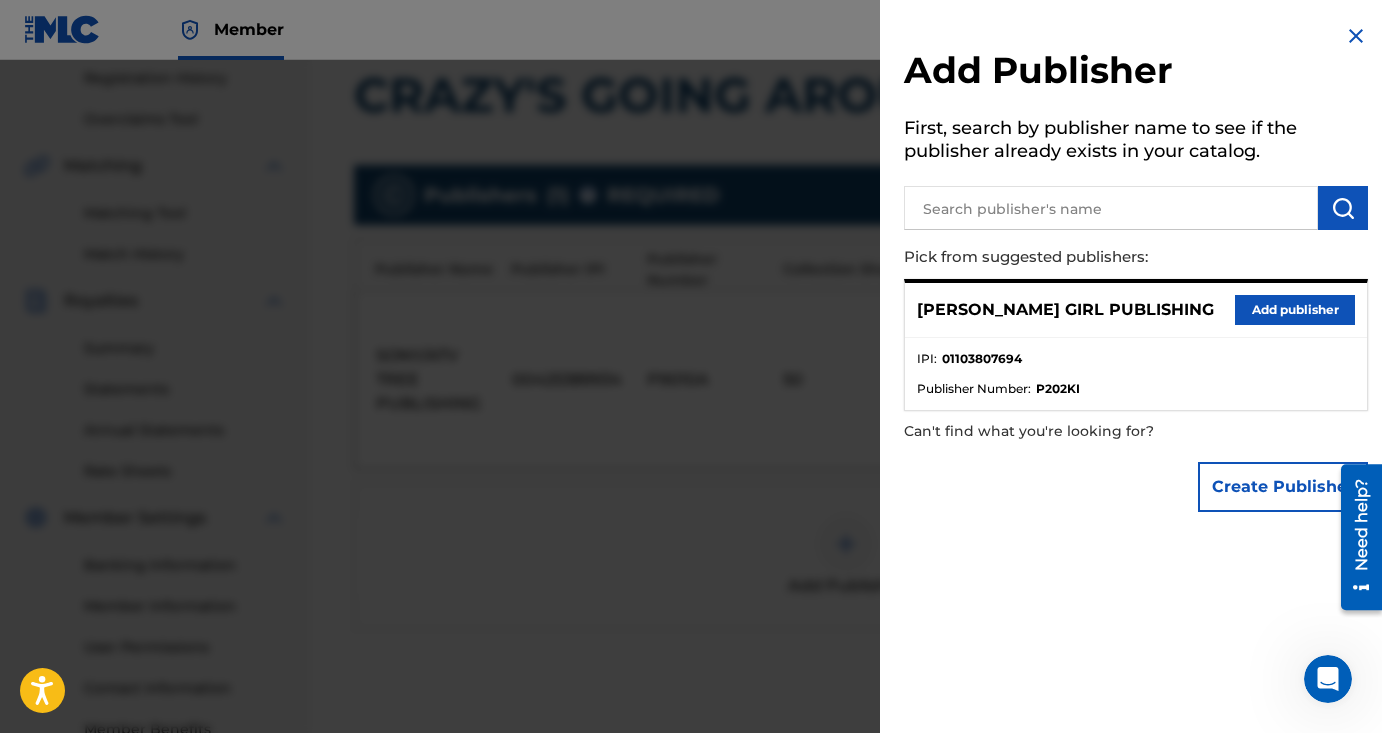 click on "Add publisher" at bounding box center [1295, 310] 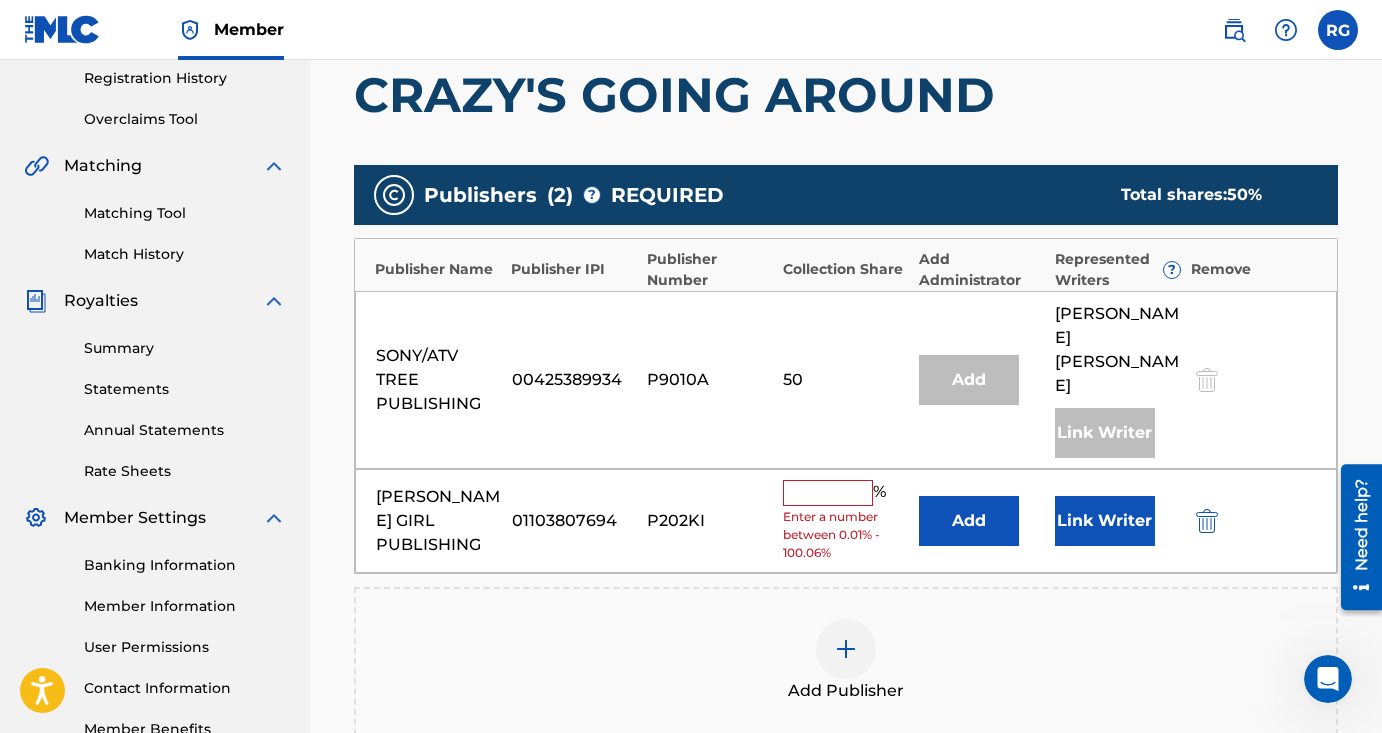 click at bounding box center (828, 493) 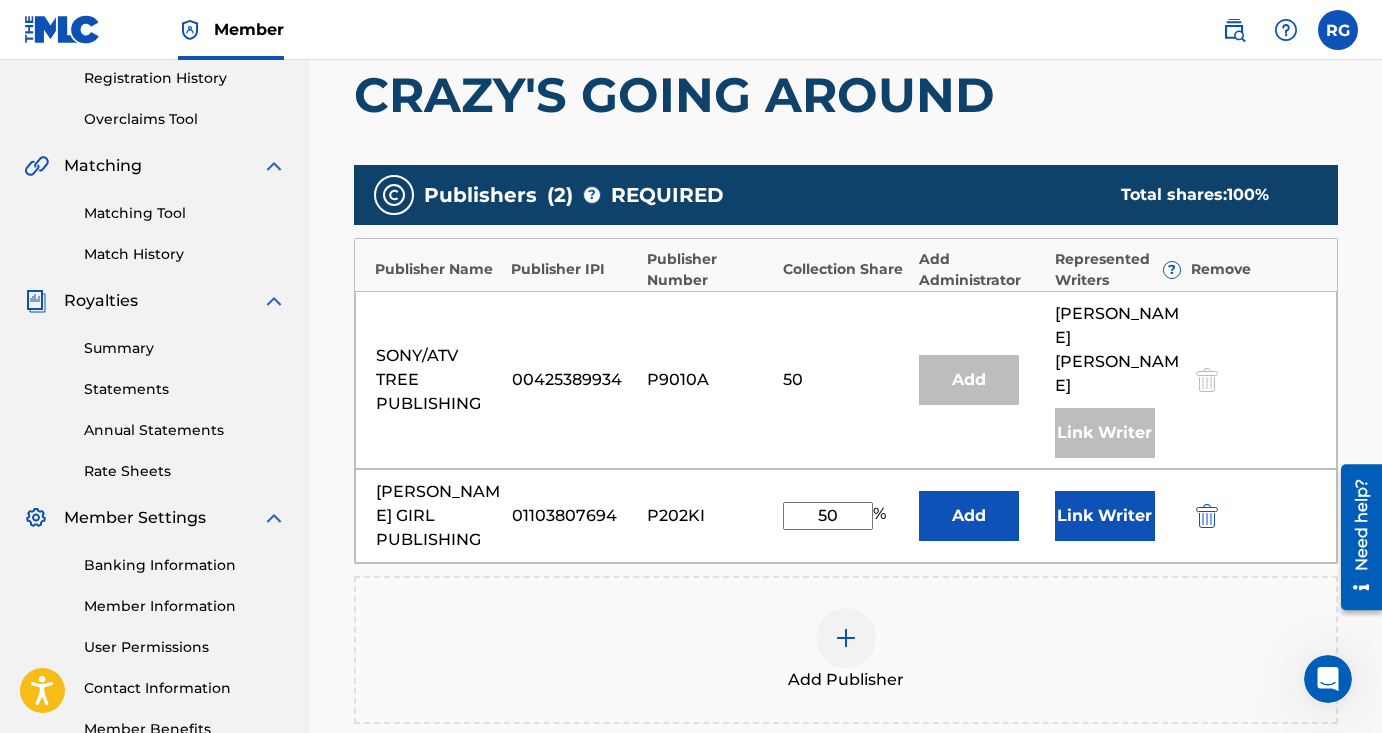 type on "50" 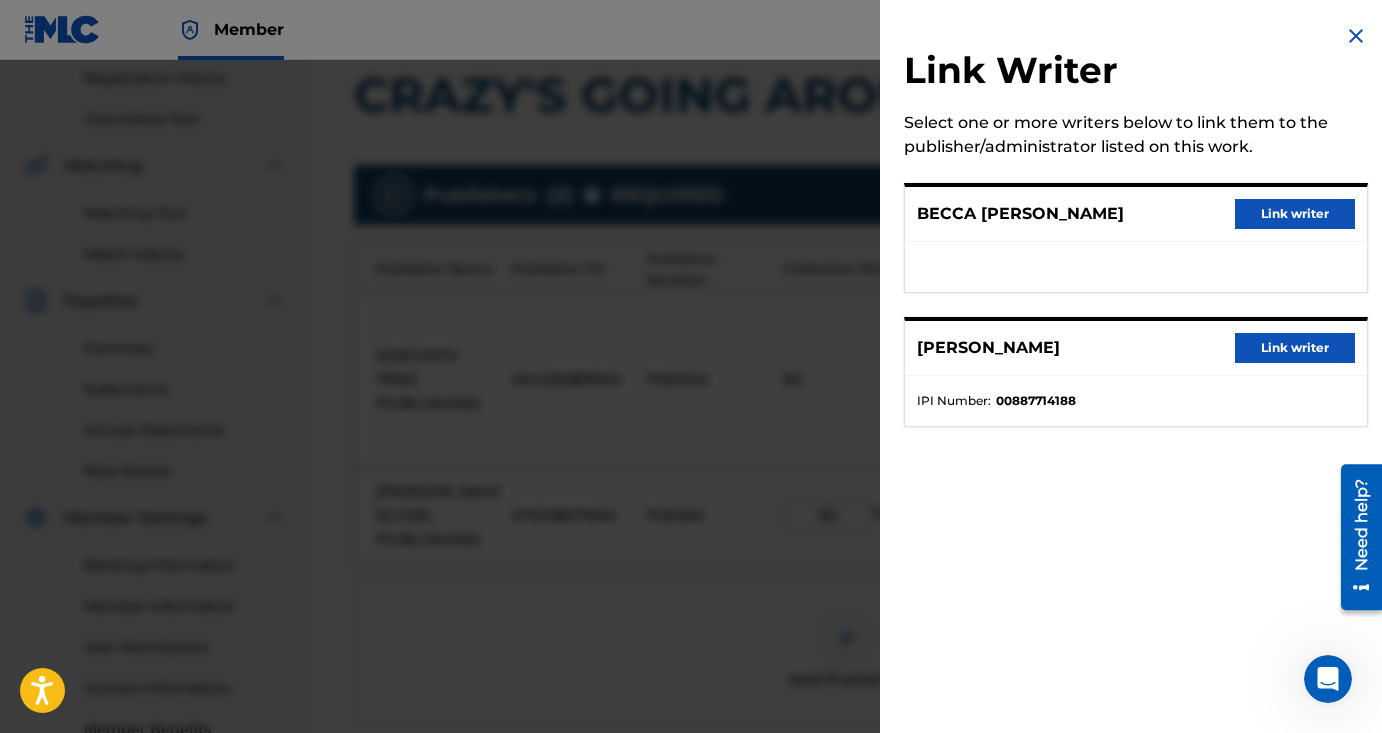 click on "Link writer" at bounding box center (1295, 214) 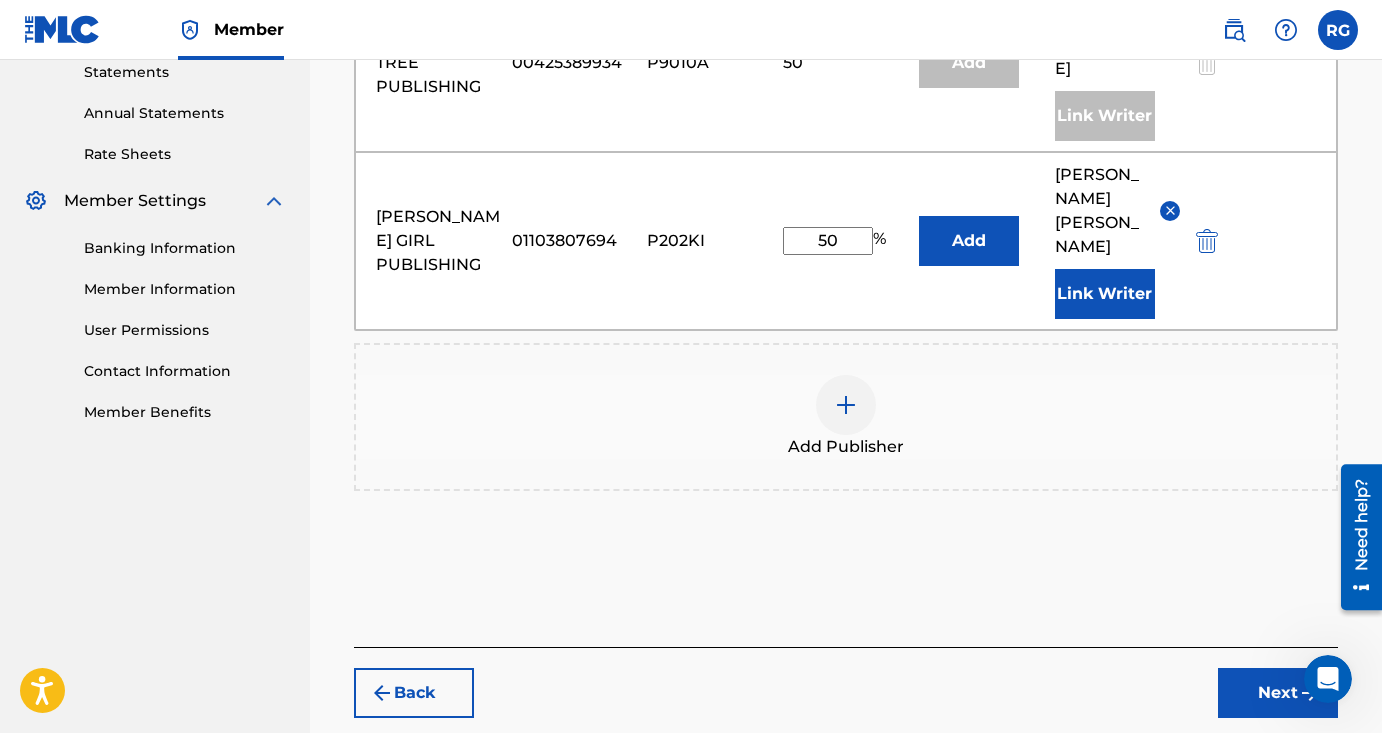 scroll, scrollTop: 698, scrollLeft: 0, axis: vertical 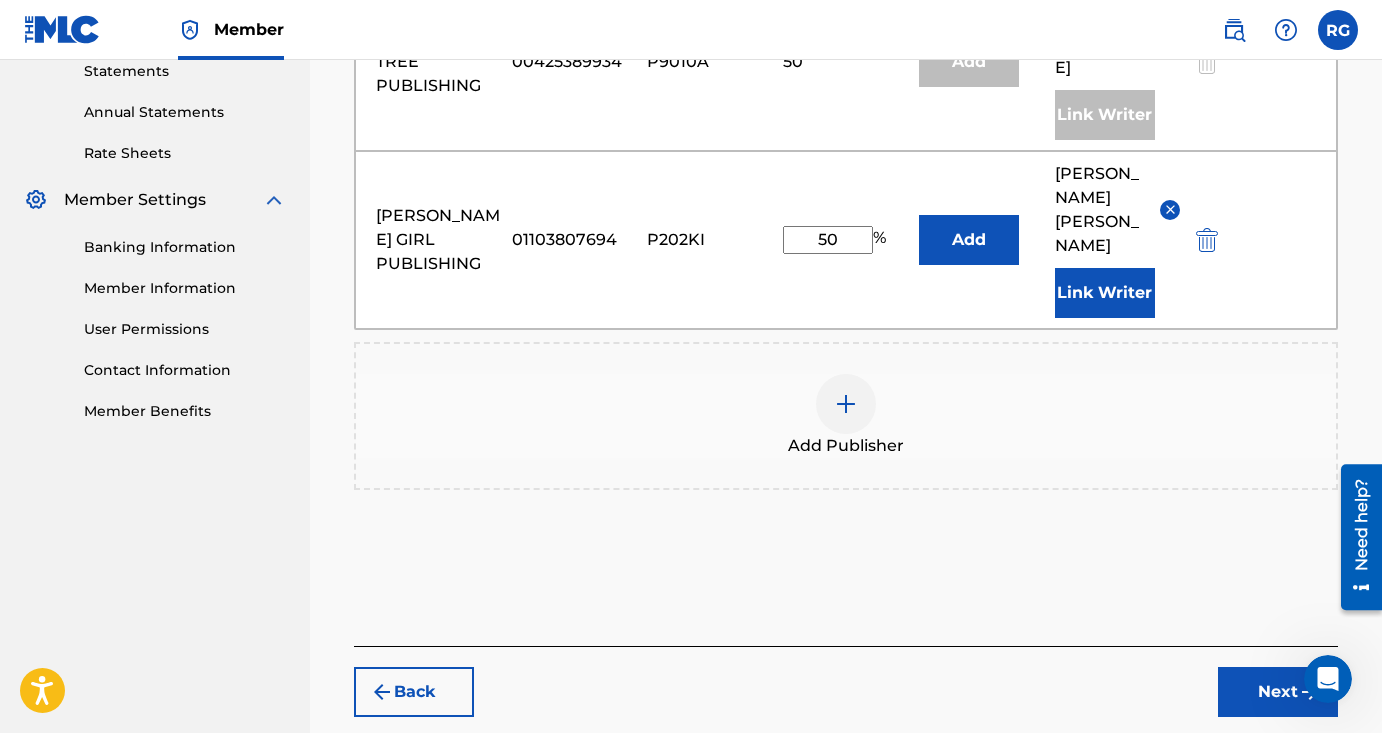click on "Next" at bounding box center (1278, 692) 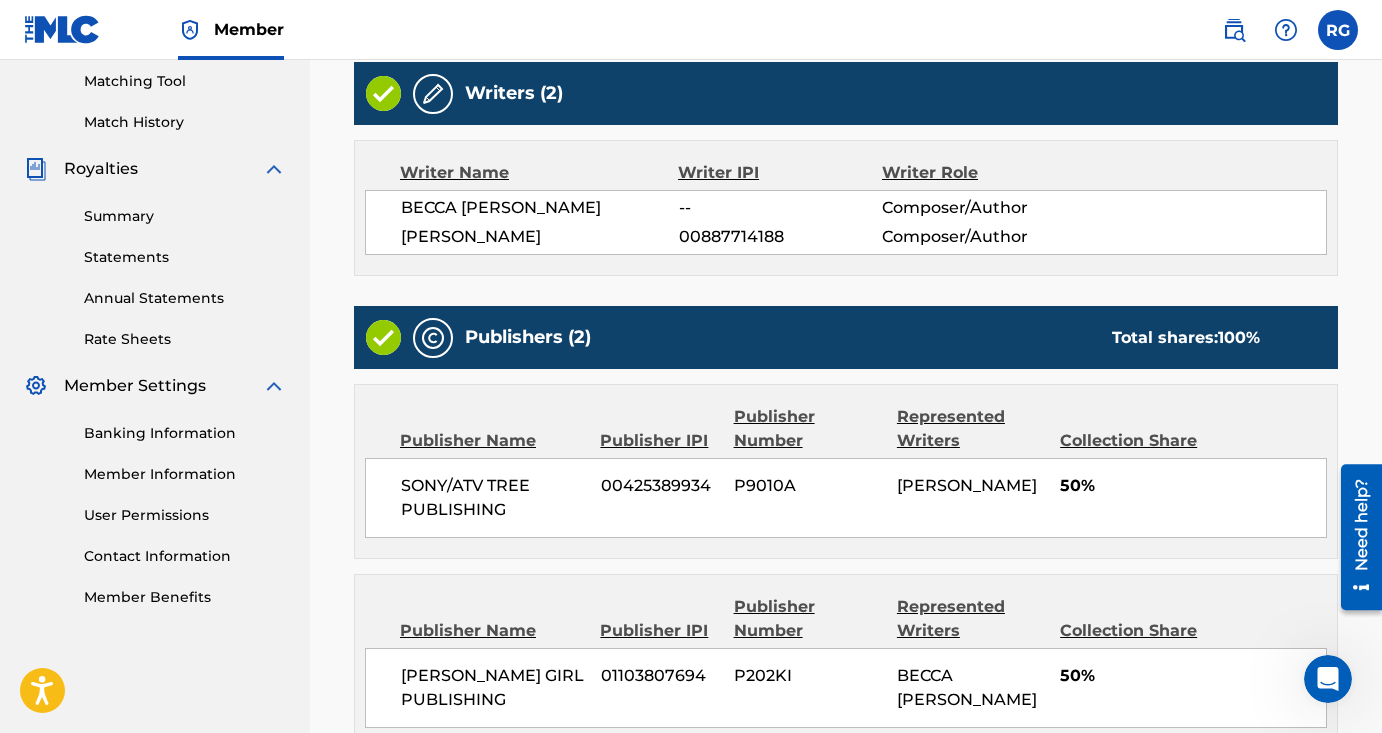scroll, scrollTop: 742, scrollLeft: 0, axis: vertical 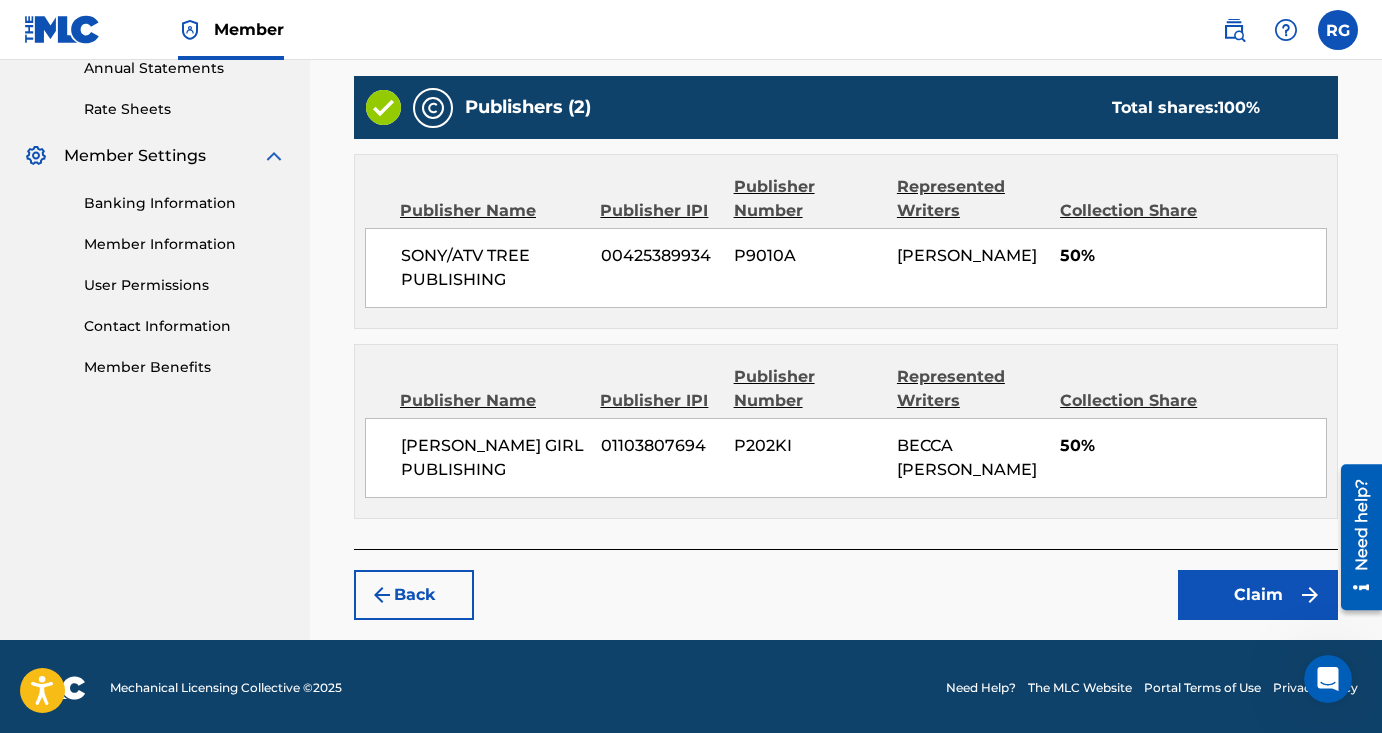 click on "Claim" at bounding box center [1258, 595] 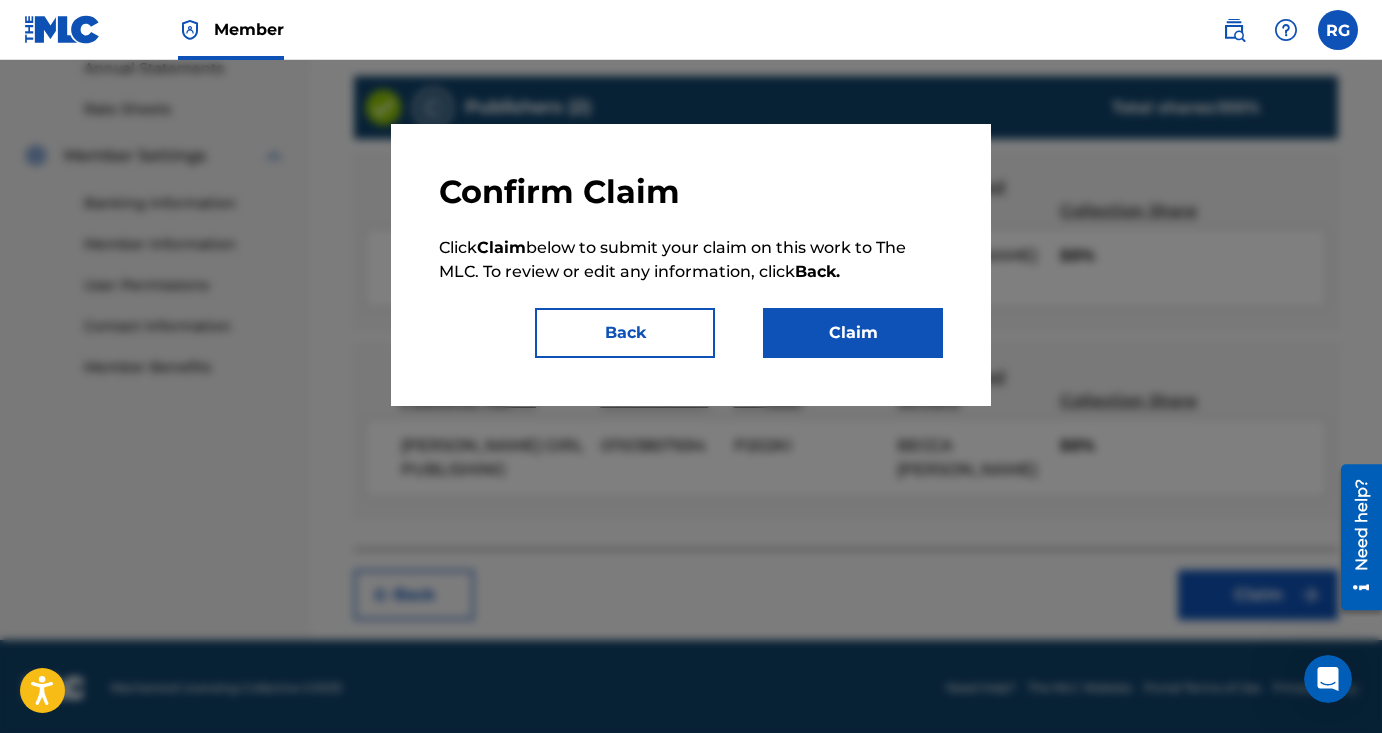 click on "Claim" at bounding box center (853, 333) 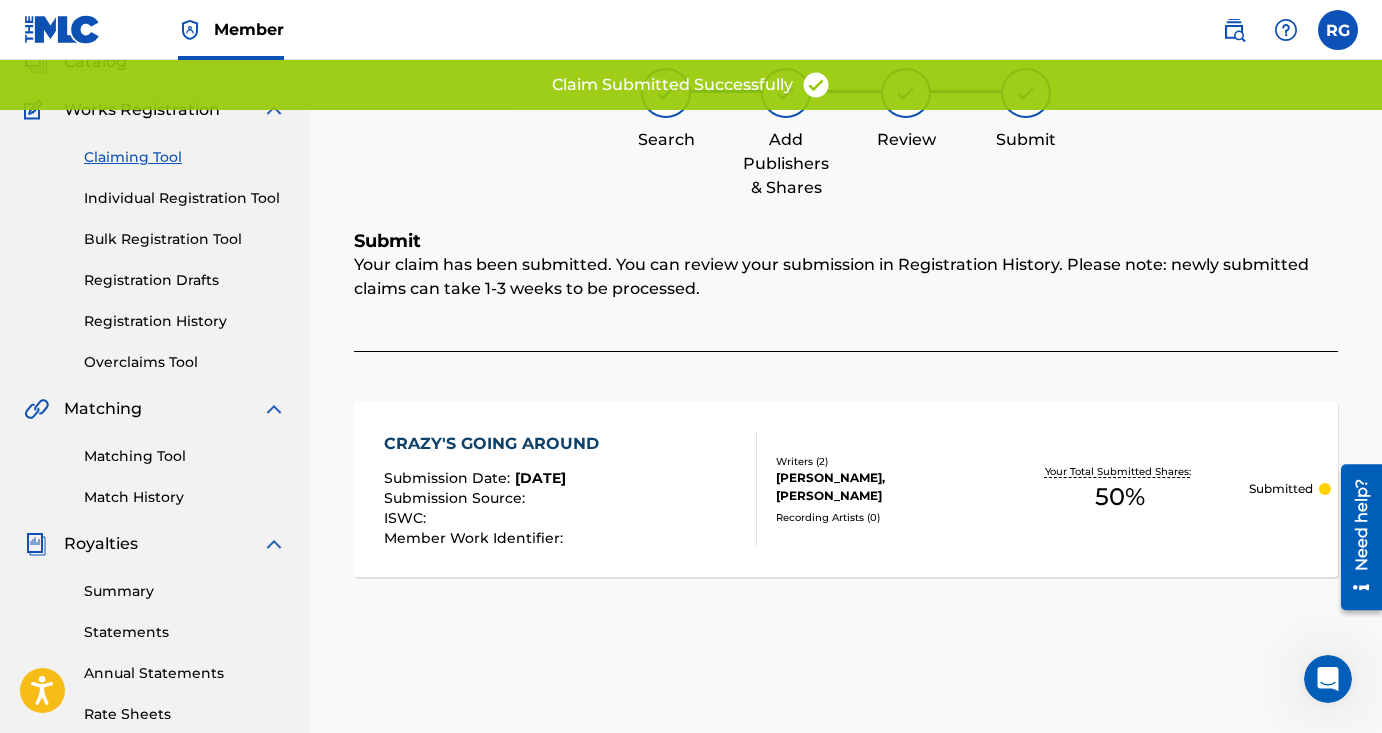 scroll, scrollTop: 0, scrollLeft: 0, axis: both 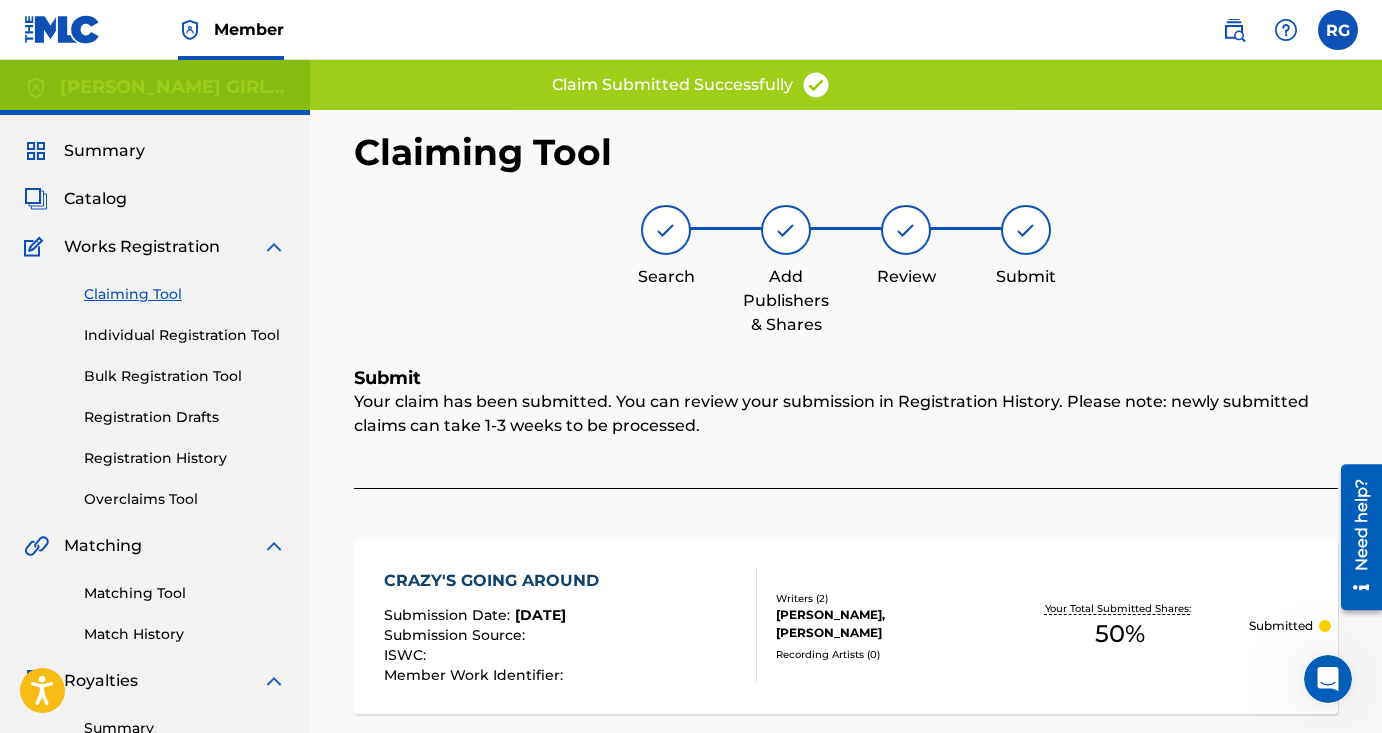 click on "Claiming Tool" at bounding box center [185, 294] 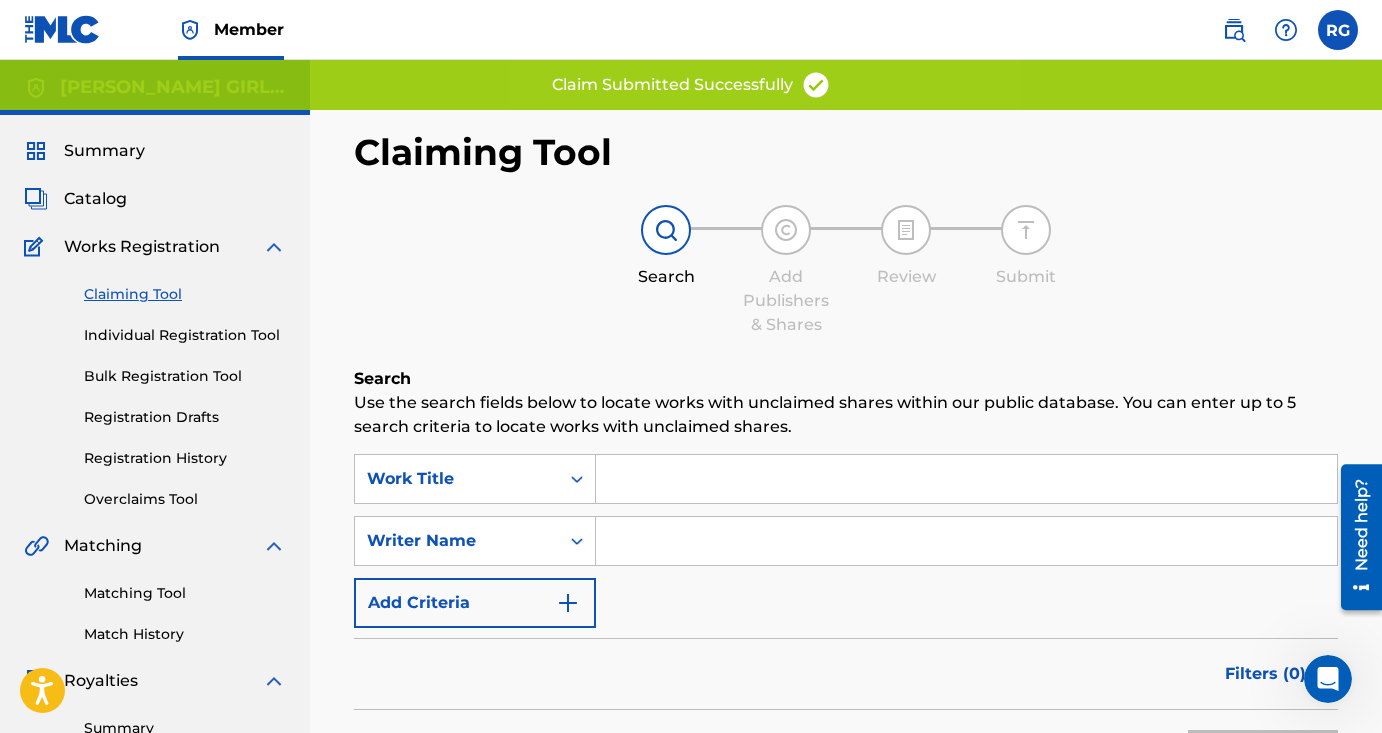 click at bounding box center [966, 541] 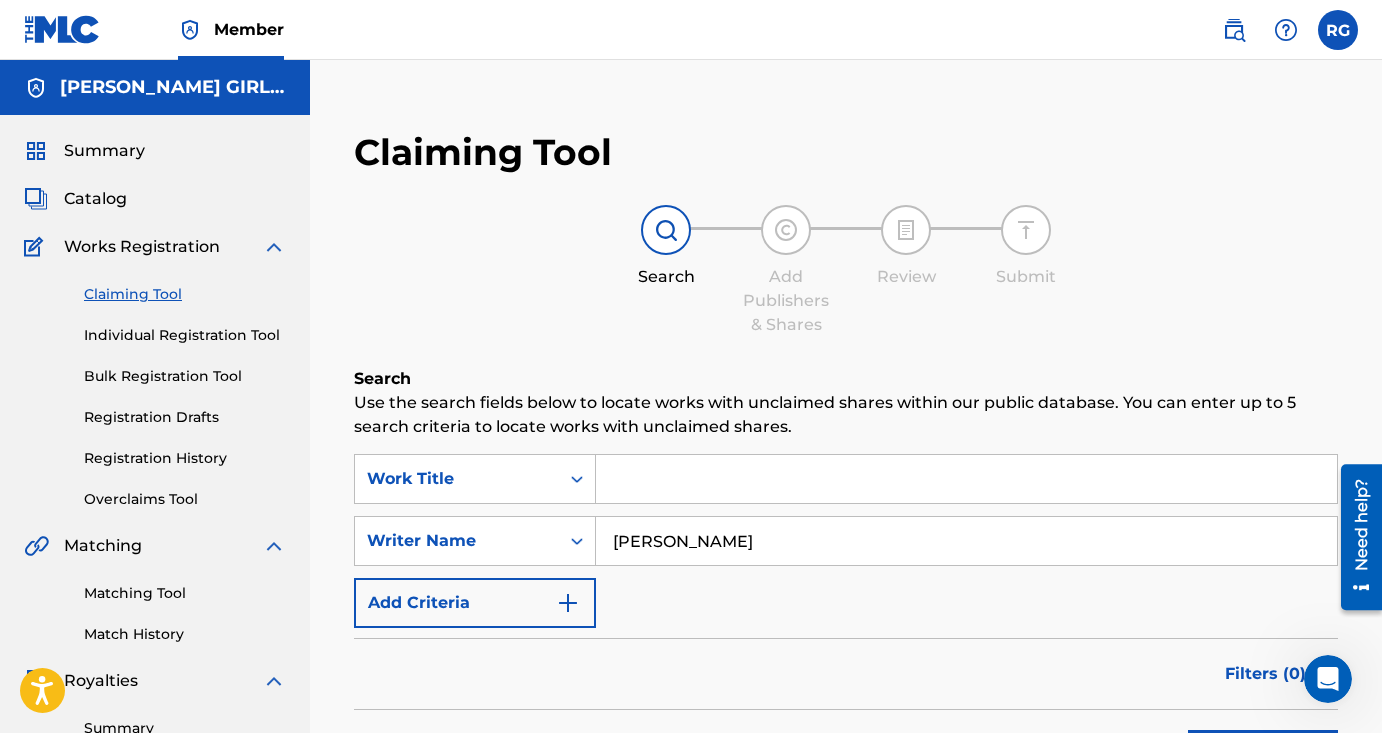 click on "Search" at bounding box center (1263, 755) 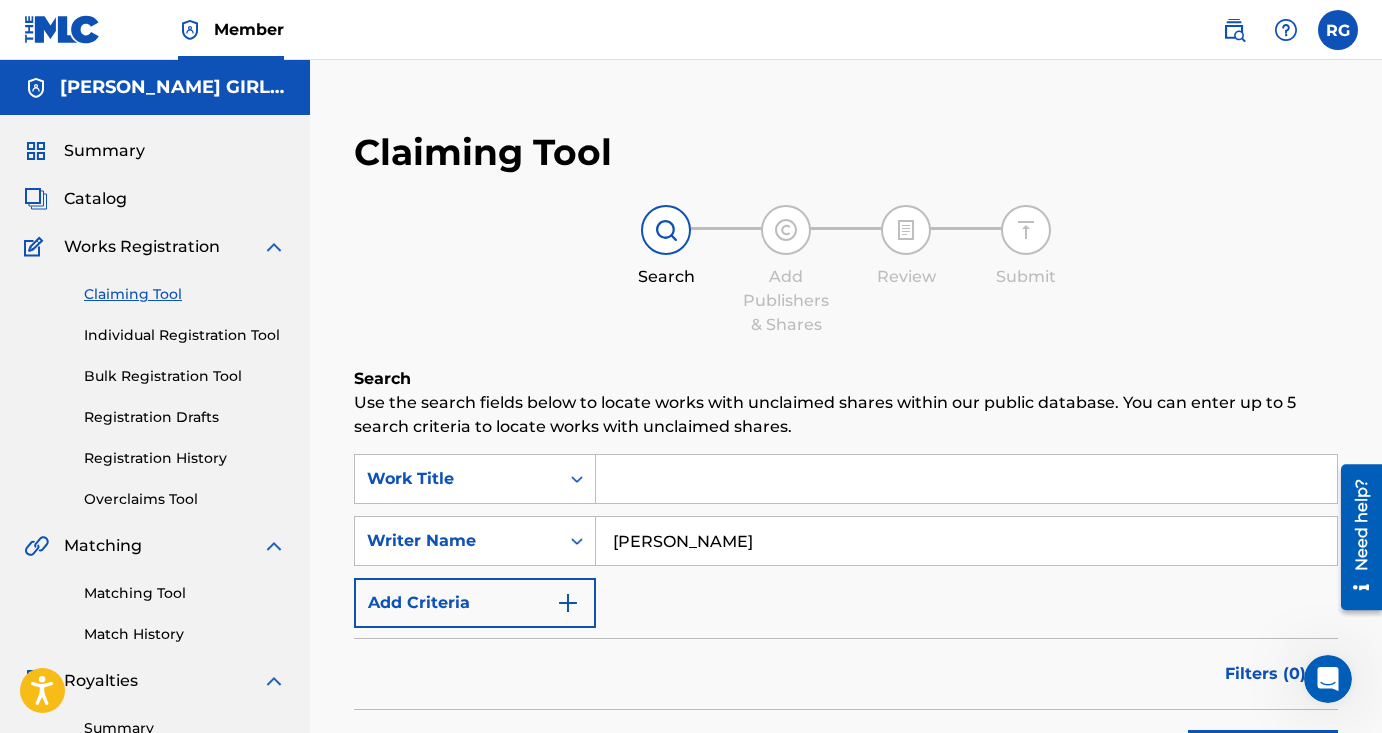 scroll, scrollTop: 155, scrollLeft: 0, axis: vertical 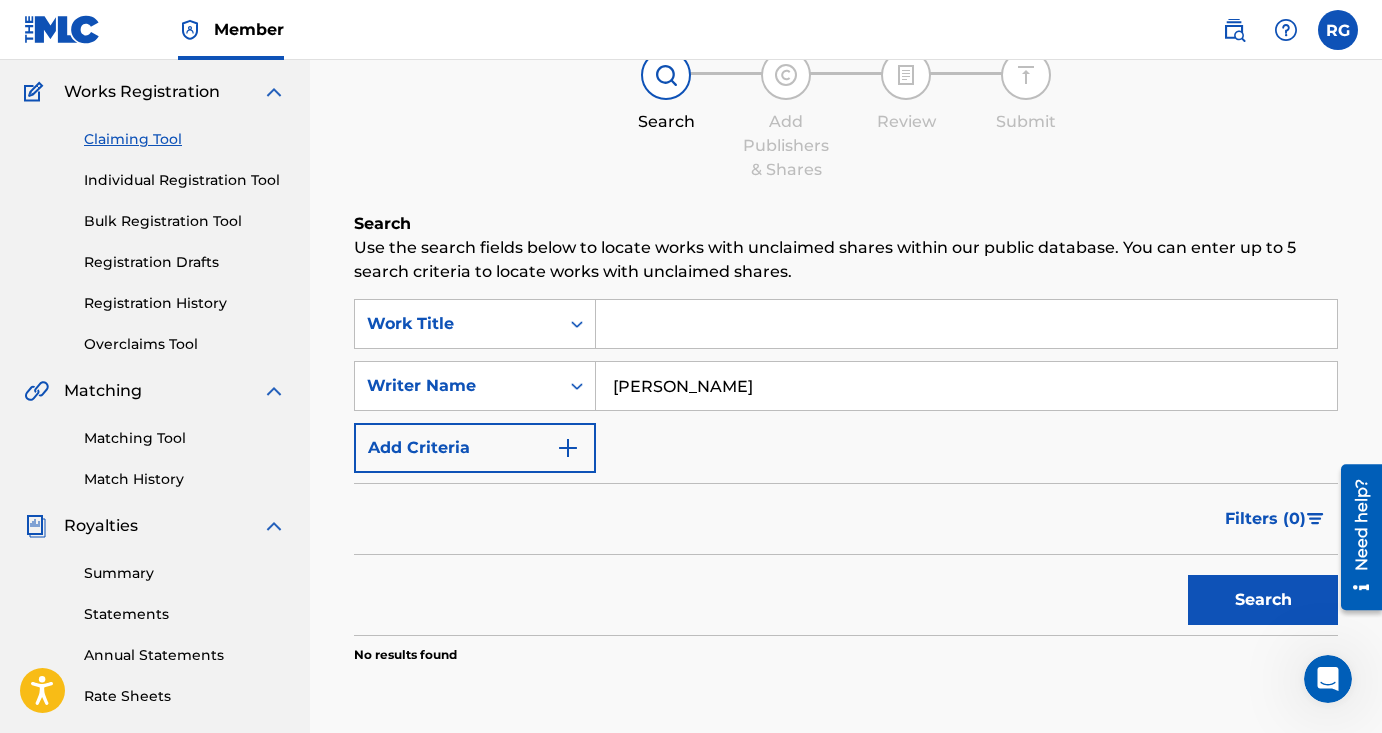 click on "Search" at bounding box center [1263, 600] 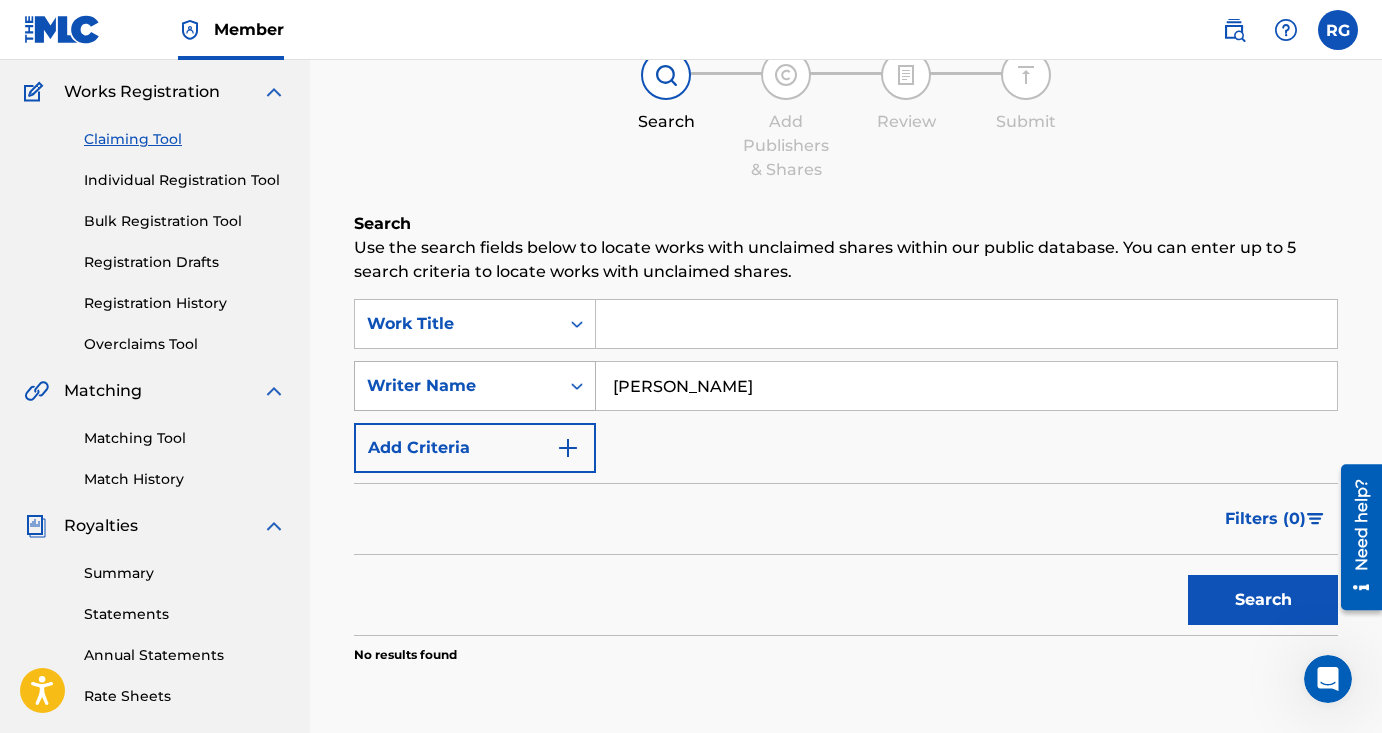 drag, startPoint x: 678, startPoint y: 388, endPoint x: 585, endPoint y: 387, distance: 93.00538 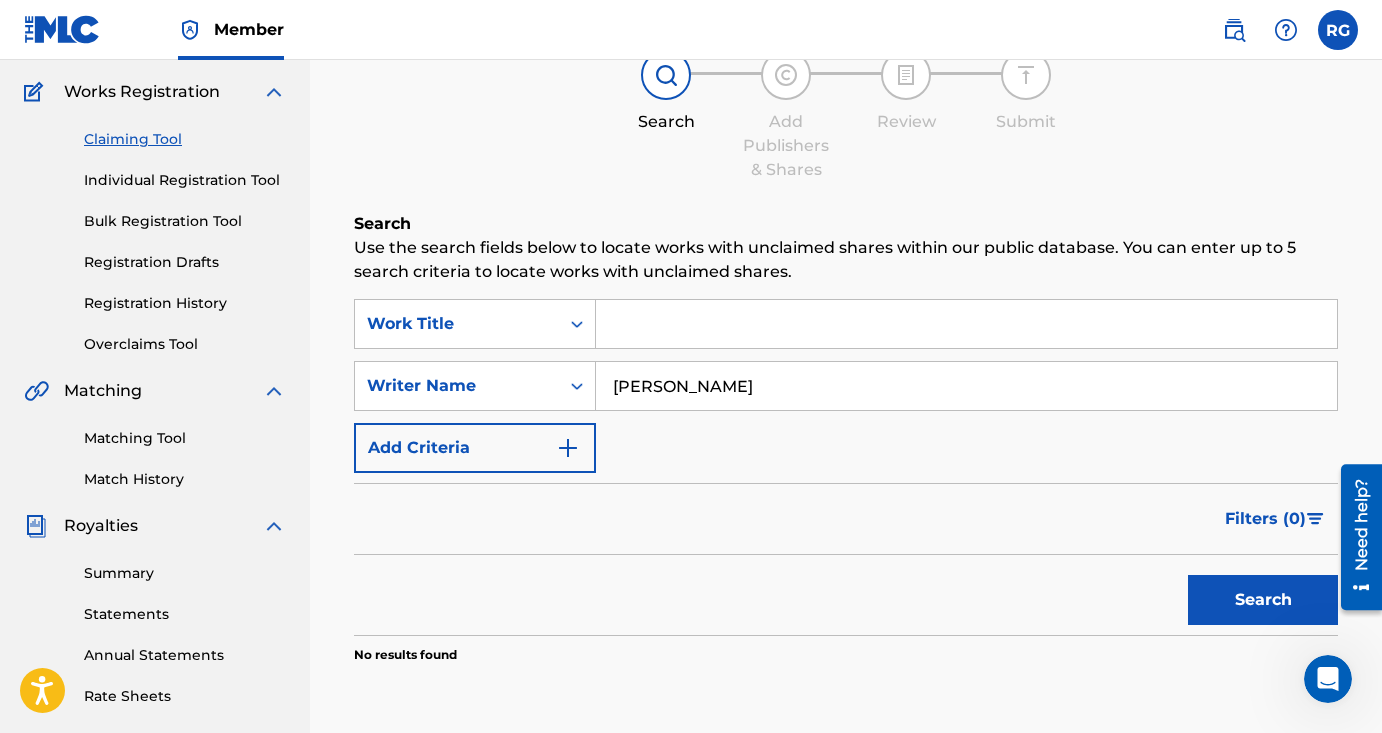click on "Search" at bounding box center (1263, 600) 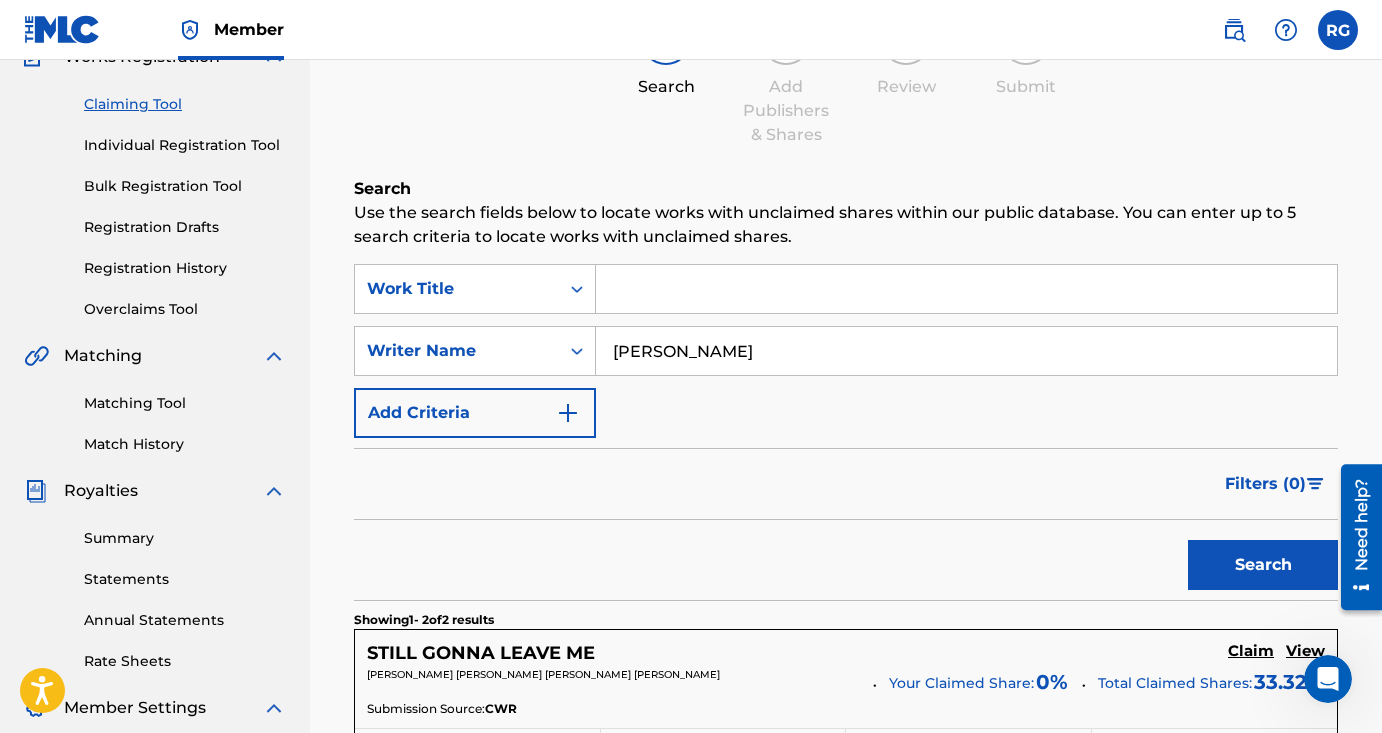 scroll, scrollTop: 149, scrollLeft: 0, axis: vertical 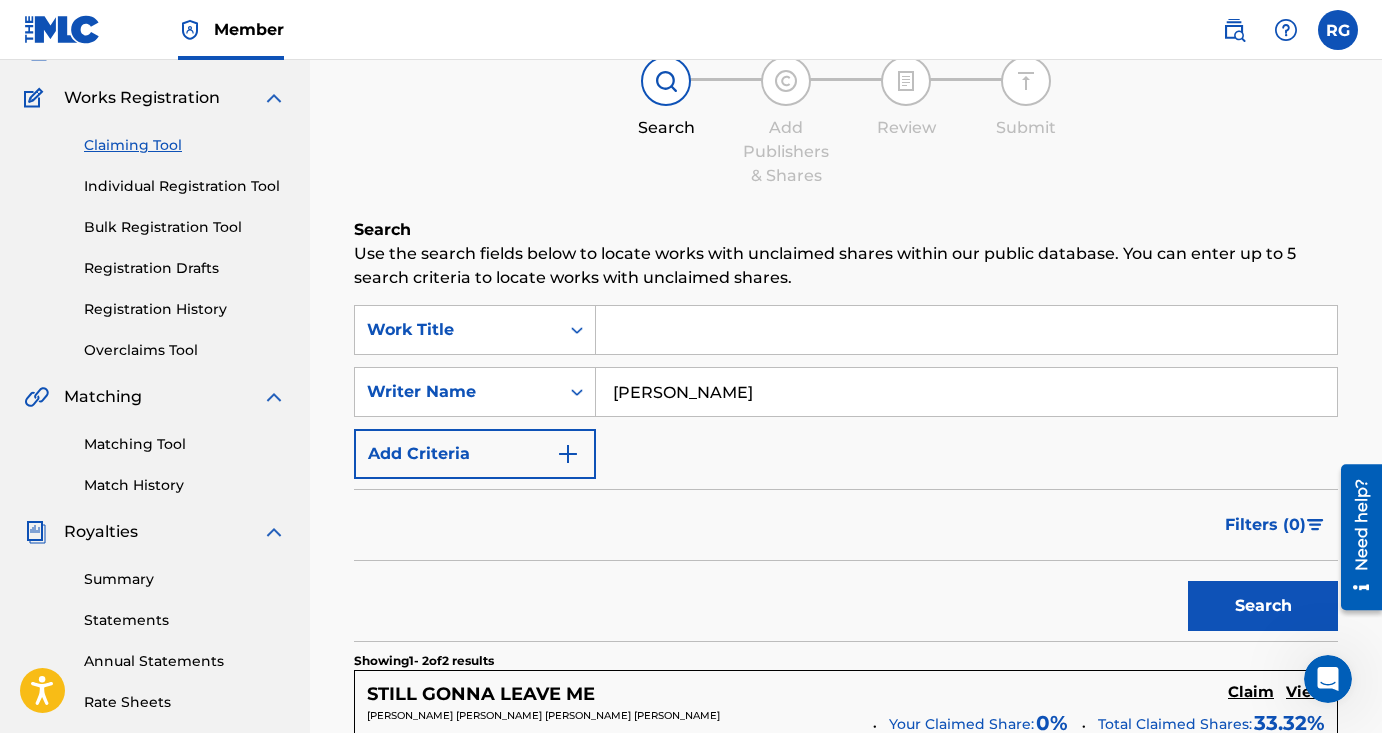 click on "[PERSON_NAME]" at bounding box center (966, 392) 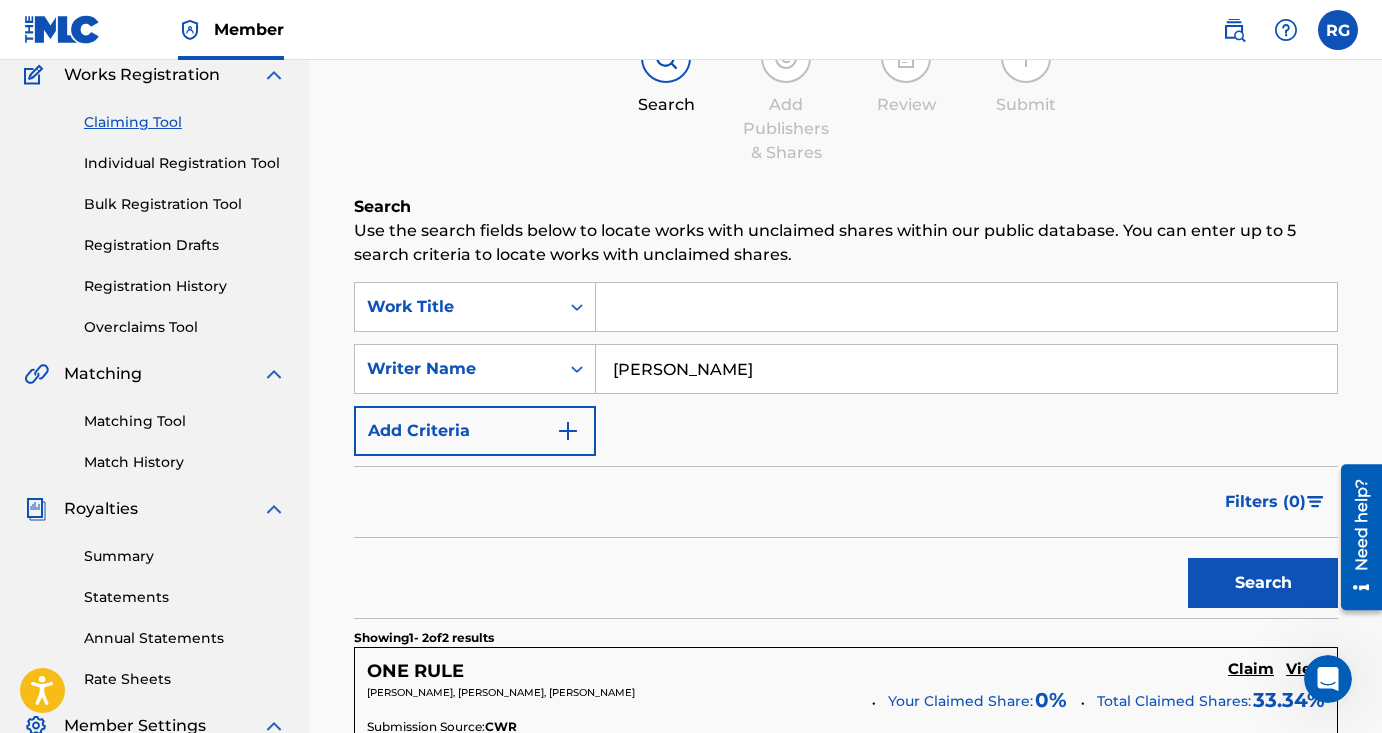 scroll, scrollTop: 140, scrollLeft: 0, axis: vertical 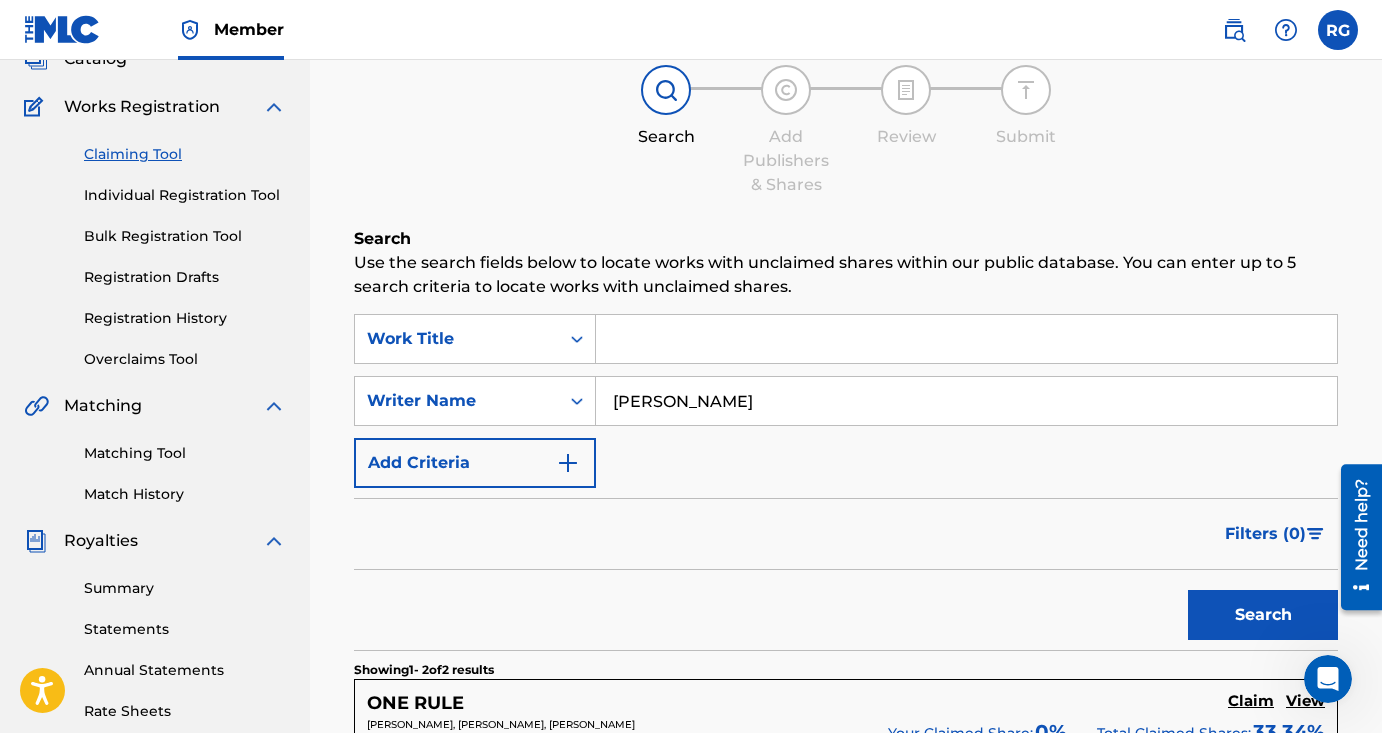 click on "[PERSON_NAME]" at bounding box center (966, 401) 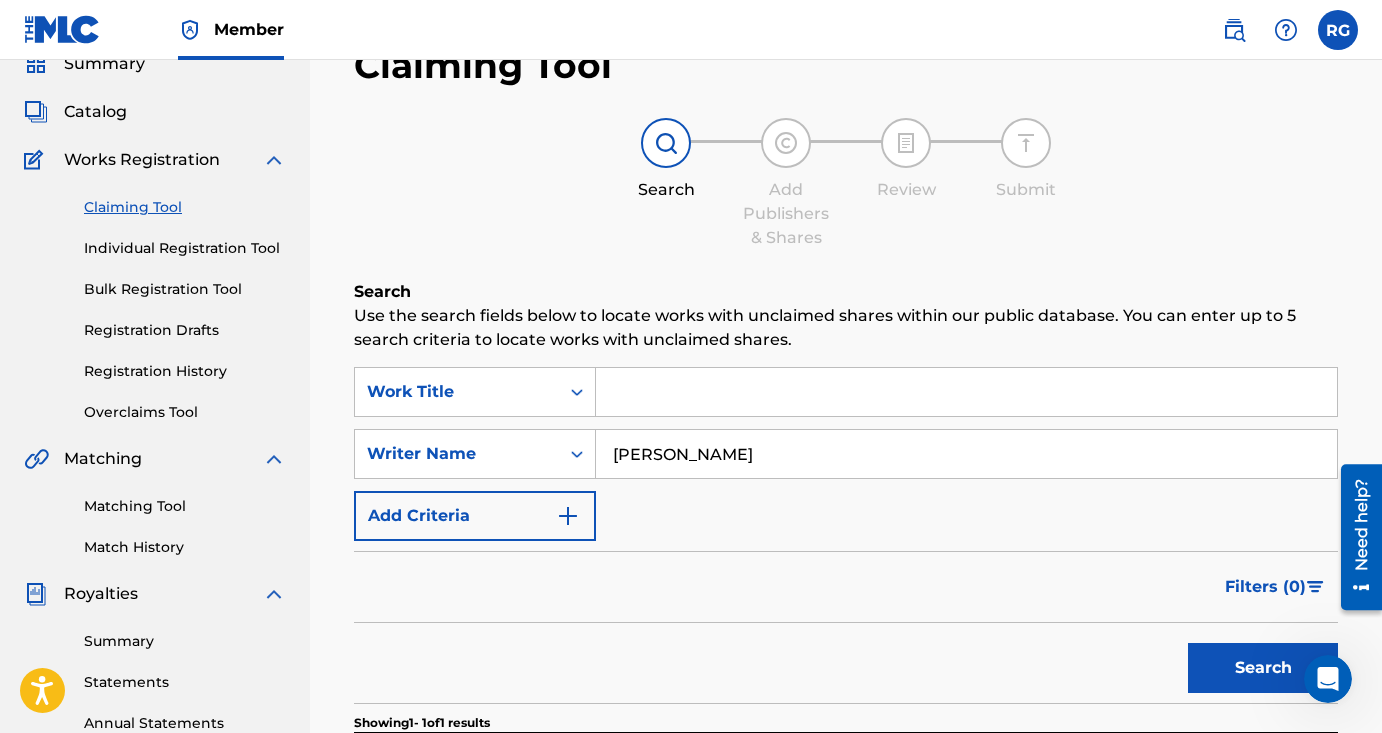 scroll, scrollTop: 0, scrollLeft: 0, axis: both 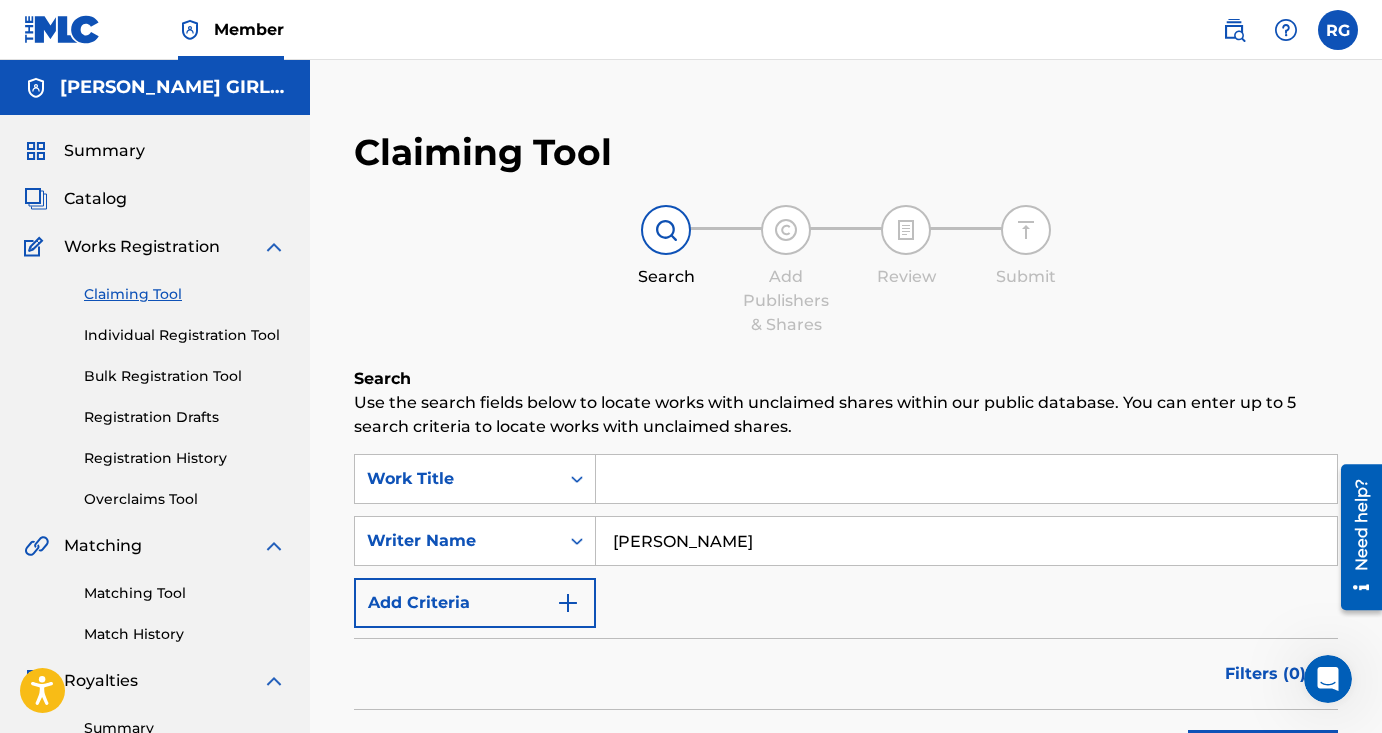 click on "Summary Catalog Works Registration Claiming Tool Individual Registration Tool Bulk Registration Tool Registration Drafts Registration History Overclaims Tool Matching Matching Tool Match History Royalties Summary Statements Annual Statements Rate Sheets Member Settings Banking Information Member Information User Permissions Contact Information Member Benefits" at bounding box center [155, 629] 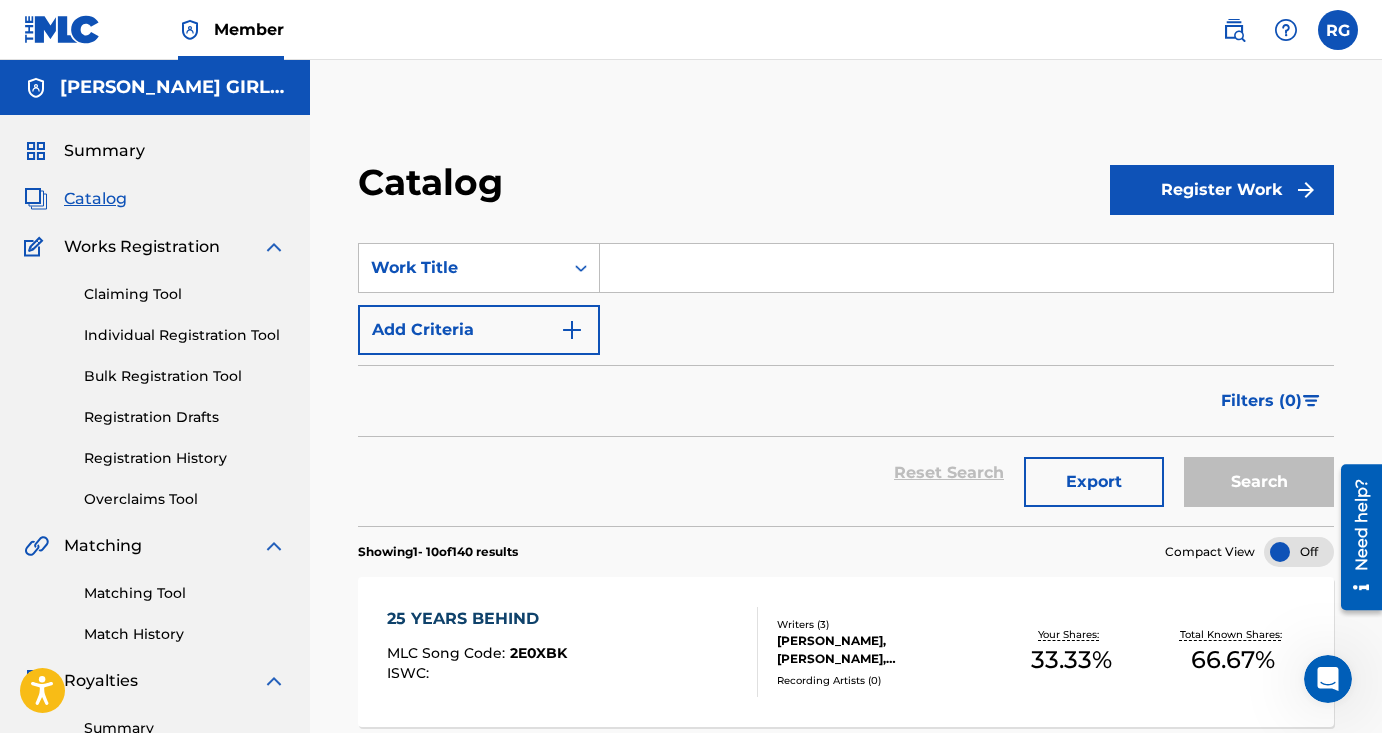 click at bounding box center [966, 268] 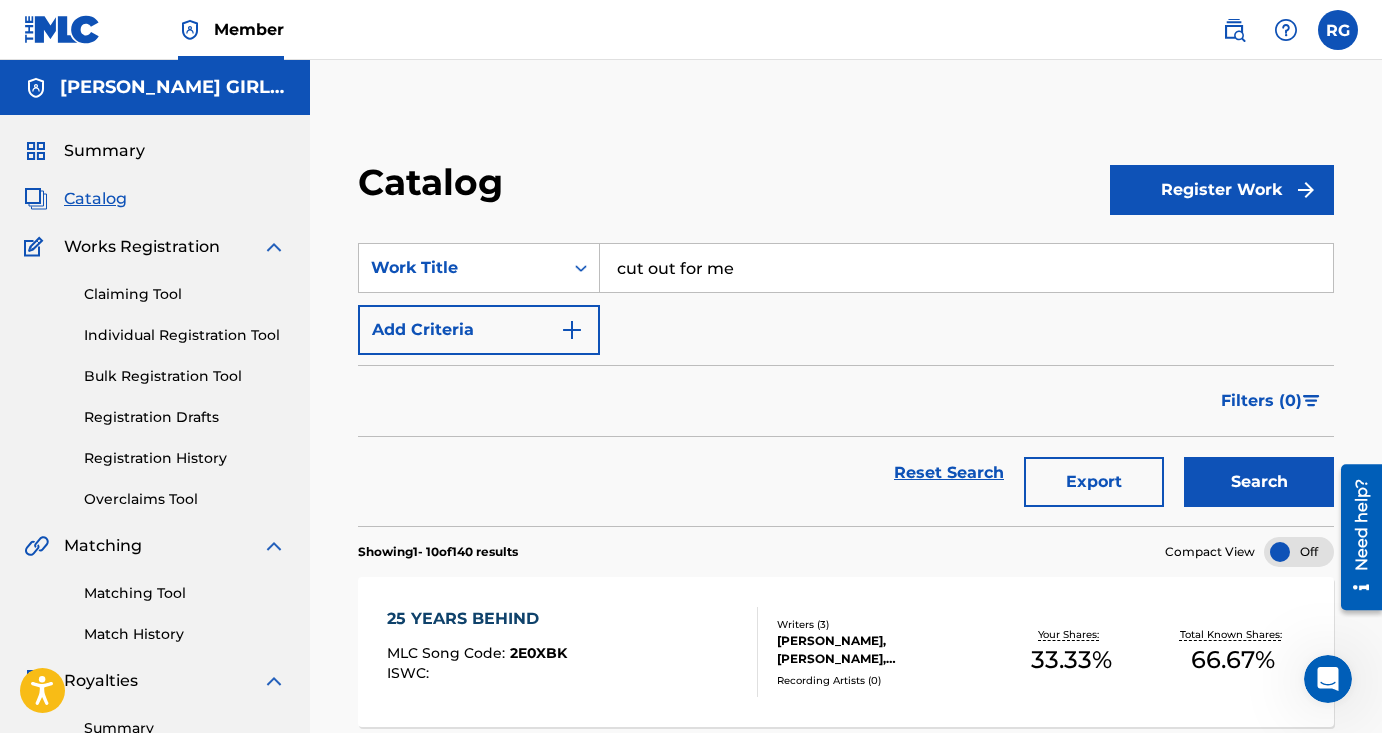 type on "cut out for me" 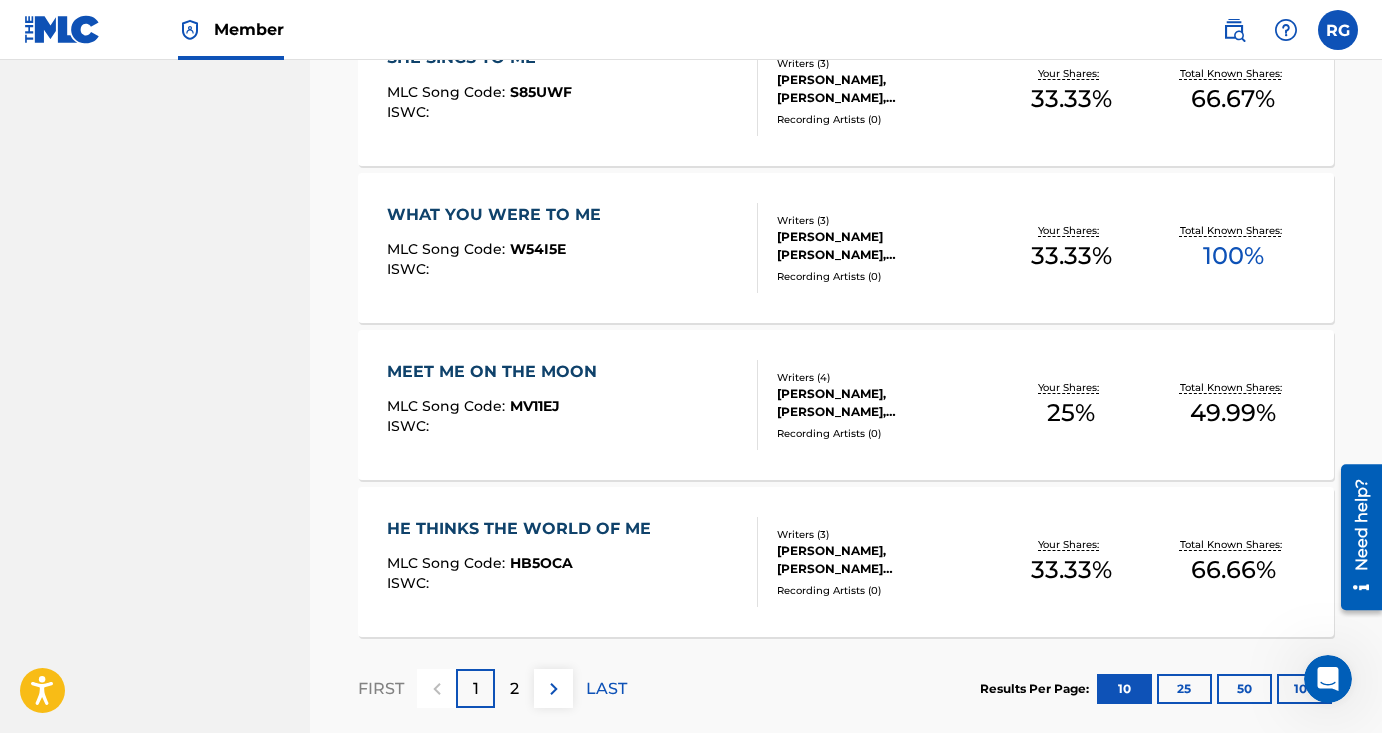 scroll, scrollTop: 0, scrollLeft: 0, axis: both 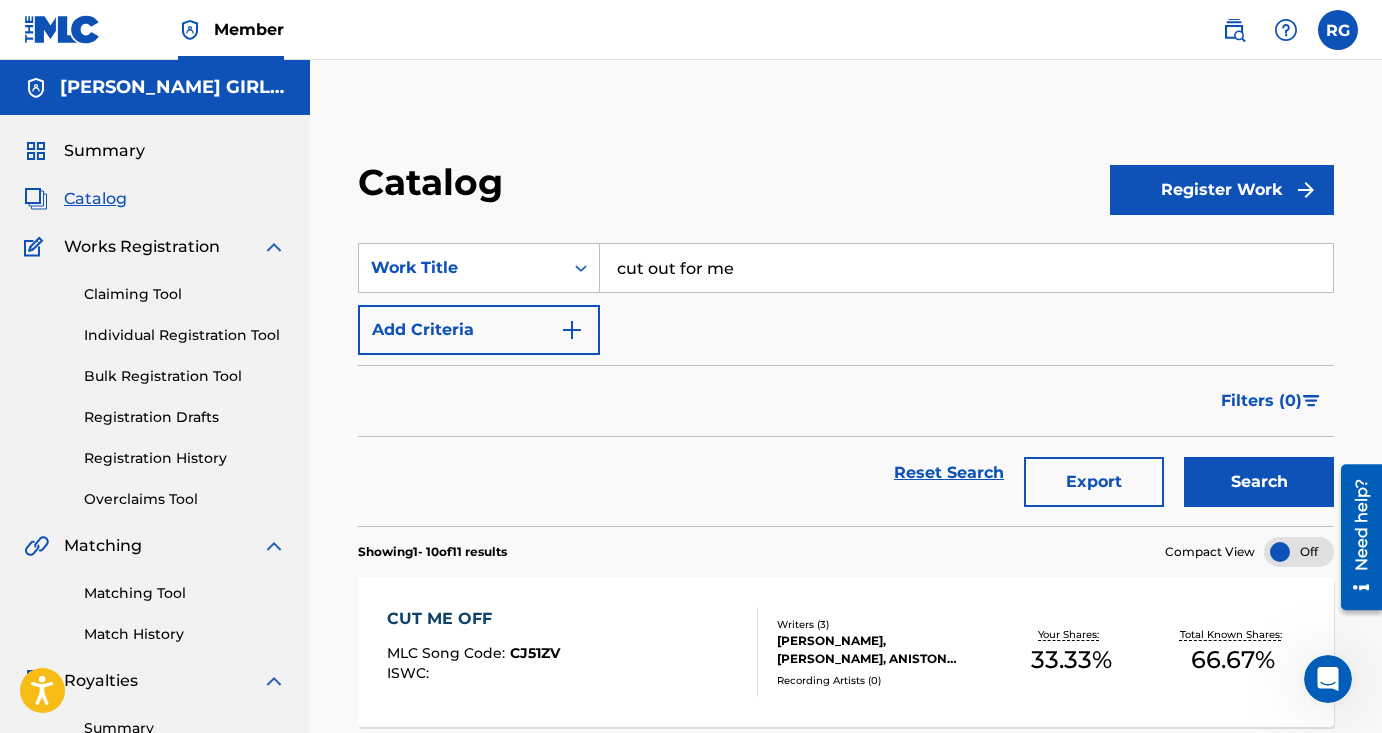 click on "Individual Registration Tool" at bounding box center [185, 335] 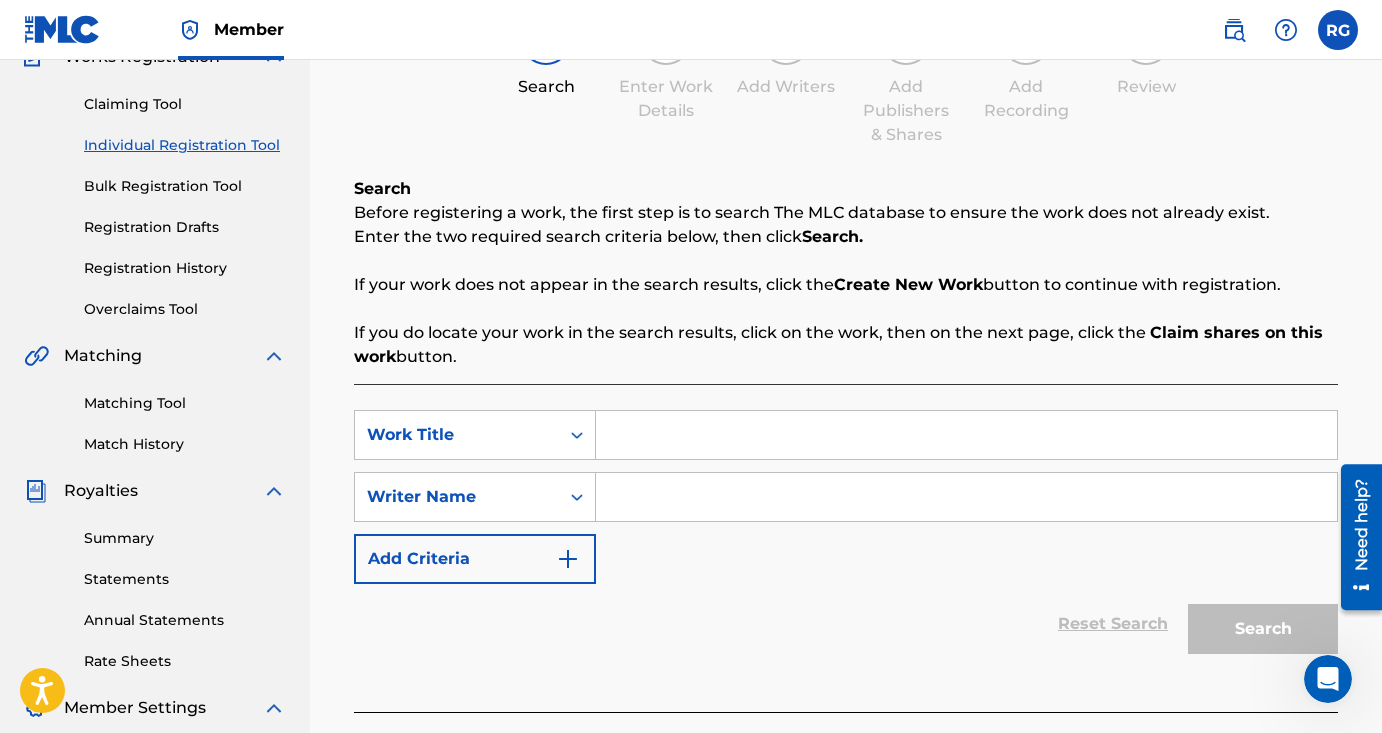 scroll, scrollTop: 197, scrollLeft: 0, axis: vertical 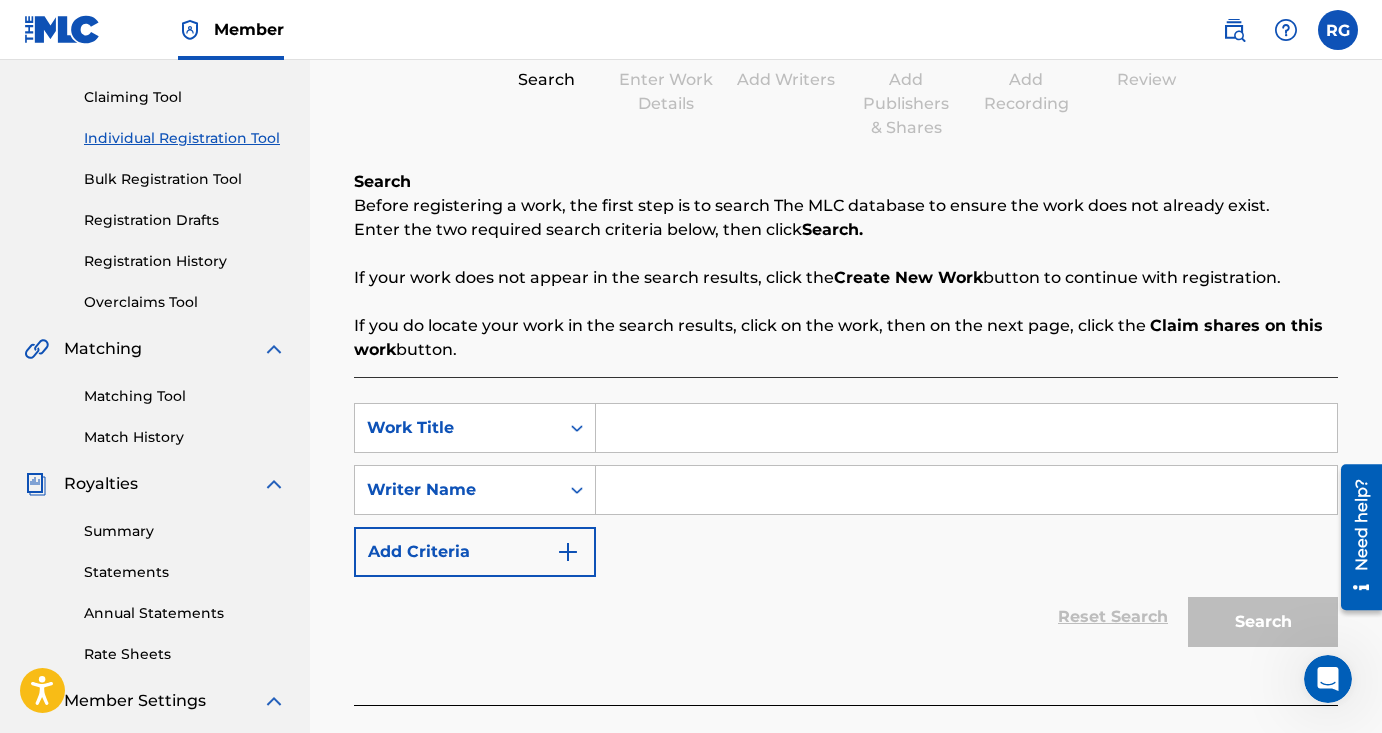 click at bounding box center (966, 428) 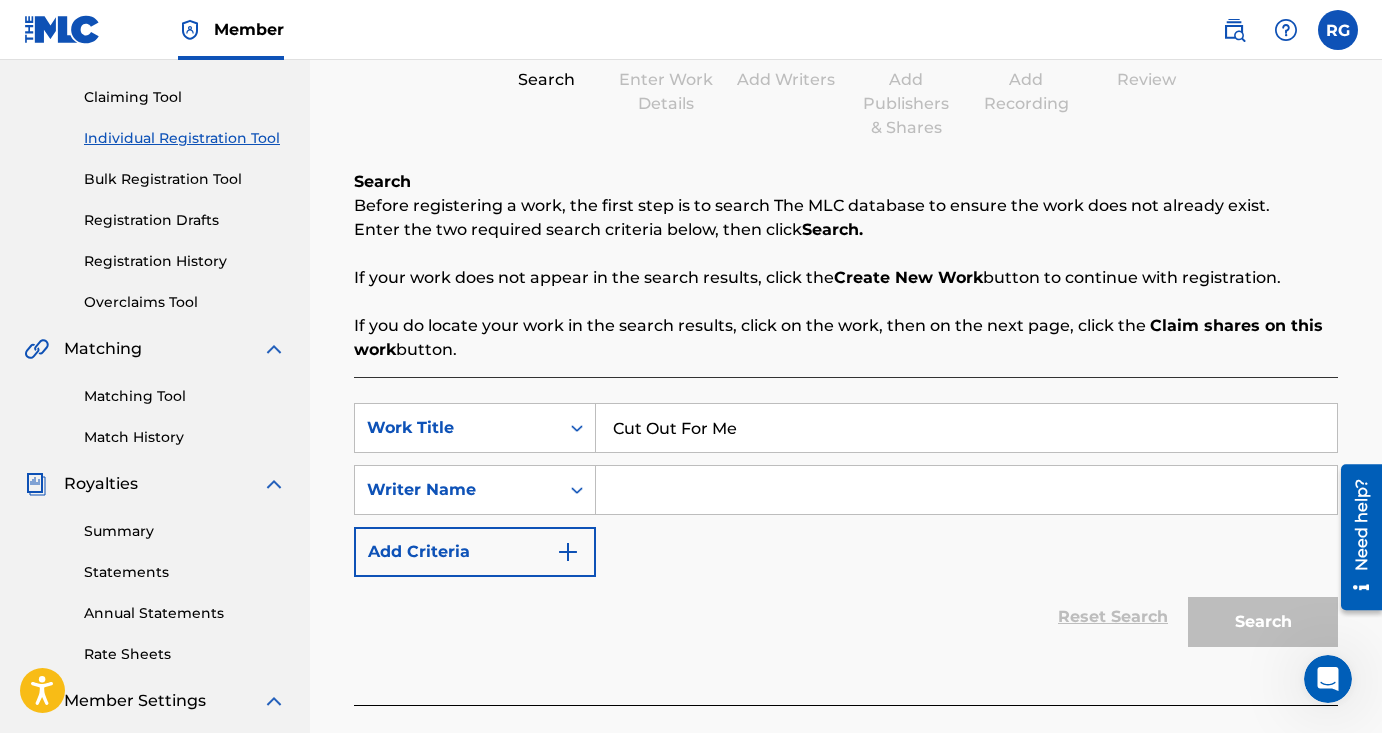 type on "Cut Out For Me" 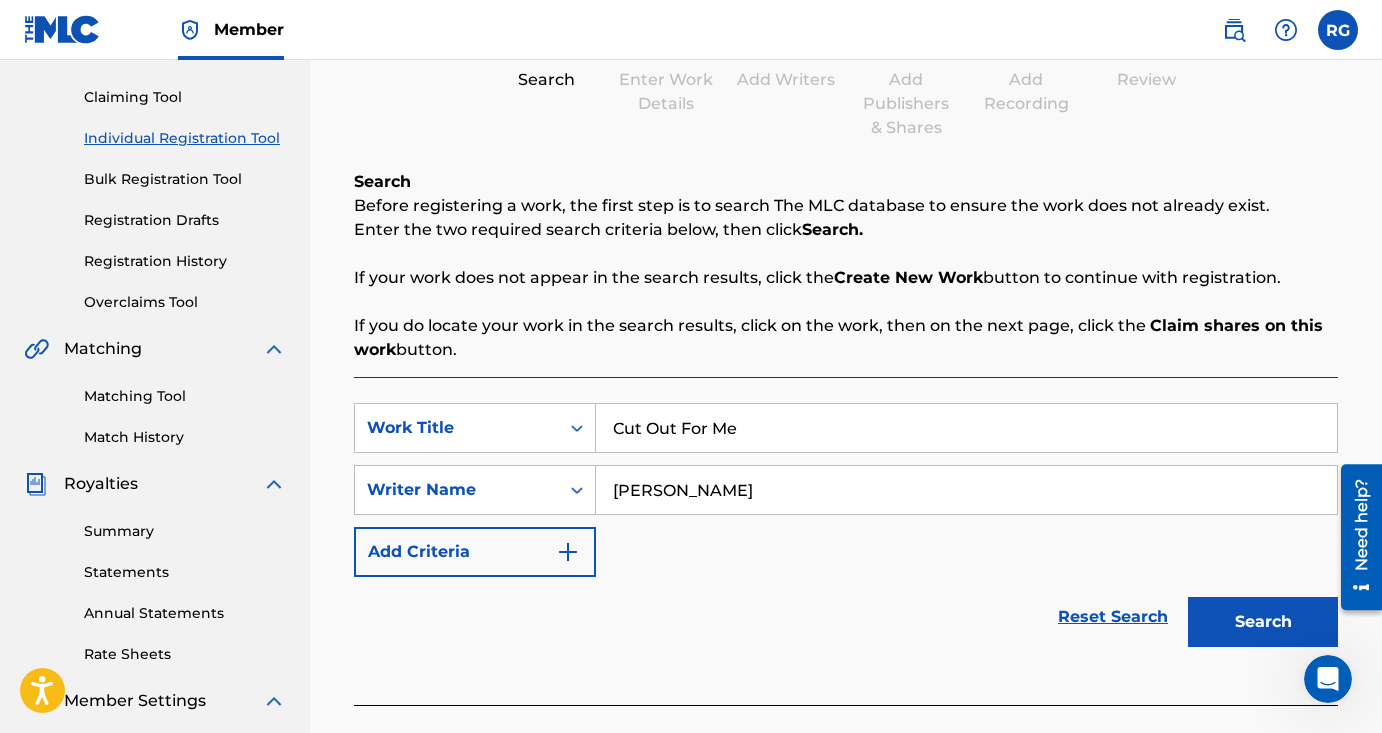 type on "[PERSON_NAME]" 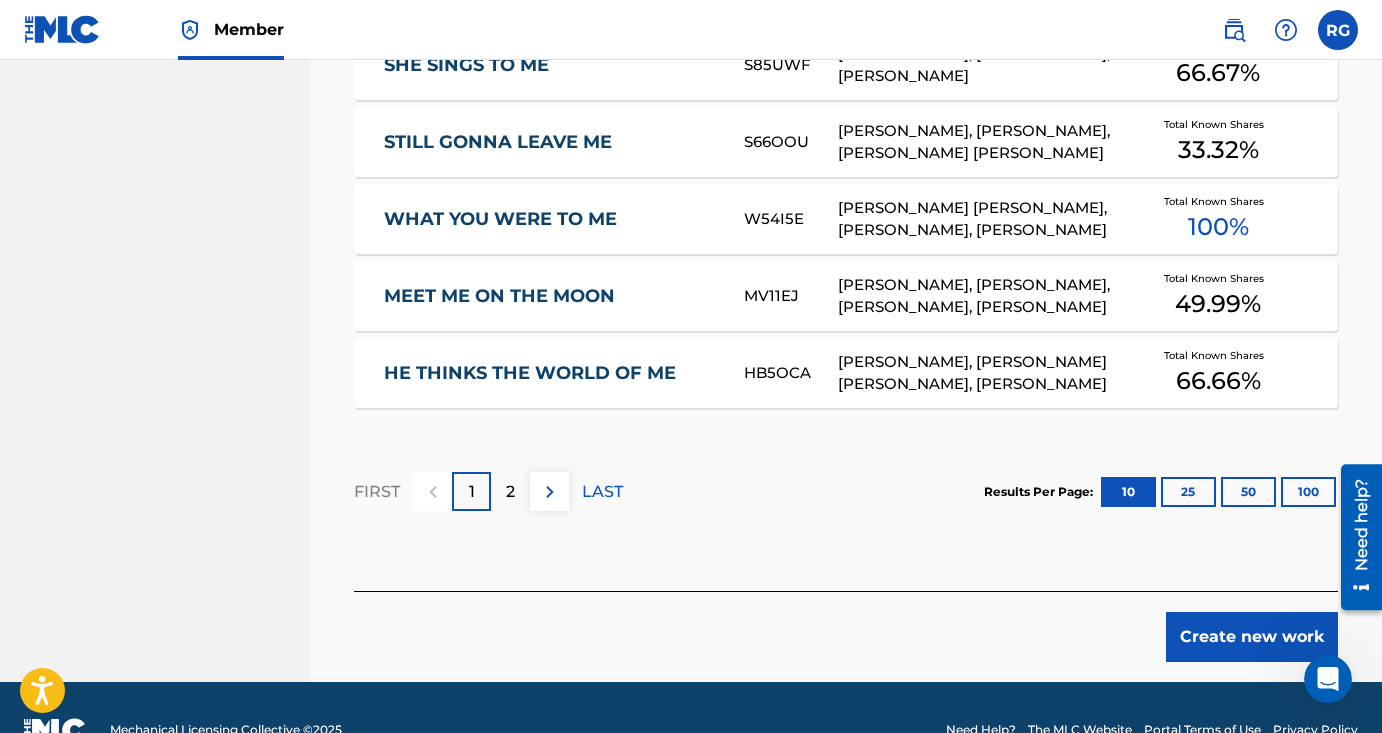 scroll, scrollTop: 1354, scrollLeft: 0, axis: vertical 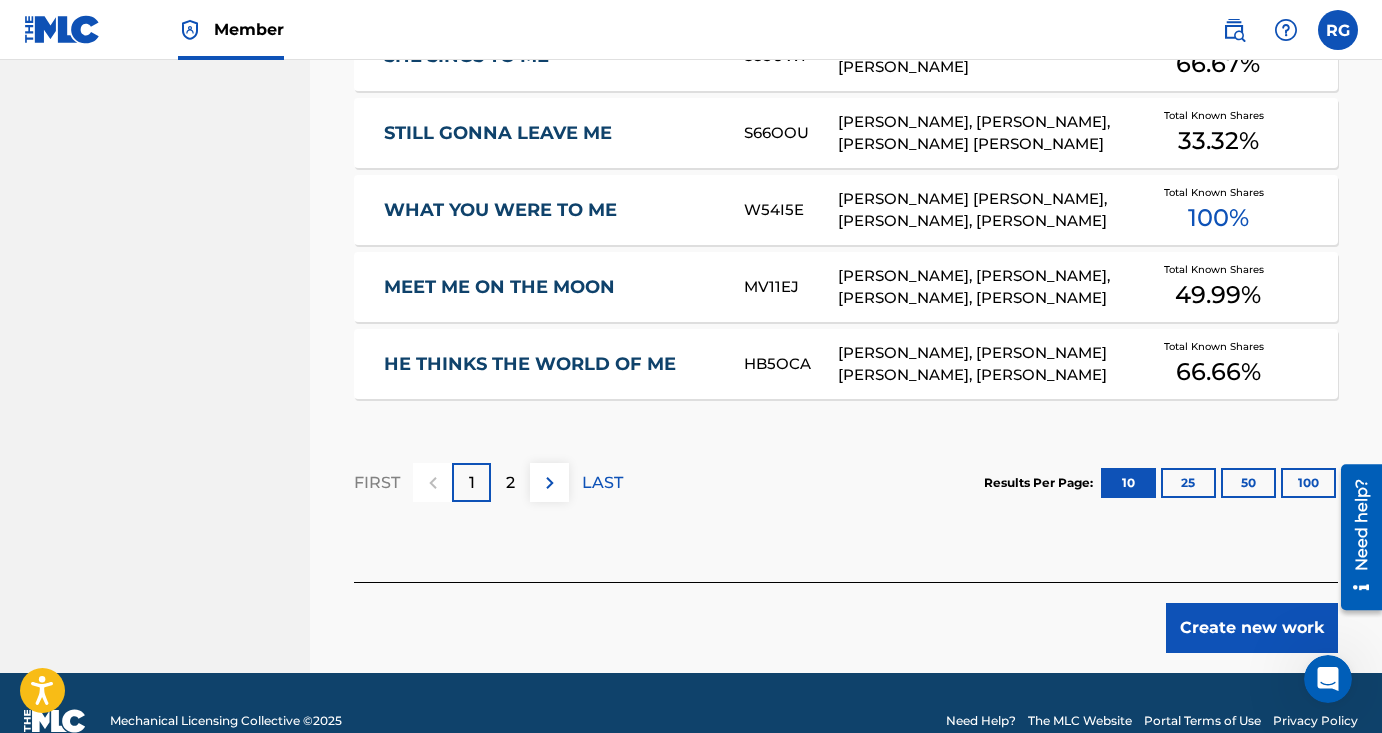 click on "Create new work" at bounding box center [1252, 628] 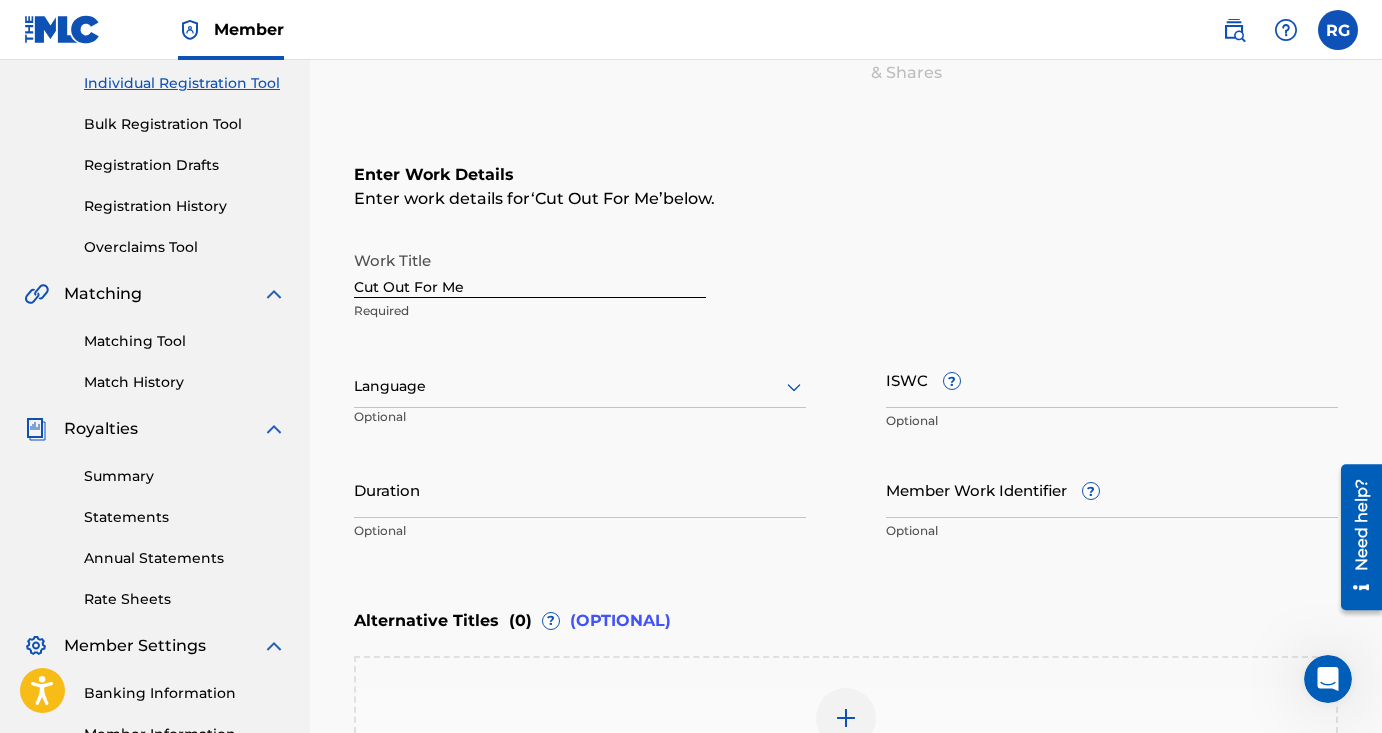 scroll, scrollTop: 254, scrollLeft: 0, axis: vertical 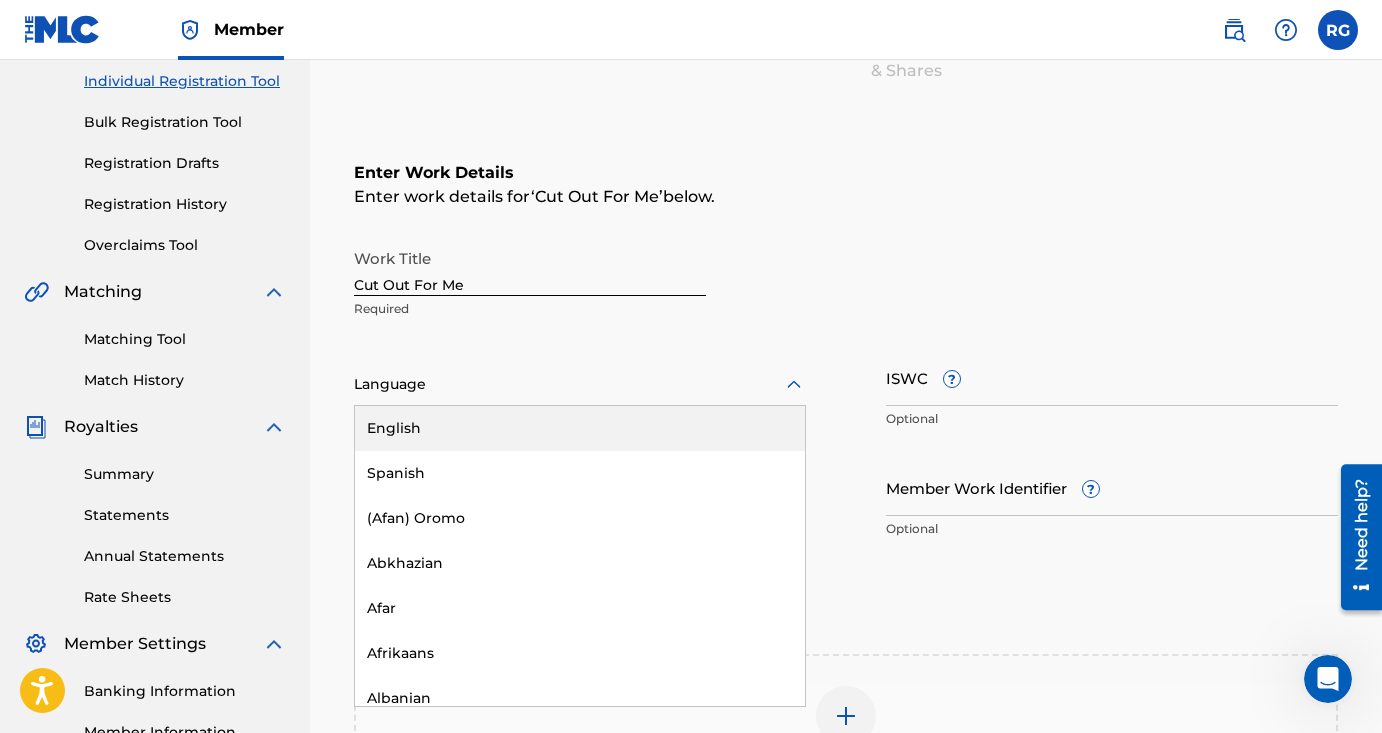 click at bounding box center [580, 384] 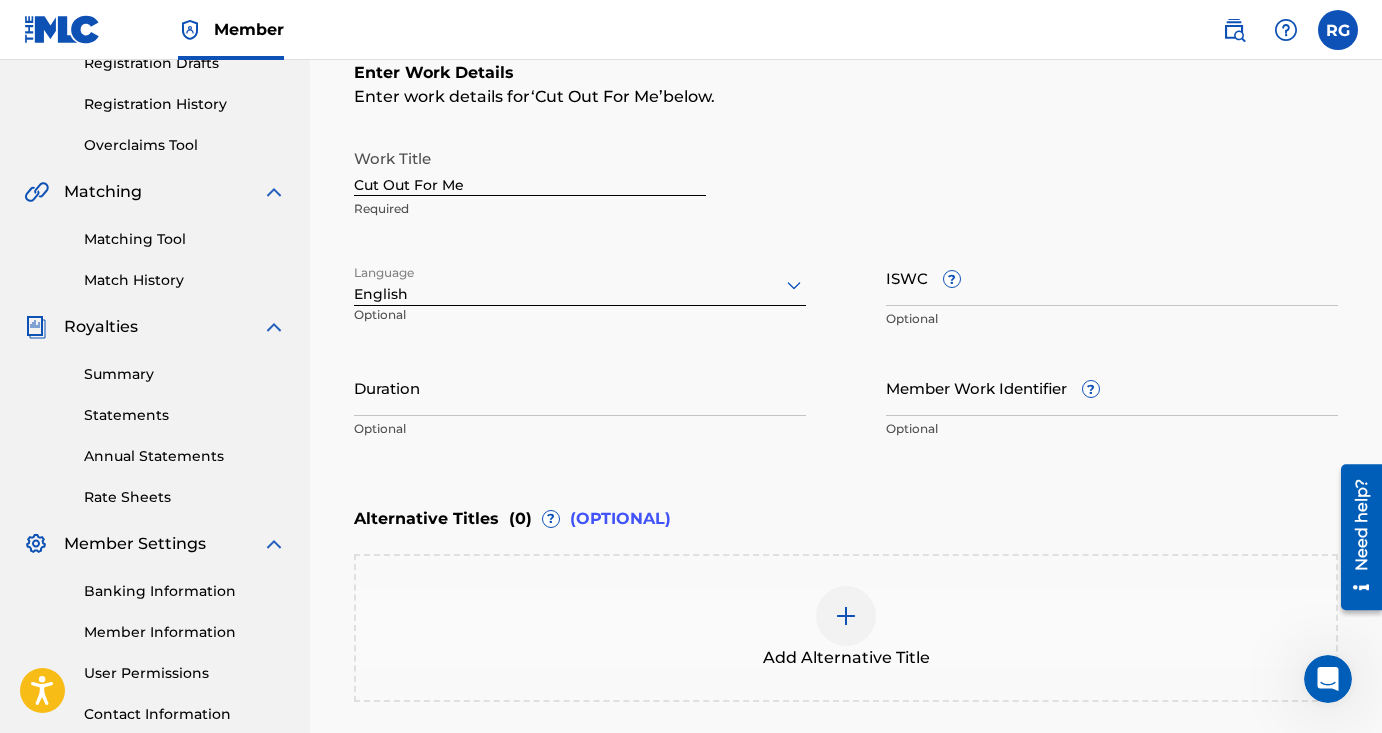 scroll, scrollTop: 375, scrollLeft: 0, axis: vertical 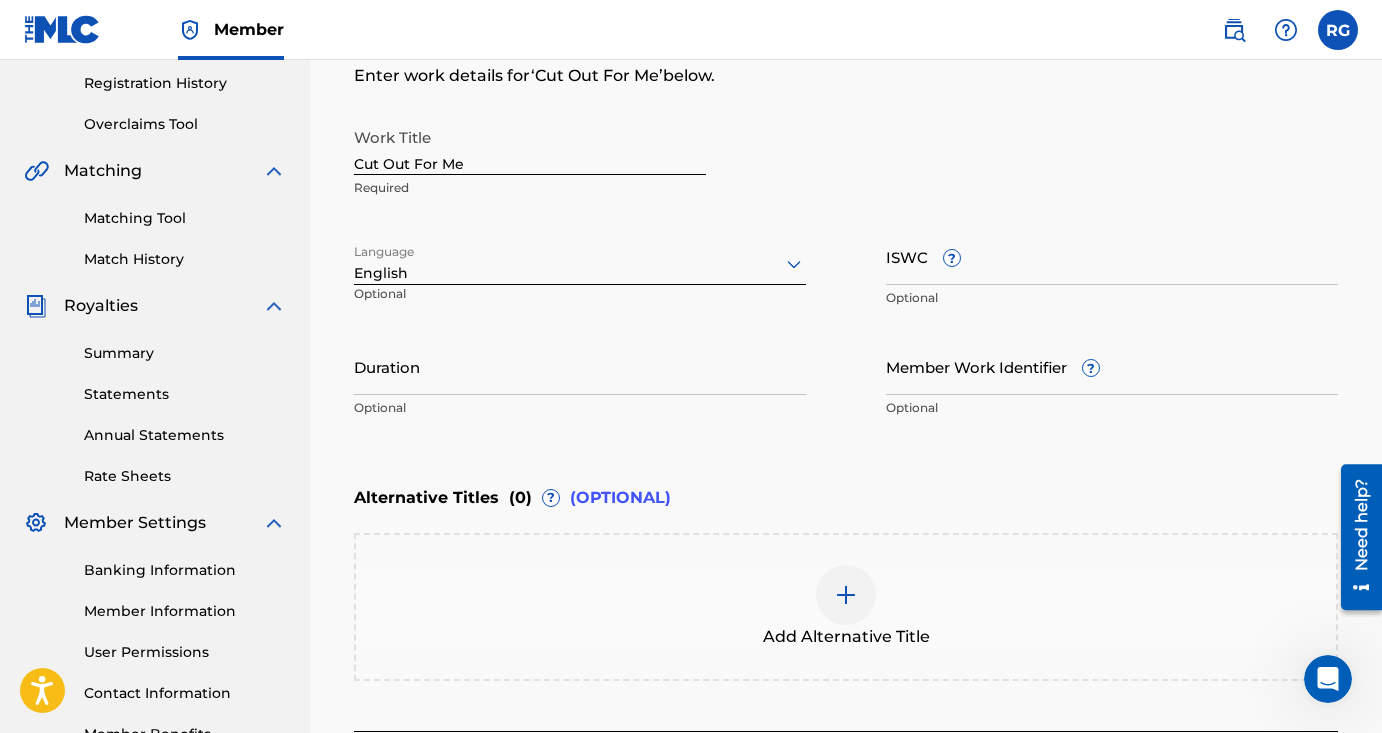 click on "Duration" at bounding box center (580, 366) 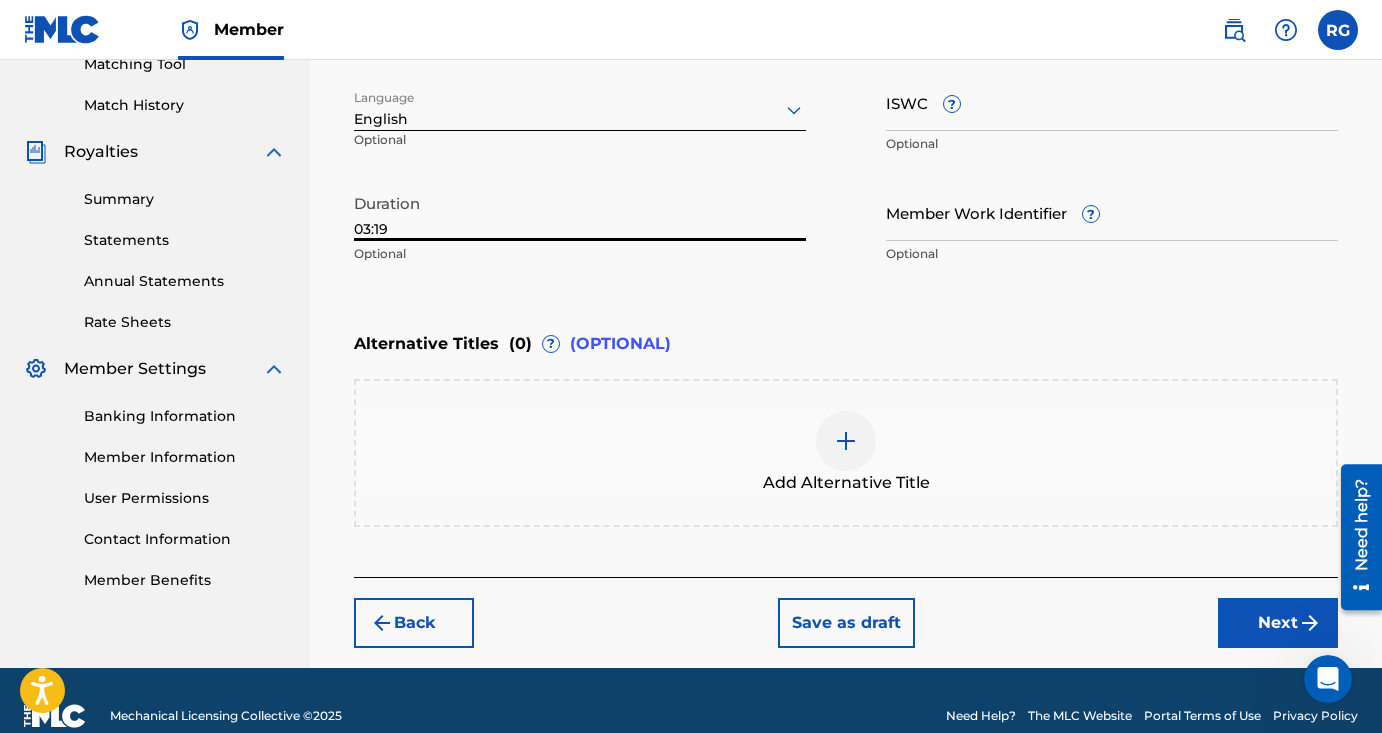 scroll, scrollTop: 559, scrollLeft: 0, axis: vertical 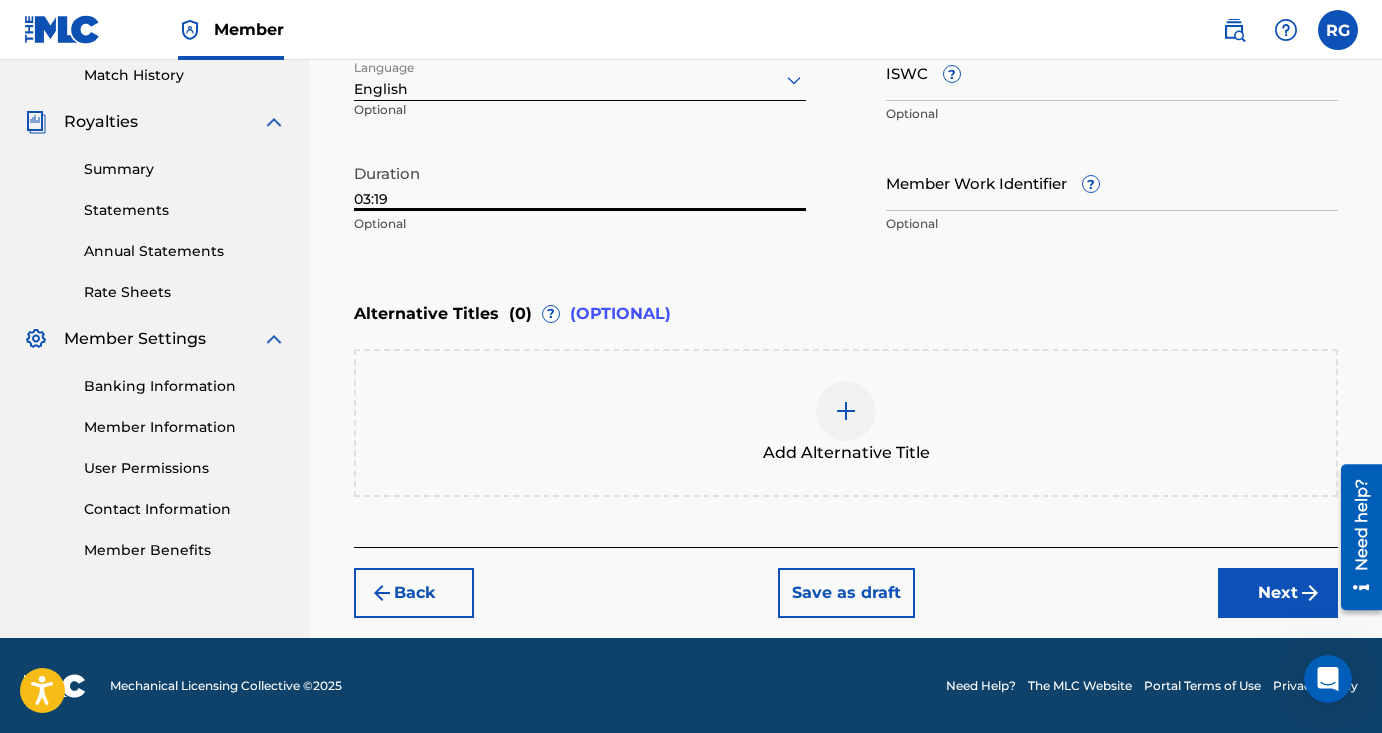 type on "03:19" 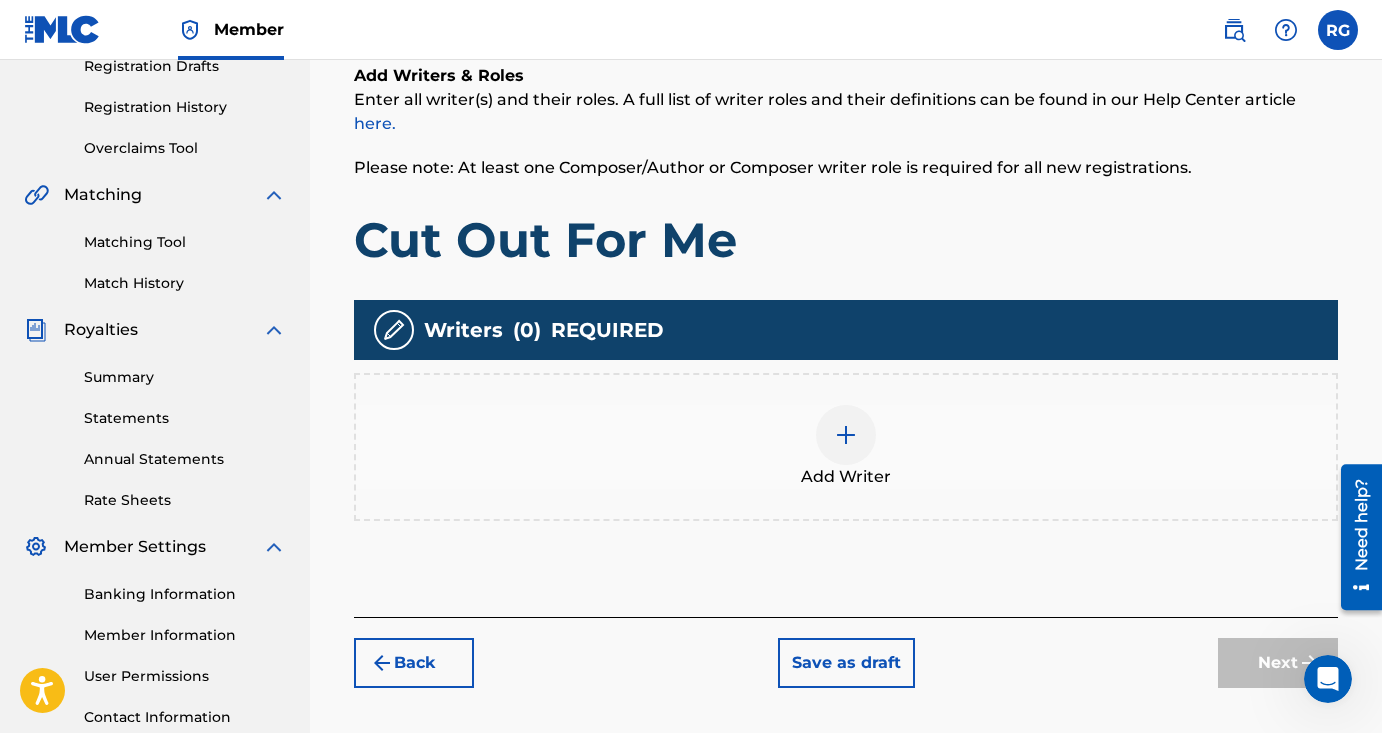 scroll, scrollTop: 366, scrollLeft: 0, axis: vertical 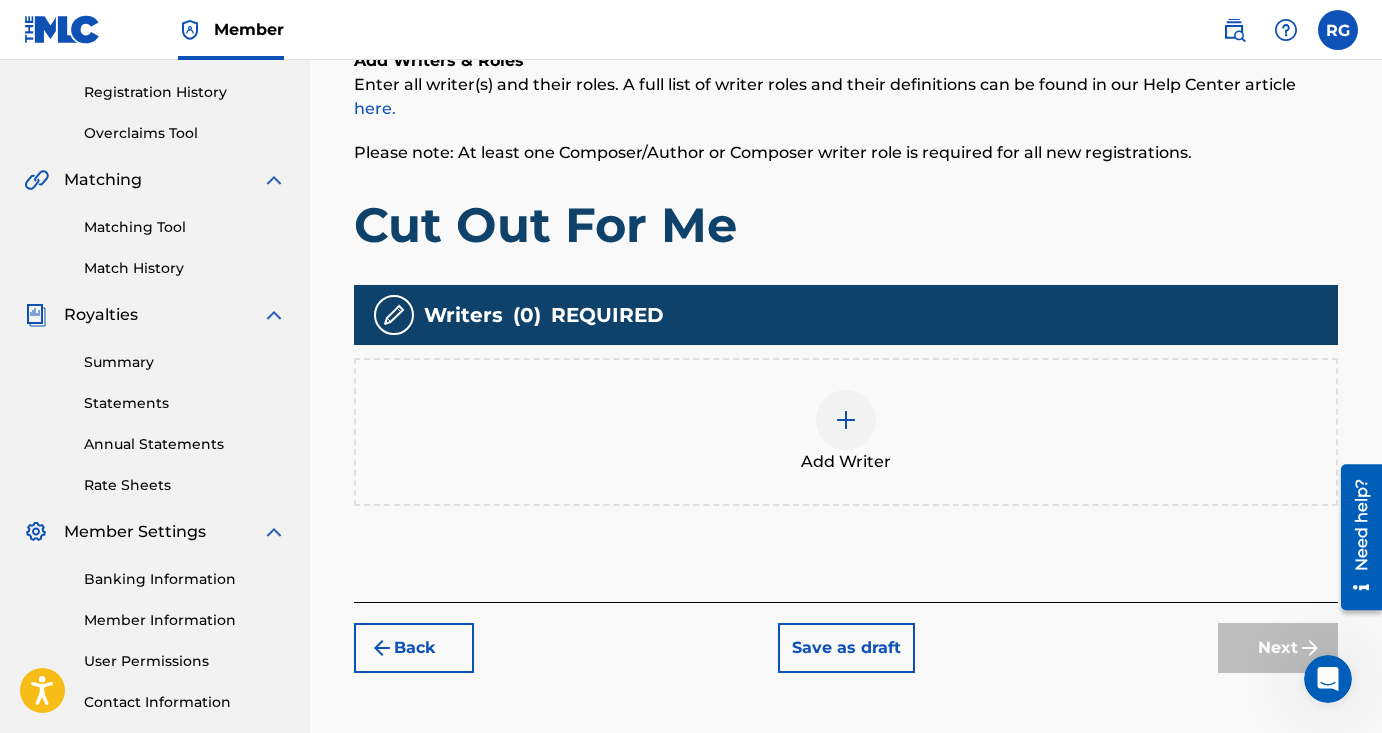 click at bounding box center (846, 420) 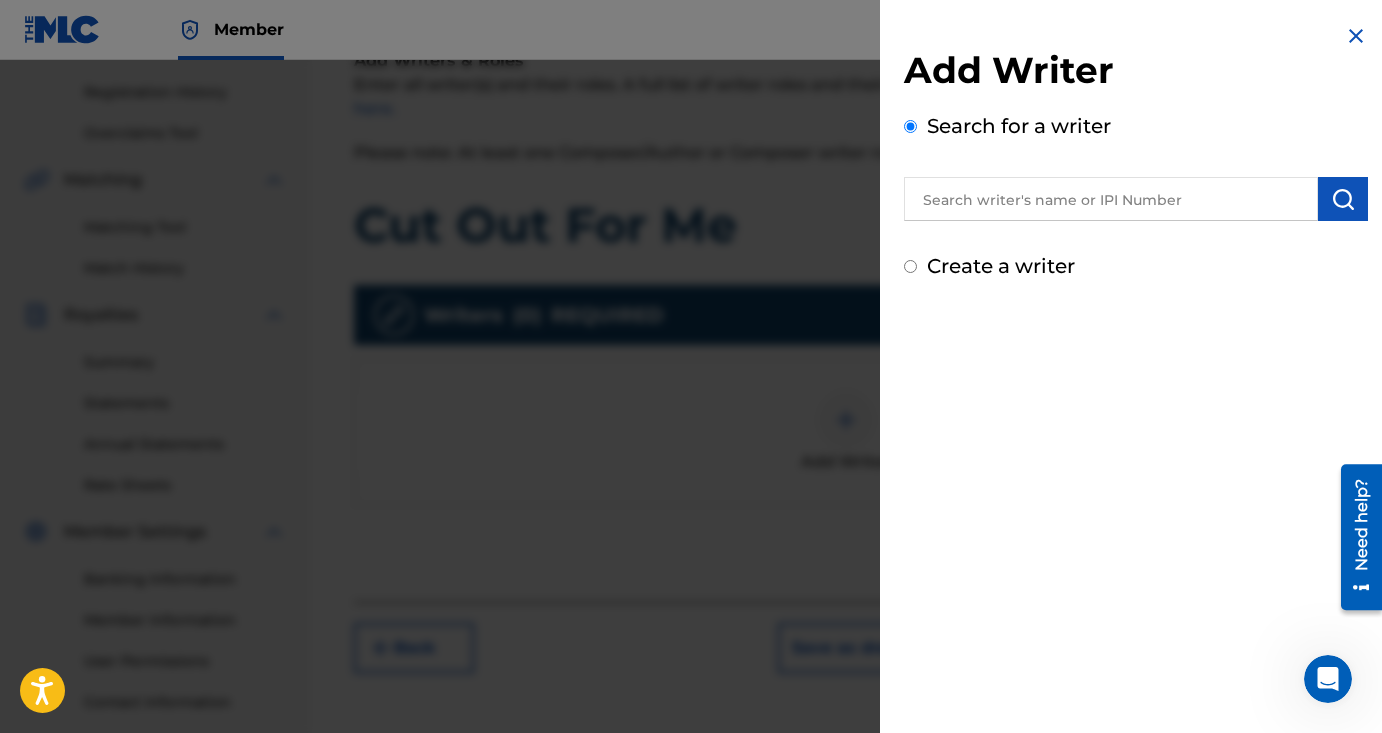 click at bounding box center (1111, 199) 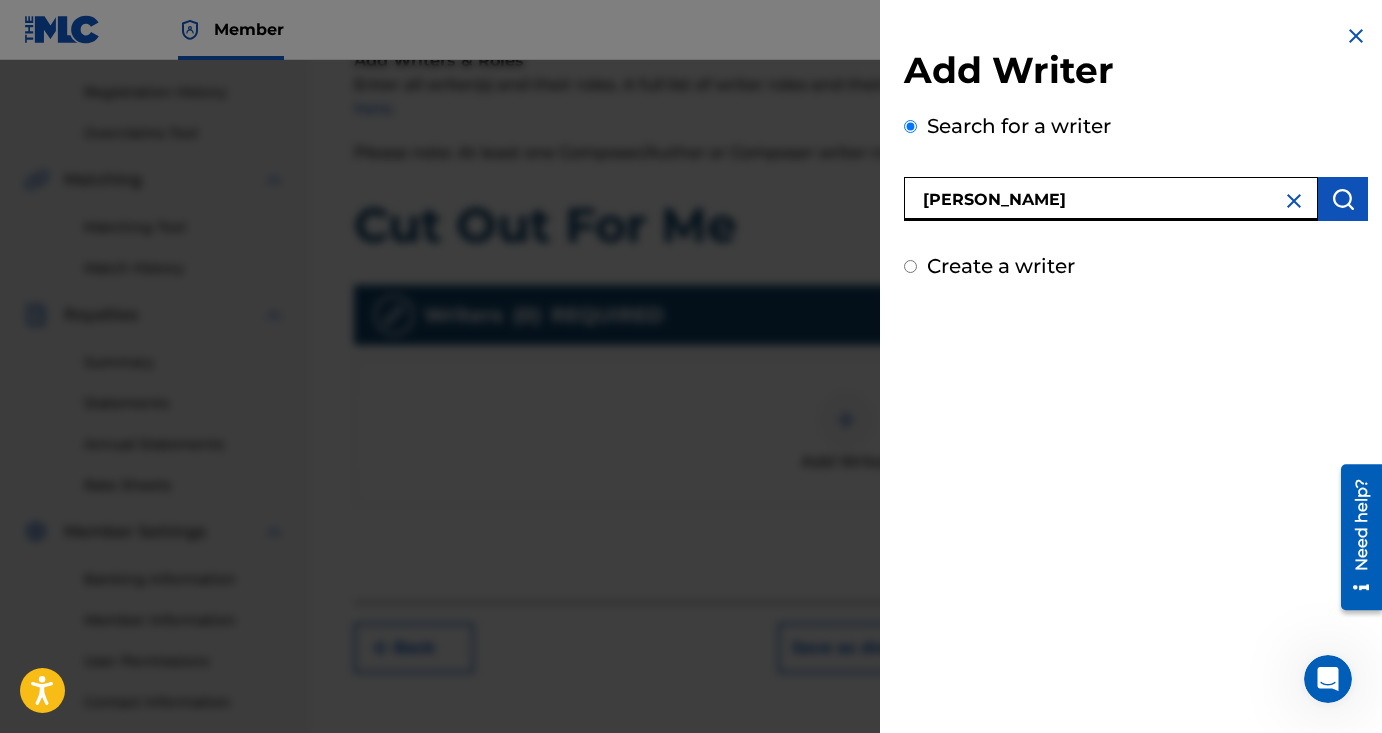 type on "[PERSON_NAME]" 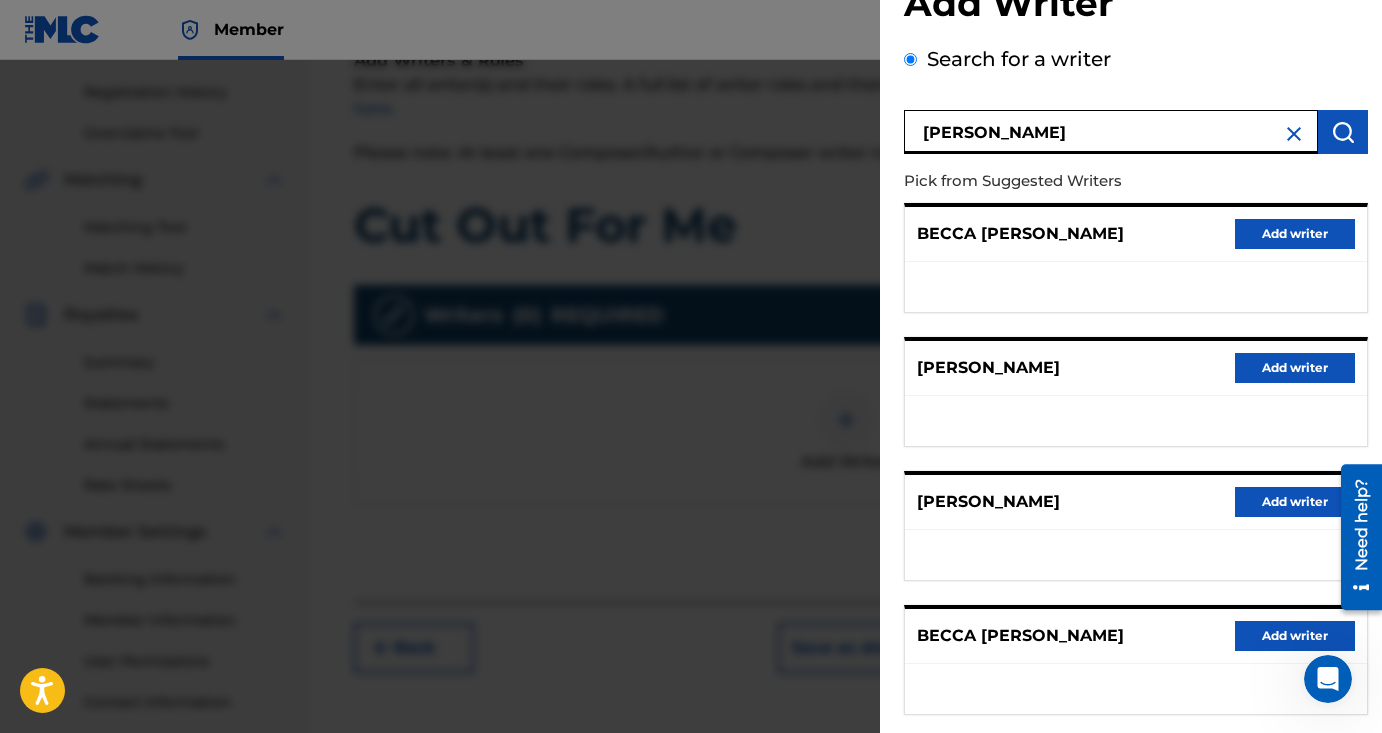 scroll, scrollTop: 26, scrollLeft: 0, axis: vertical 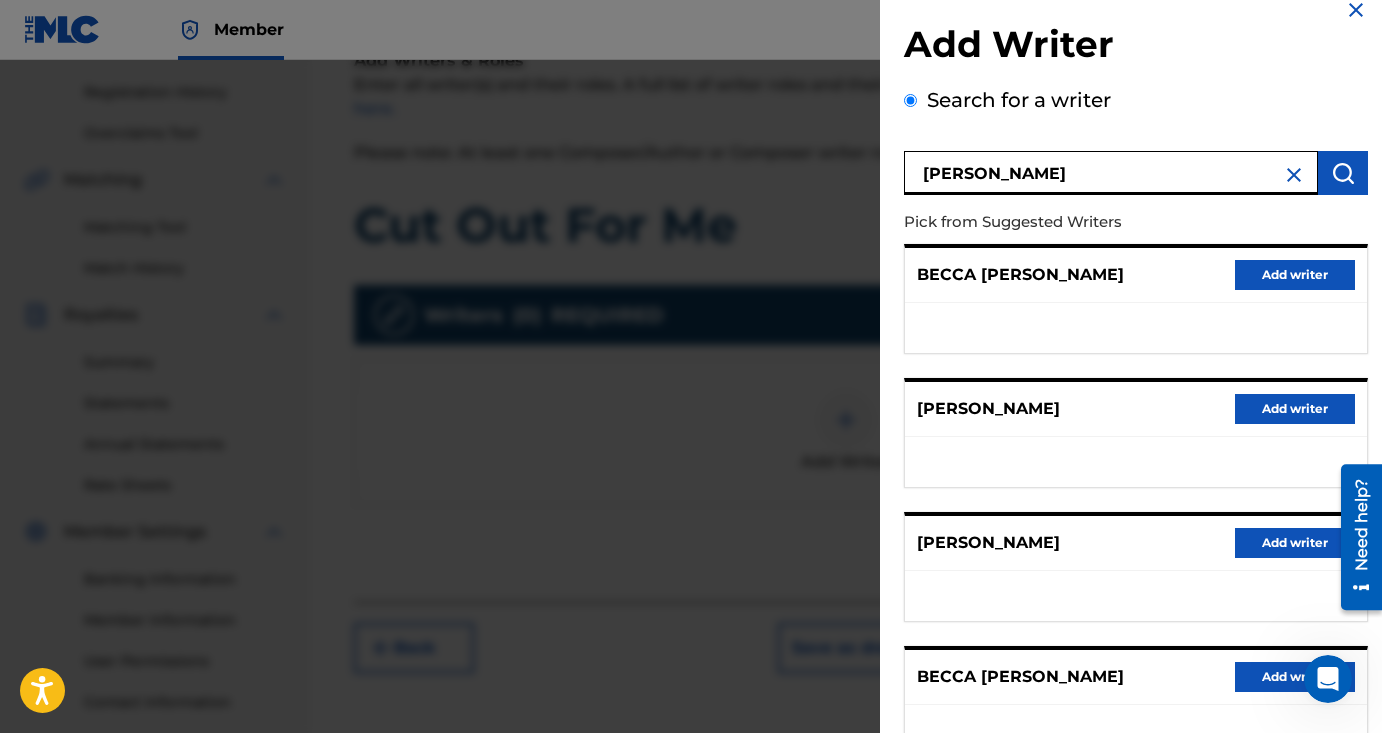 click on "Add writer" at bounding box center (1295, 275) 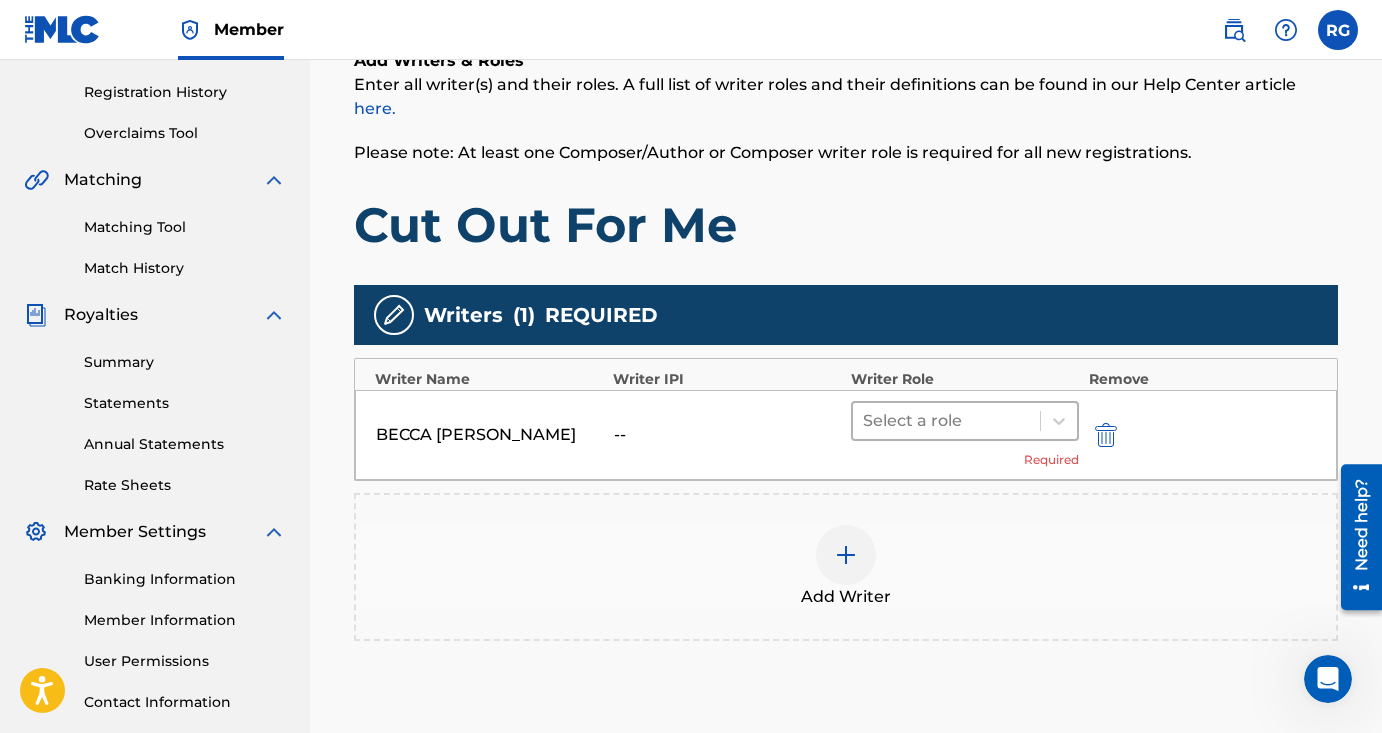 click at bounding box center (946, 421) 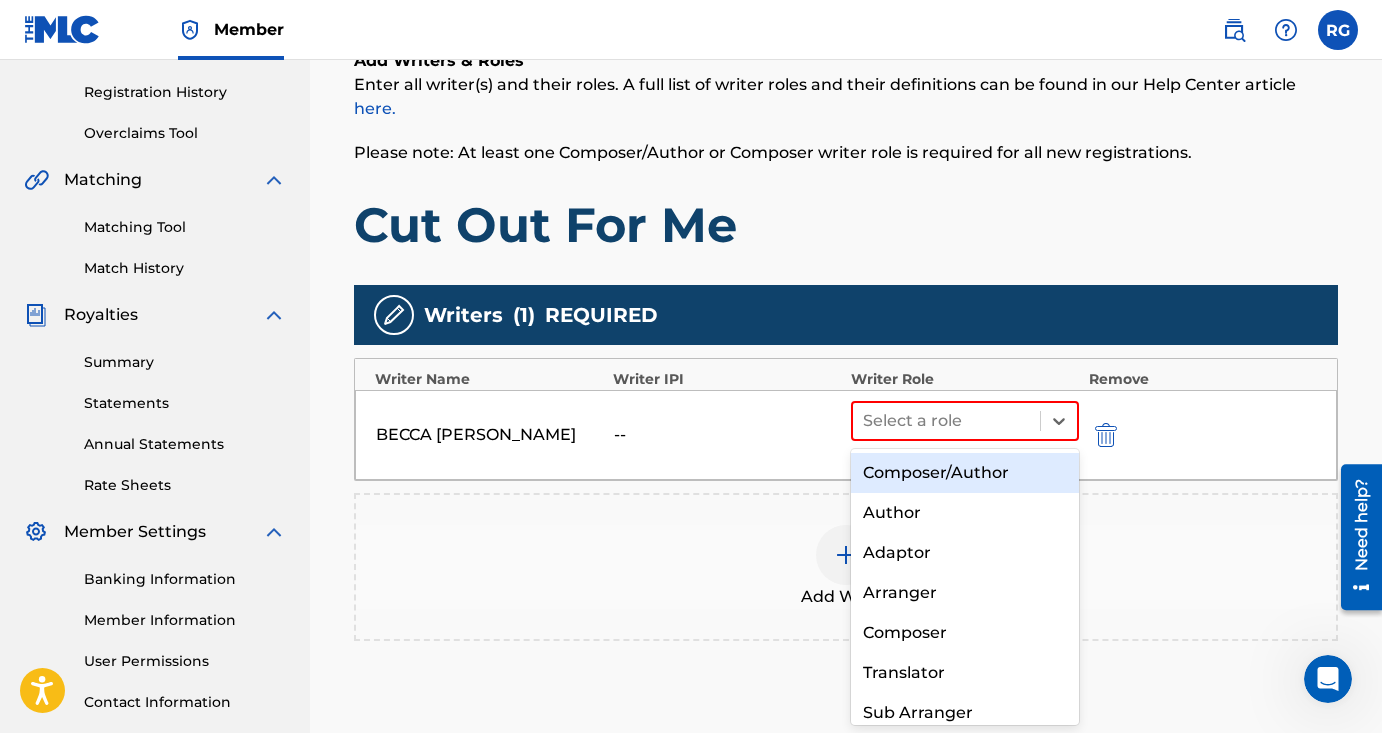 click on "Composer/Author" at bounding box center [965, 473] 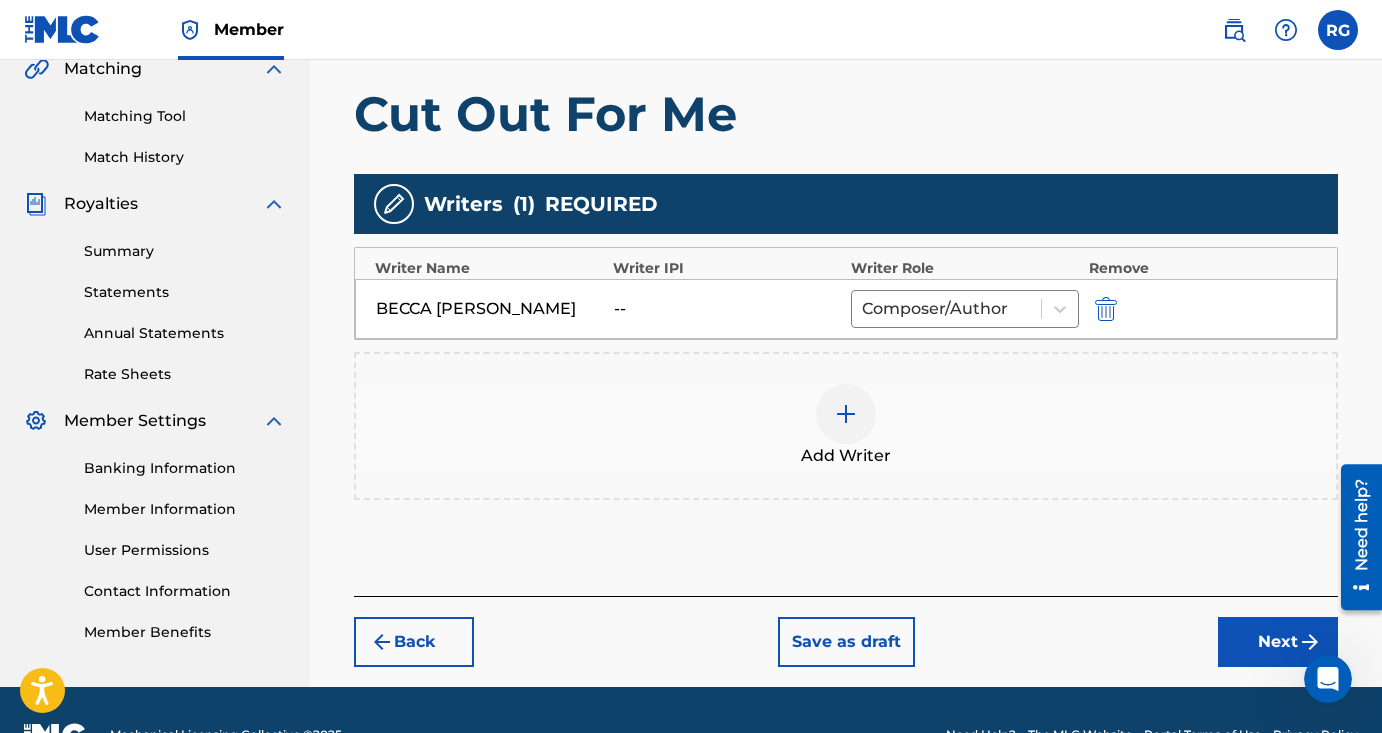 scroll, scrollTop: 485, scrollLeft: 0, axis: vertical 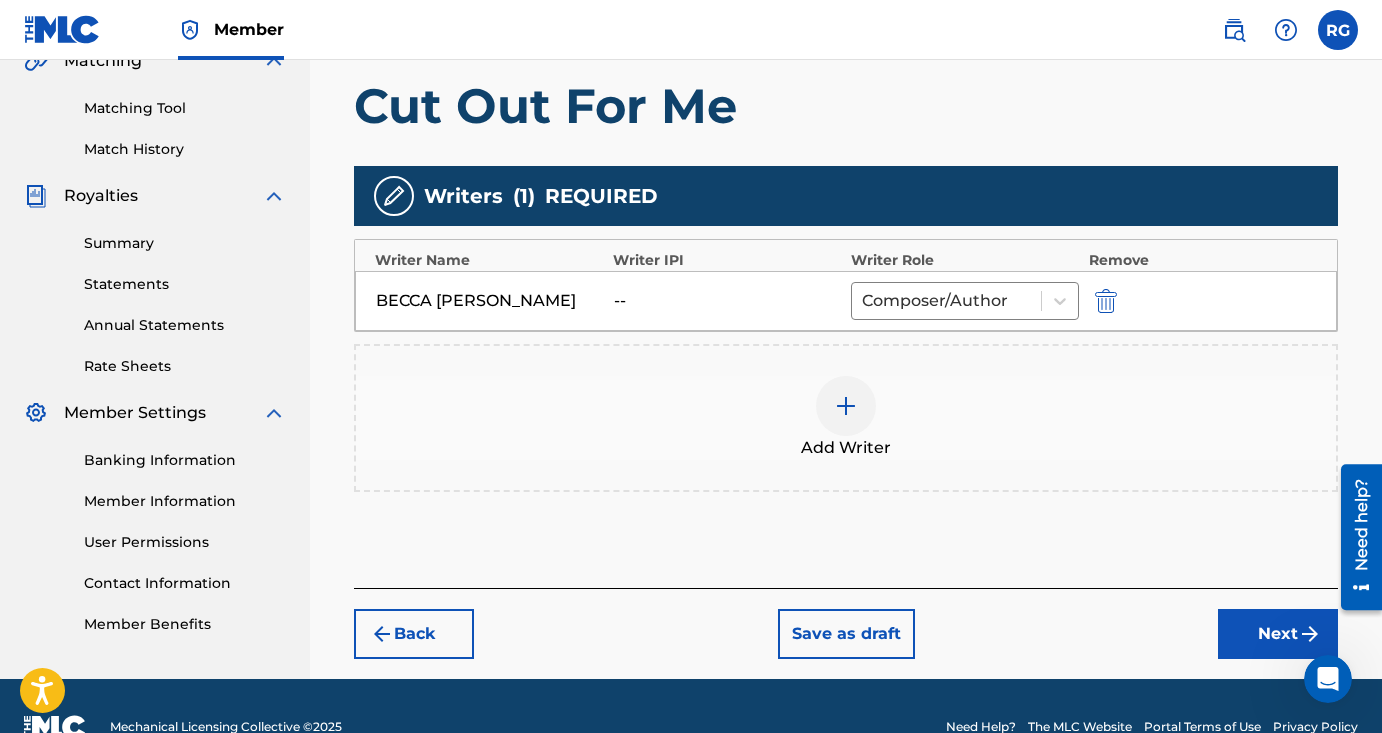 click at bounding box center (846, 406) 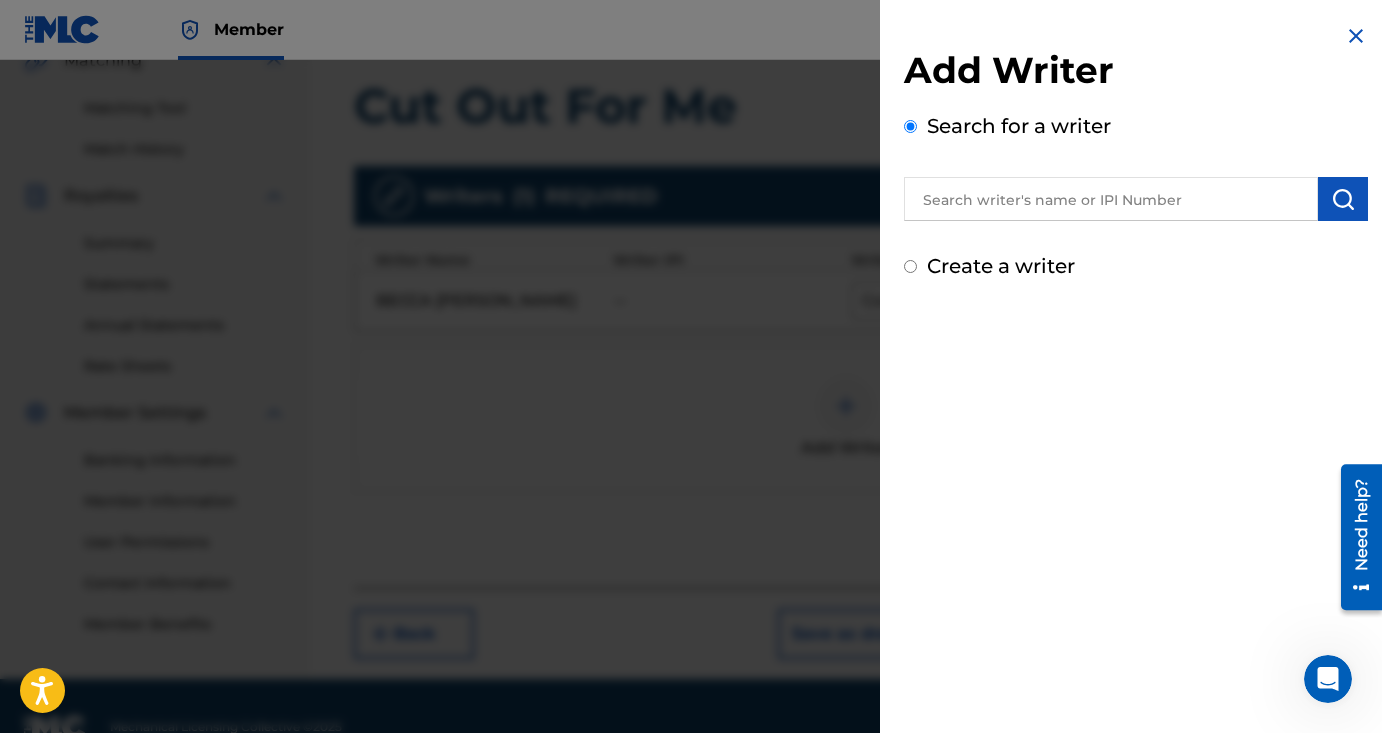 click at bounding box center (1111, 199) 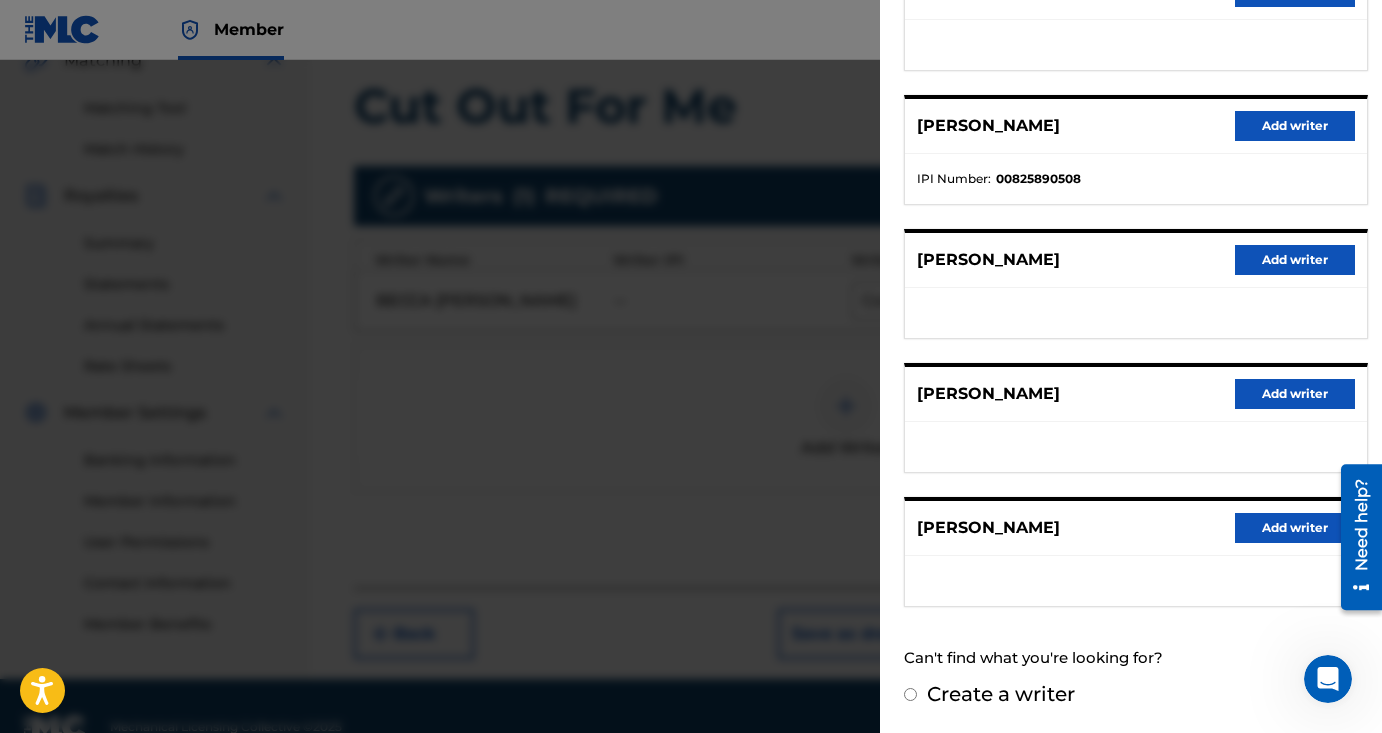 scroll, scrollTop: 0, scrollLeft: 0, axis: both 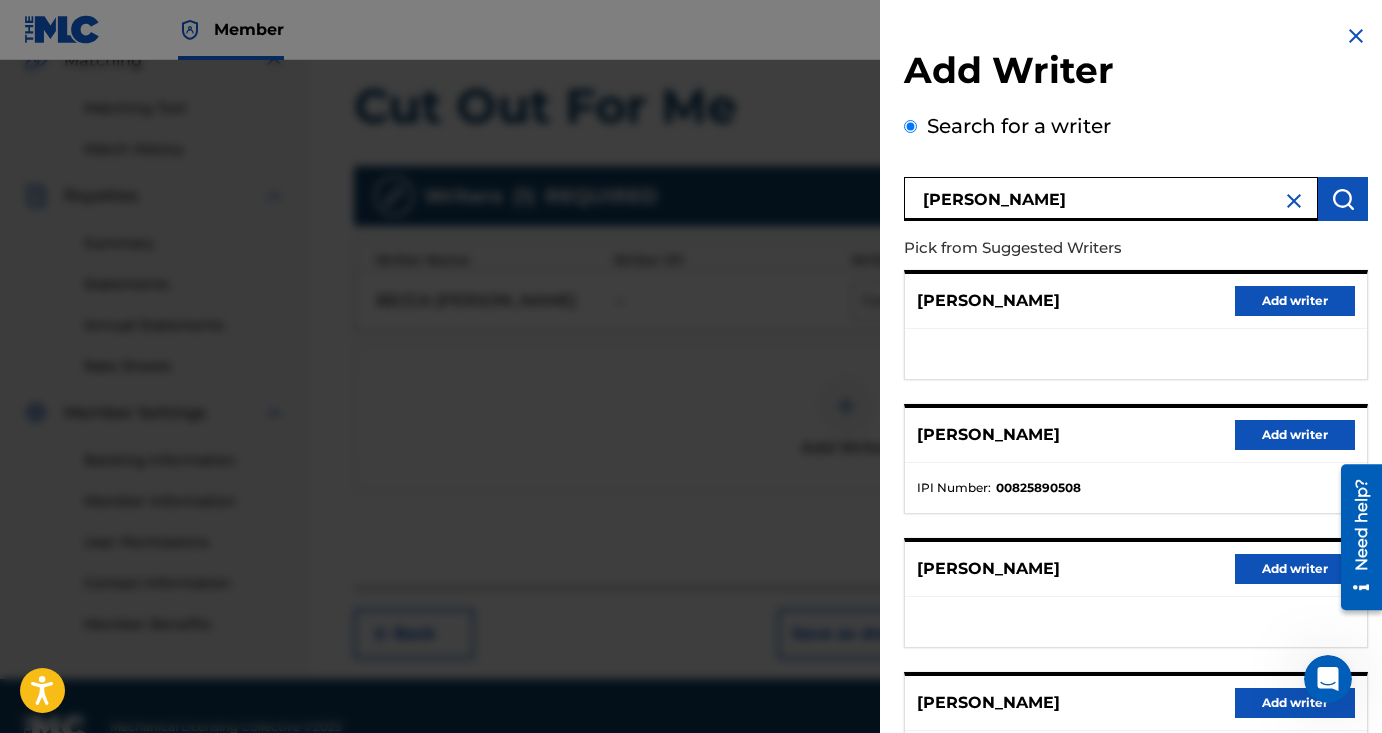 click on "[PERSON_NAME]" at bounding box center [1111, 199] 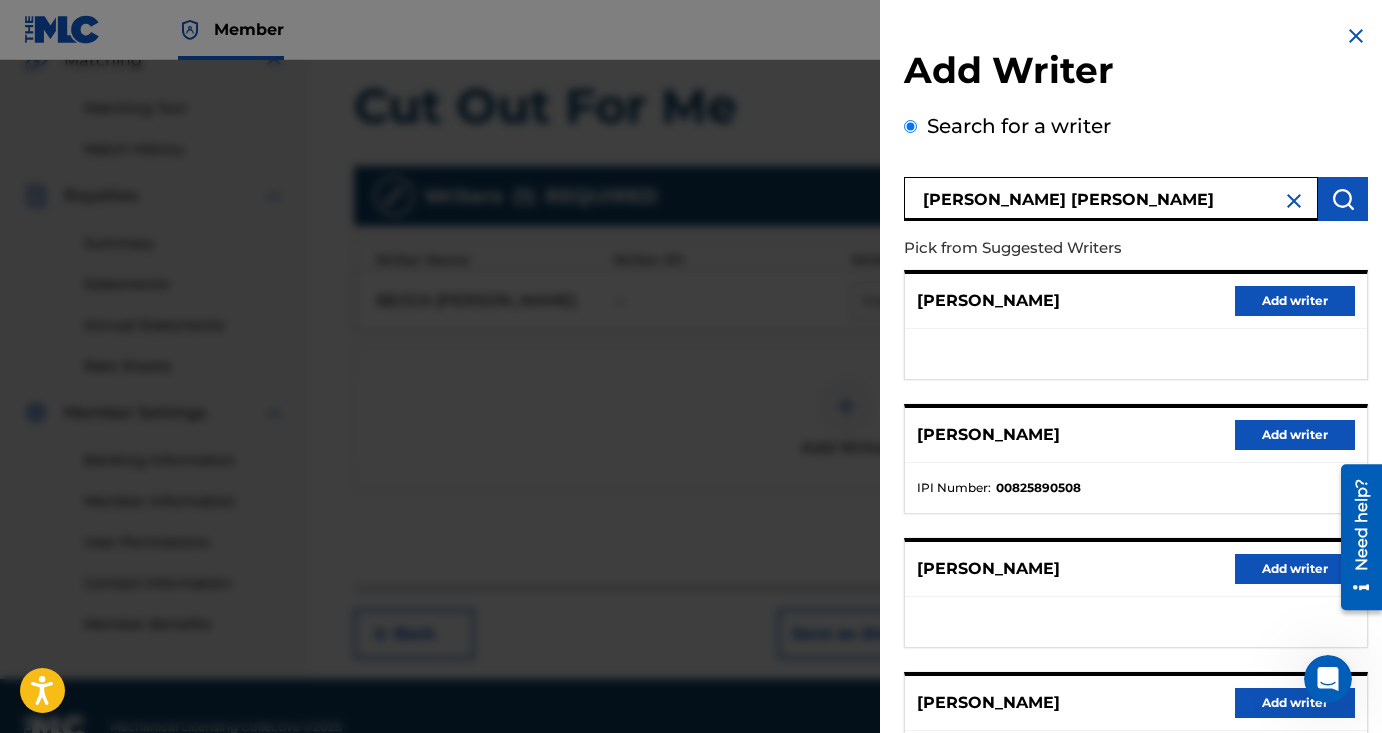 type on "[PERSON_NAME] [PERSON_NAME]" 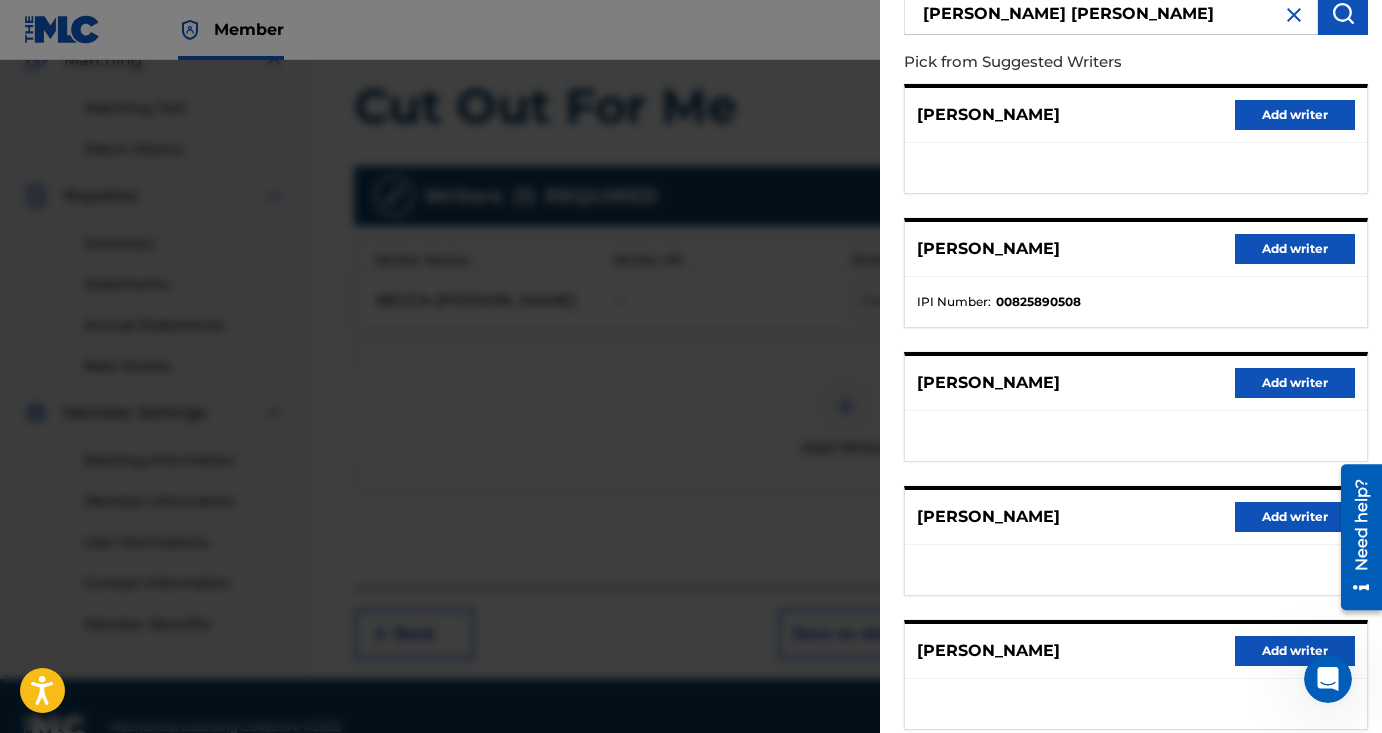 scroll, scrollTop: 309, scrollLeft: 0, axis: vertical 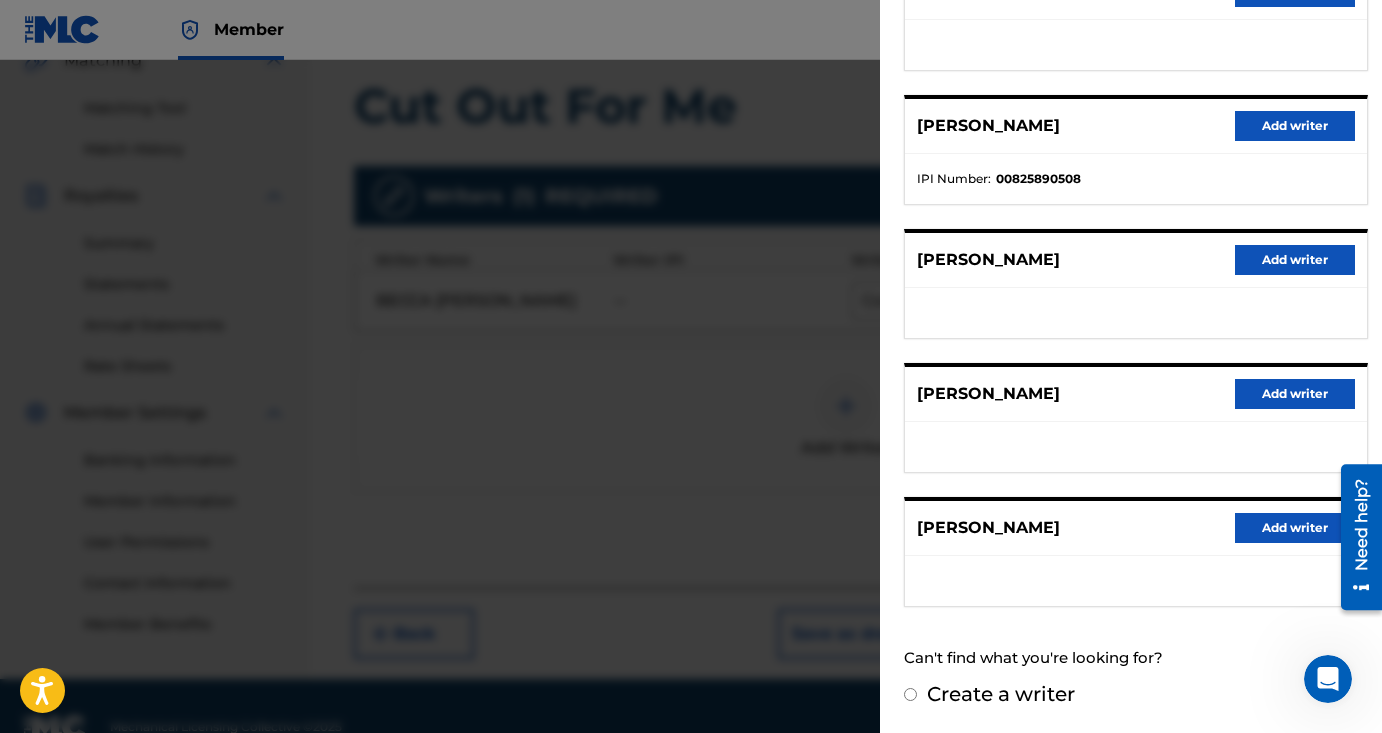 click on "Create a writer" at bounding box center (910, 694) 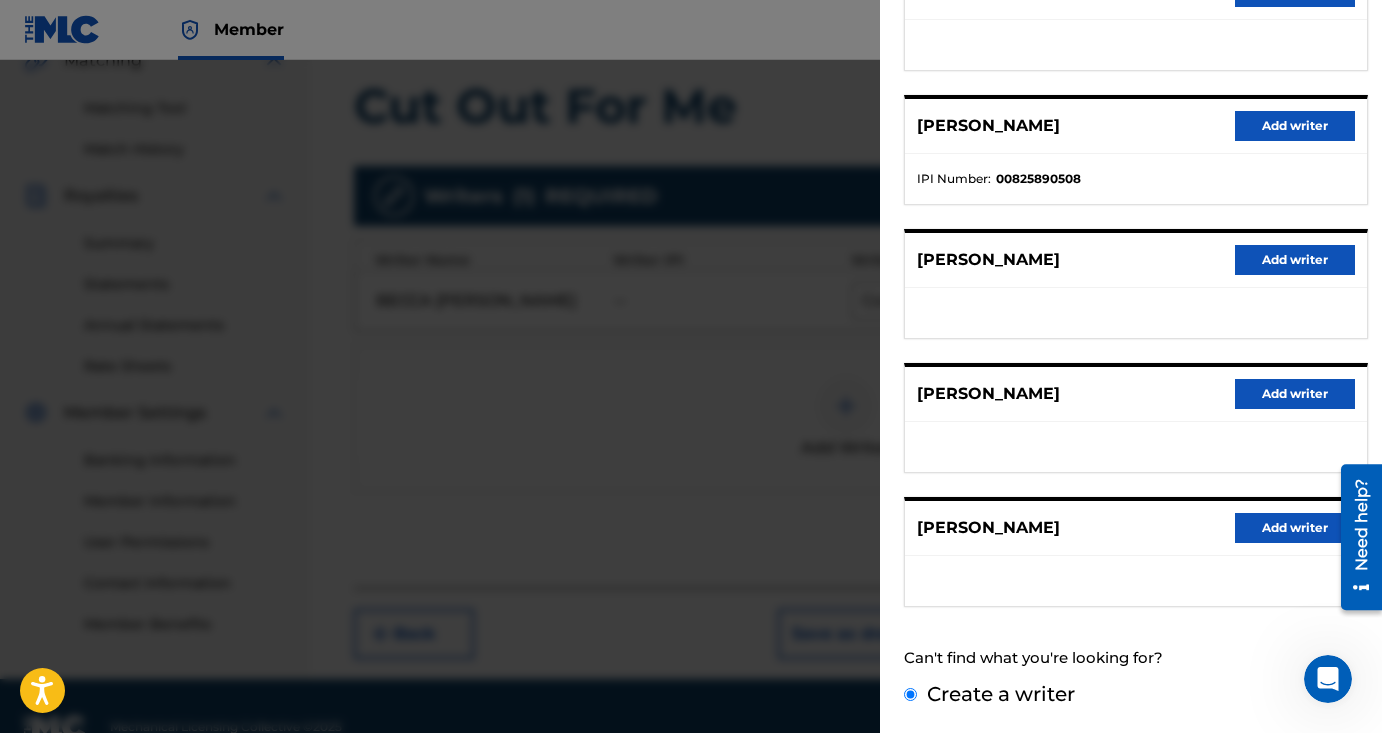 scroll, scrollTop: 133, scrollLeft: 0, axis: vertical 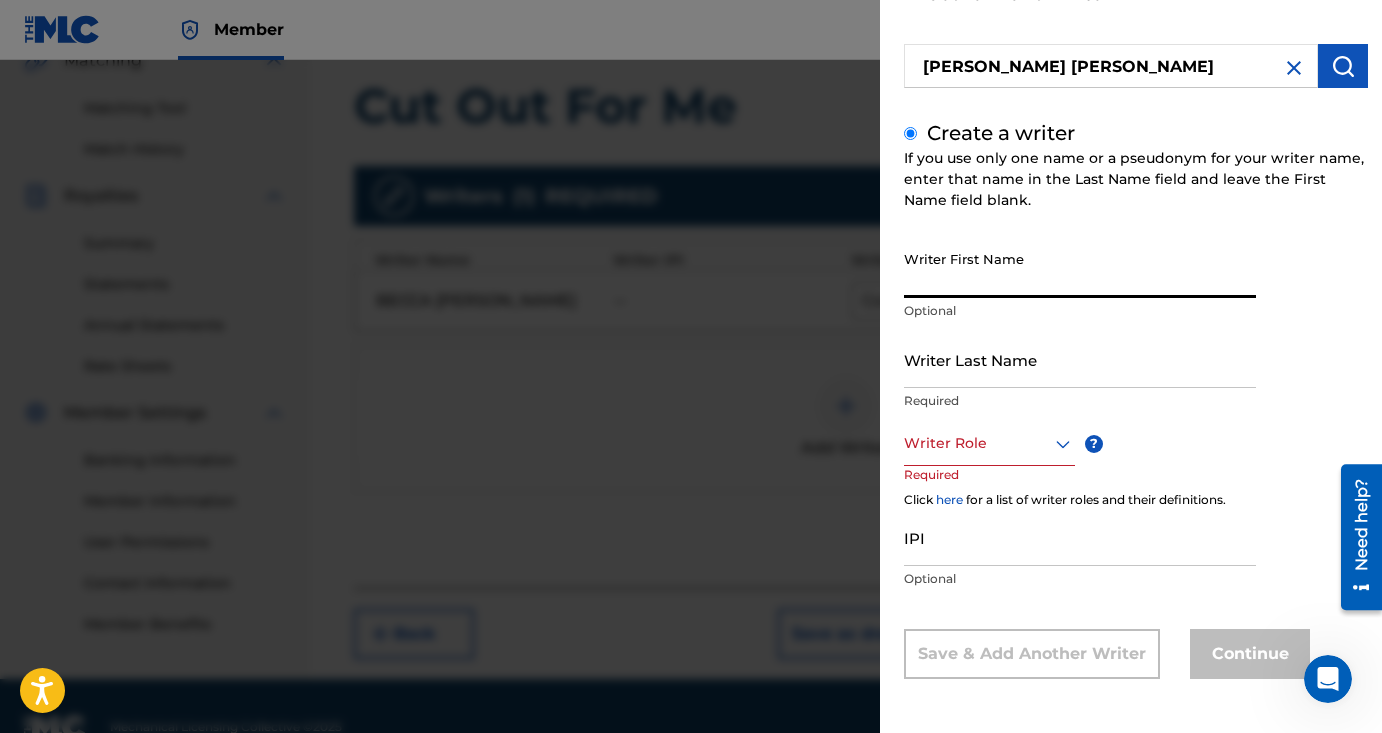 click on "Writer First Name" at bounding box center (1080, 269) 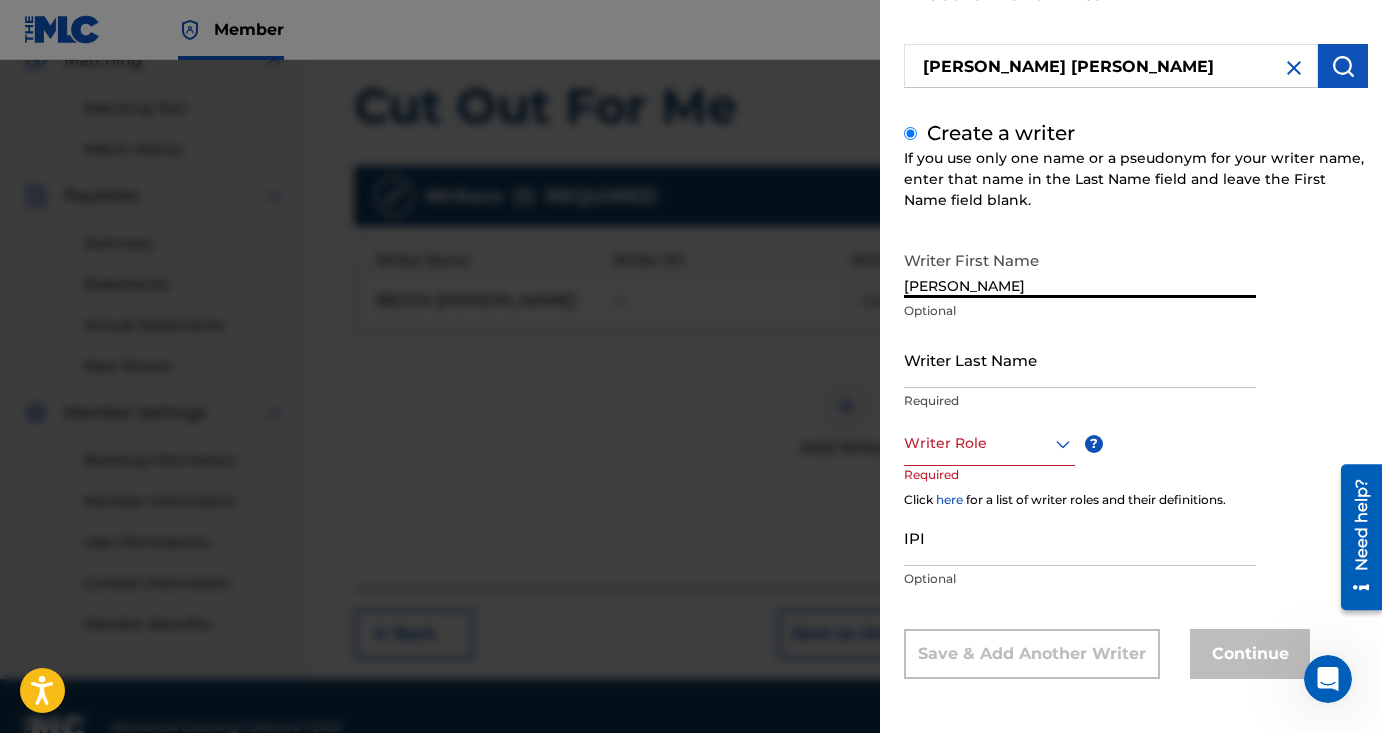 type on "[PERSON_NAME]" 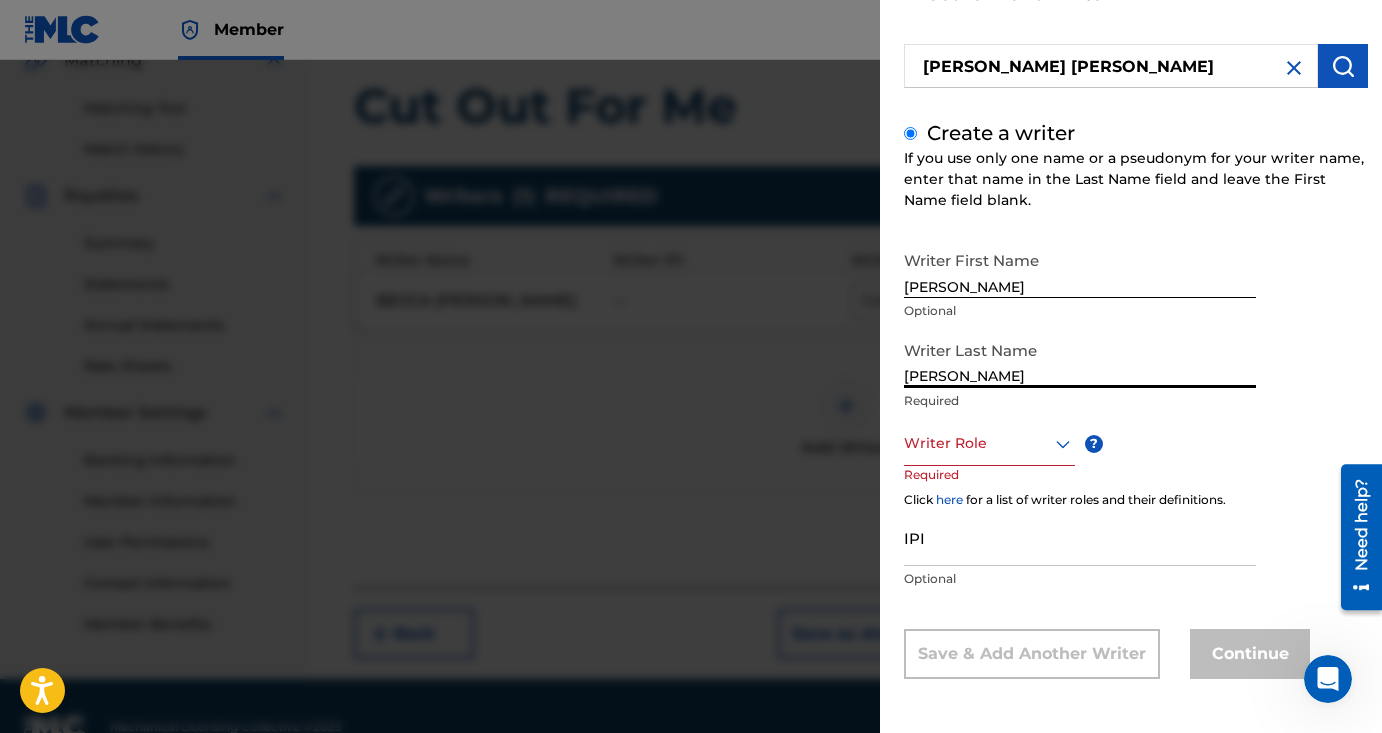 type on "[PERSON_NAME]" 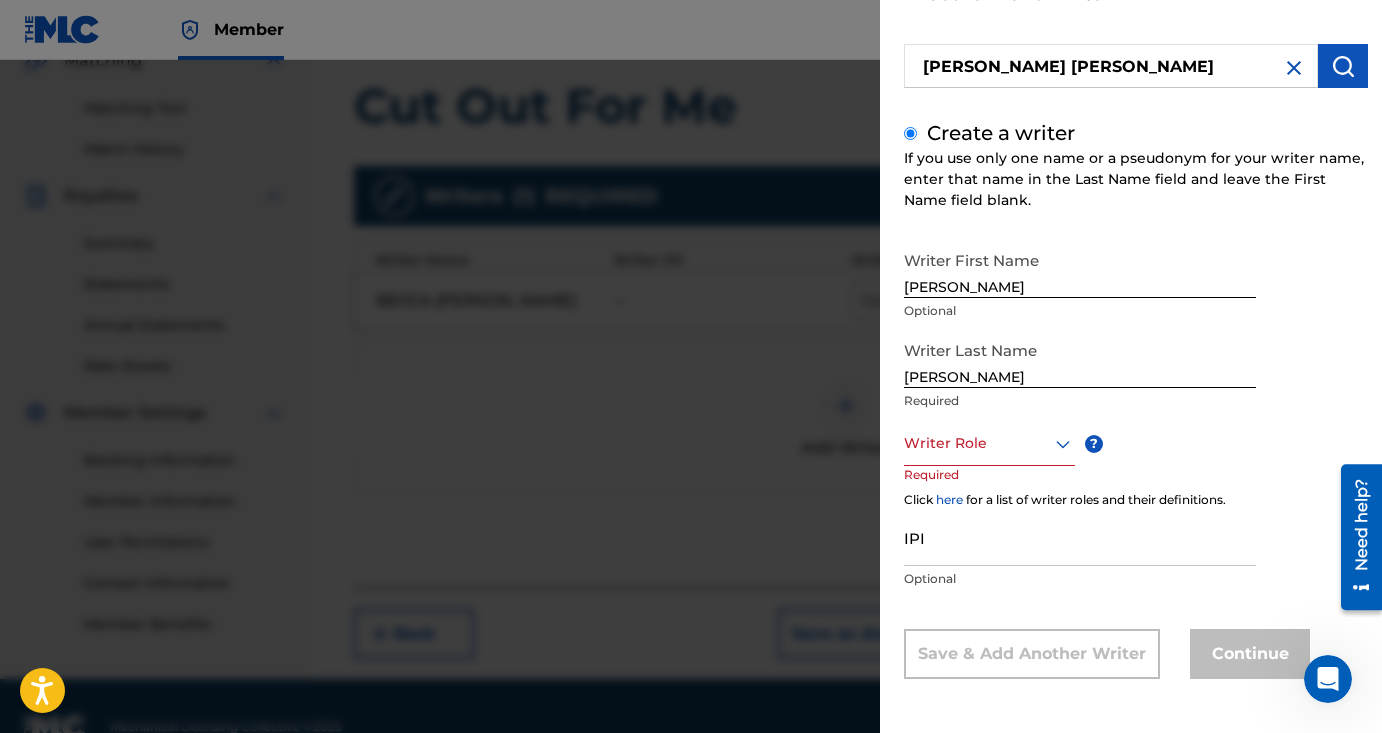 click at bounding box center (989, 443) 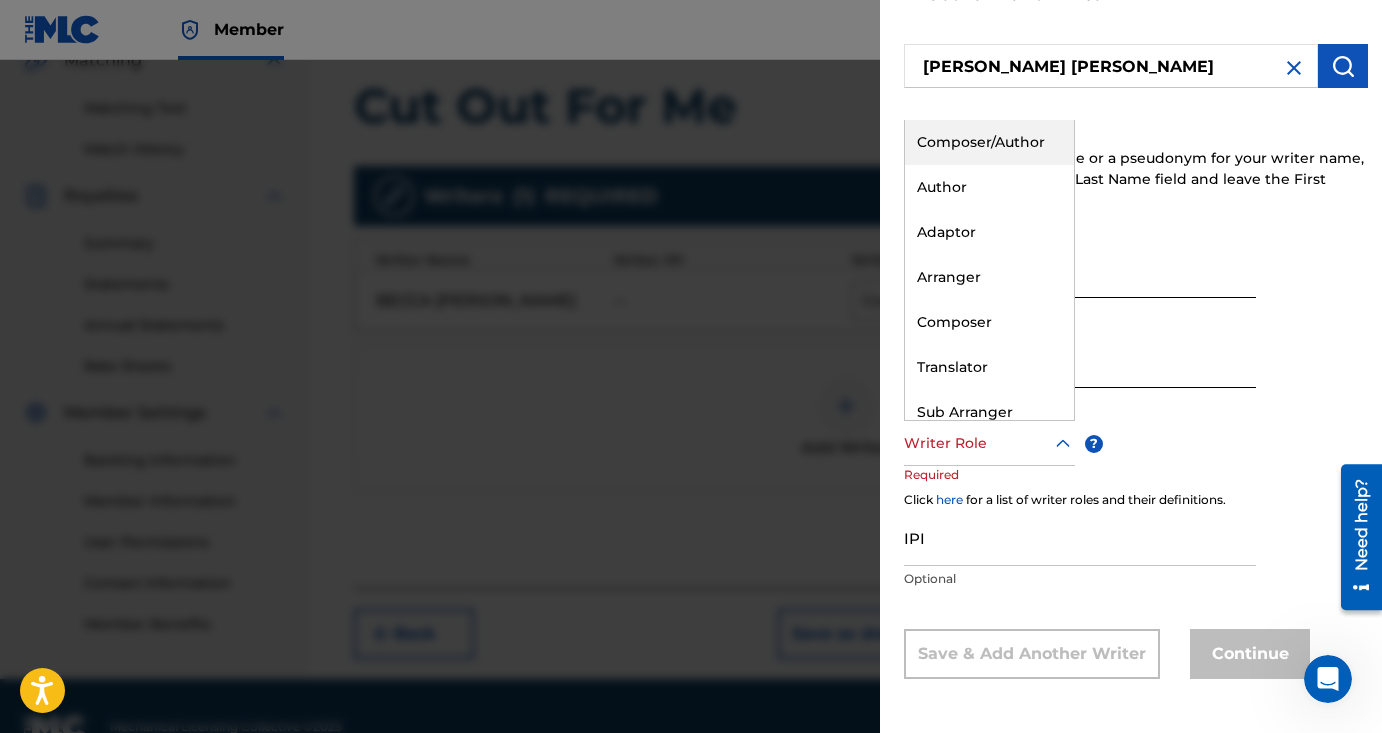click on "Composer/Author" at bounding box center (989, 142) 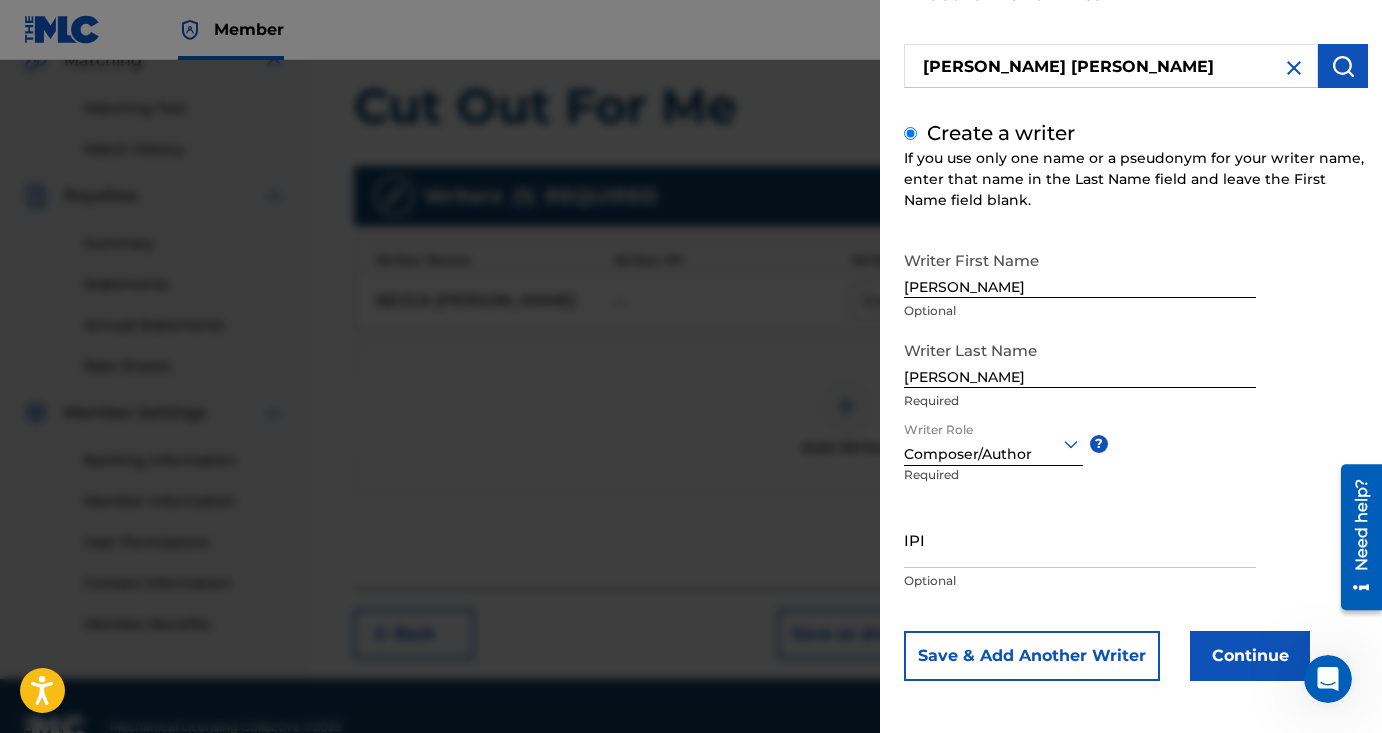 scroll, scrollTop: 135, scrollLeft: 0, axis: vertical 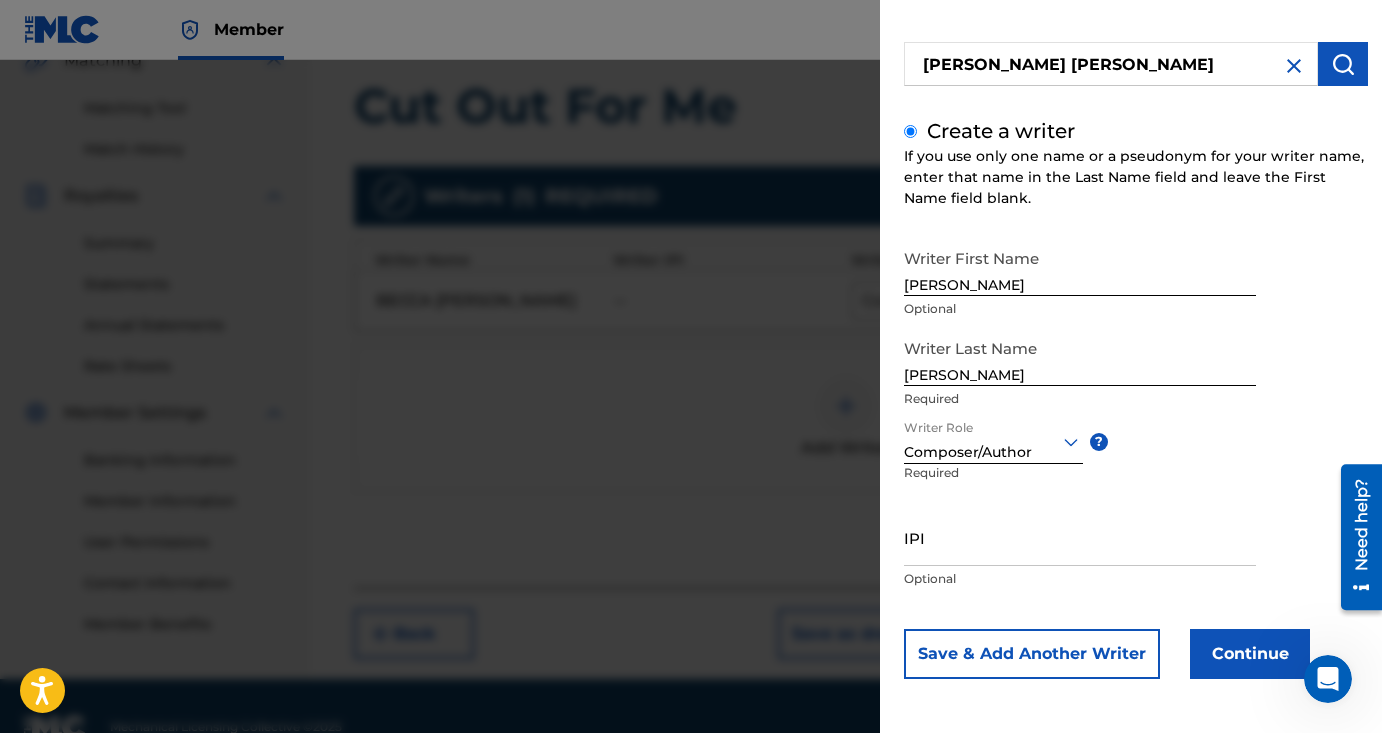 click on "IPI" at bounding box center [1080, 537] 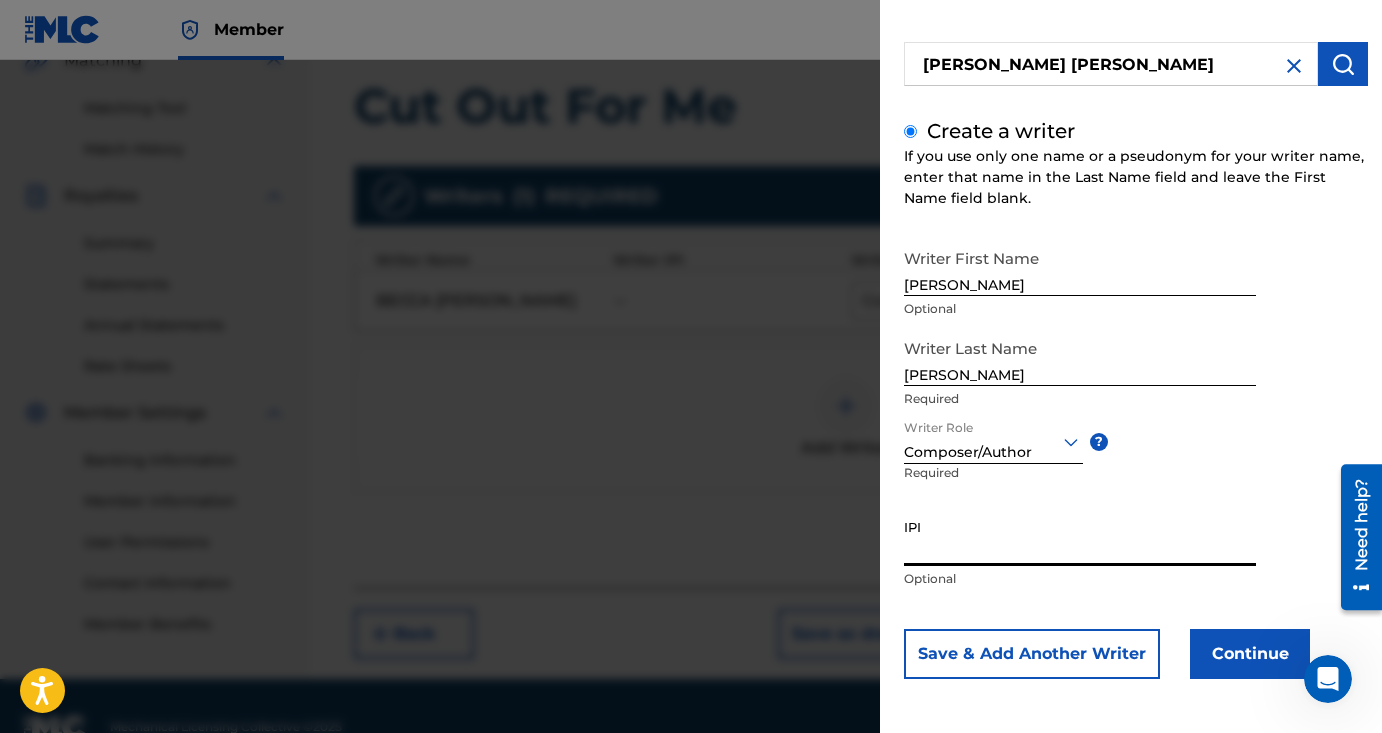 paste on "01135330695" 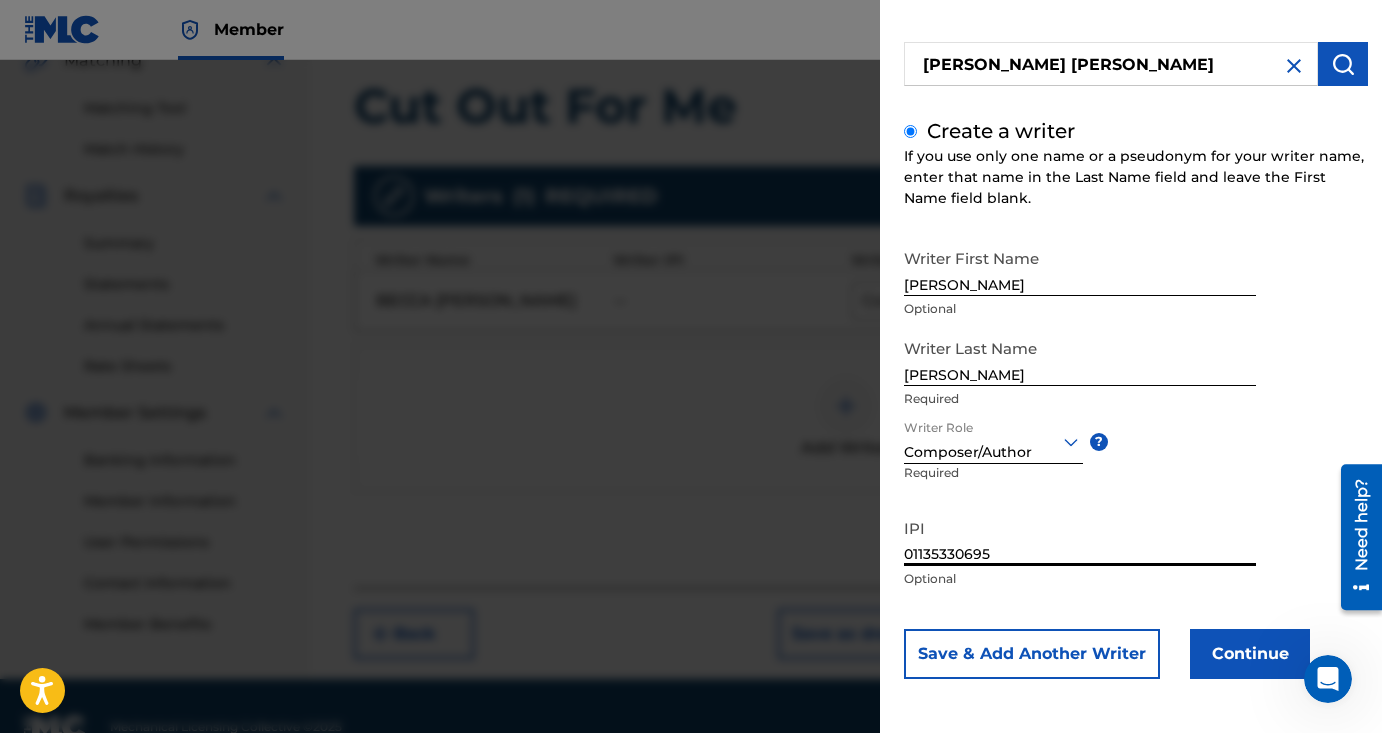 type on "01135330695" 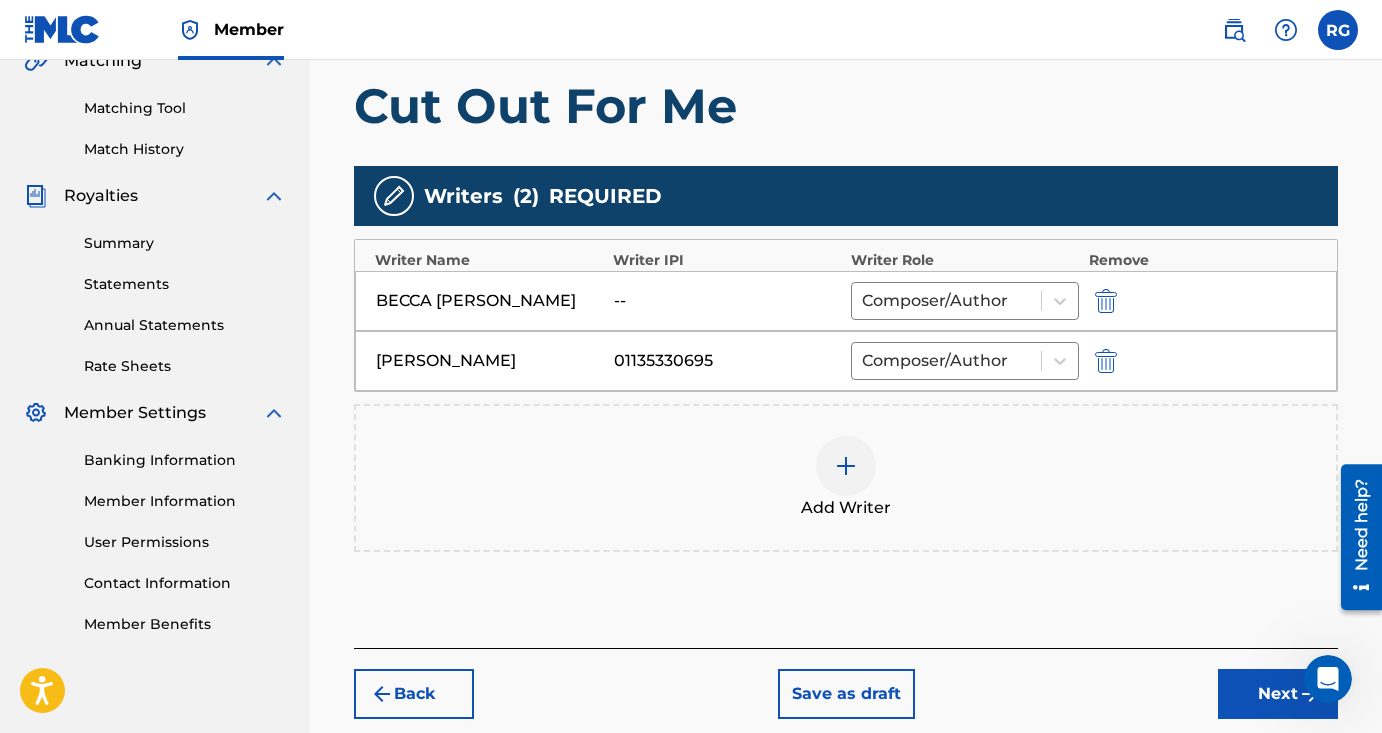 click at bounding box center (846, 466) 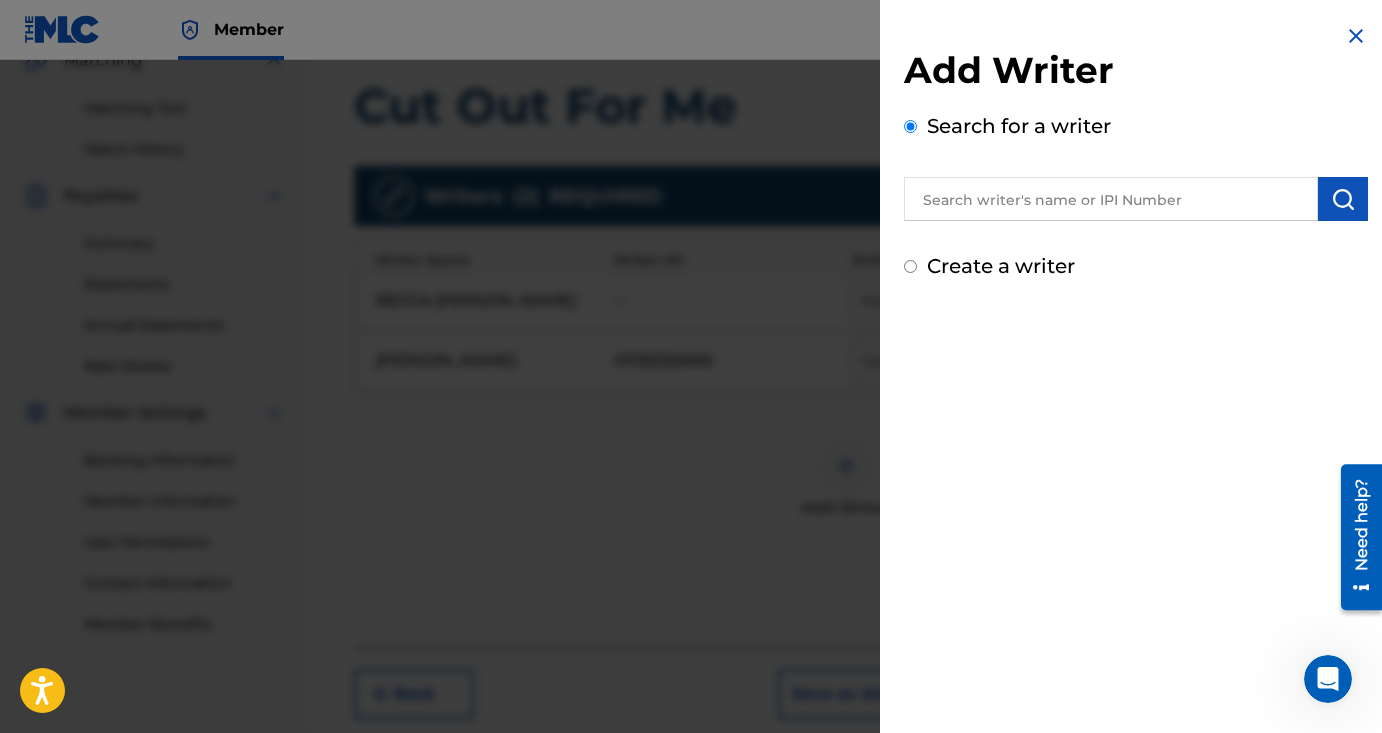 click at bounding box center [1111, 199] 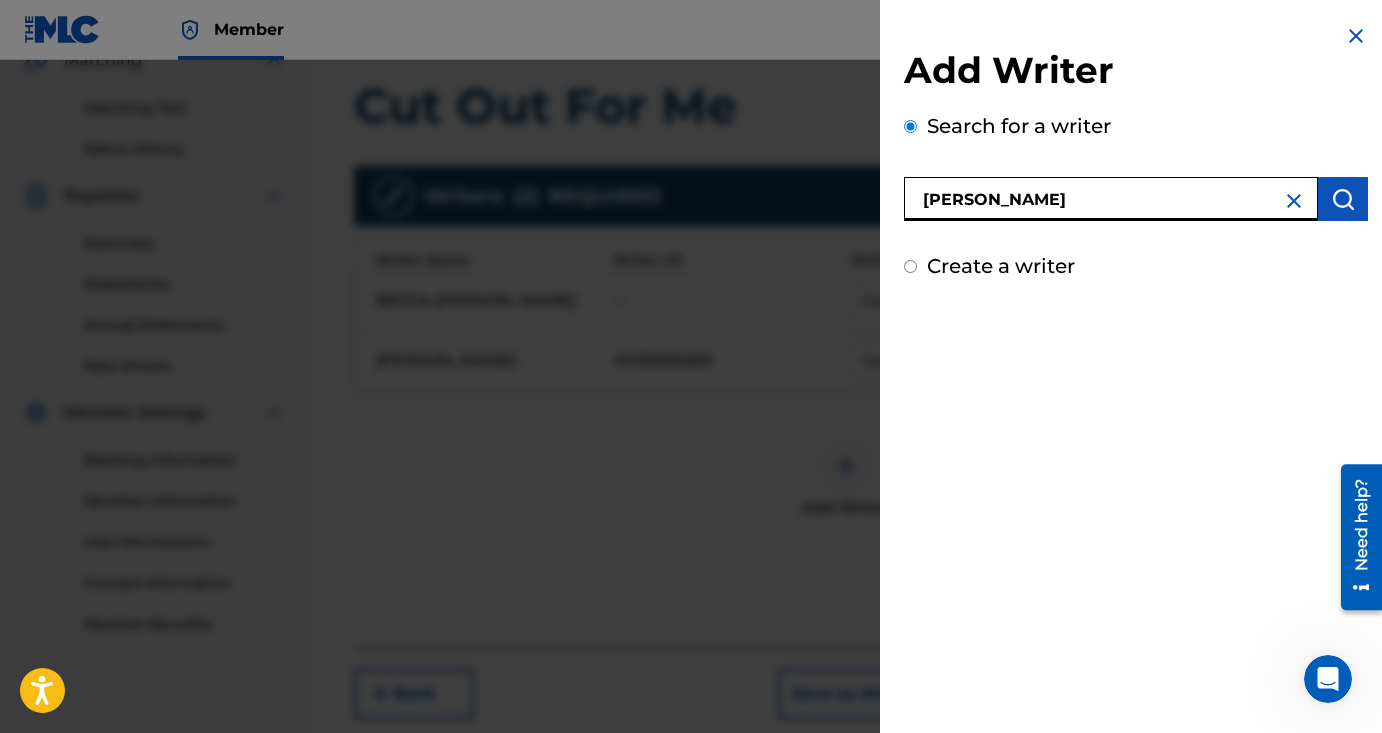 type on "[PERSON_NAME]" 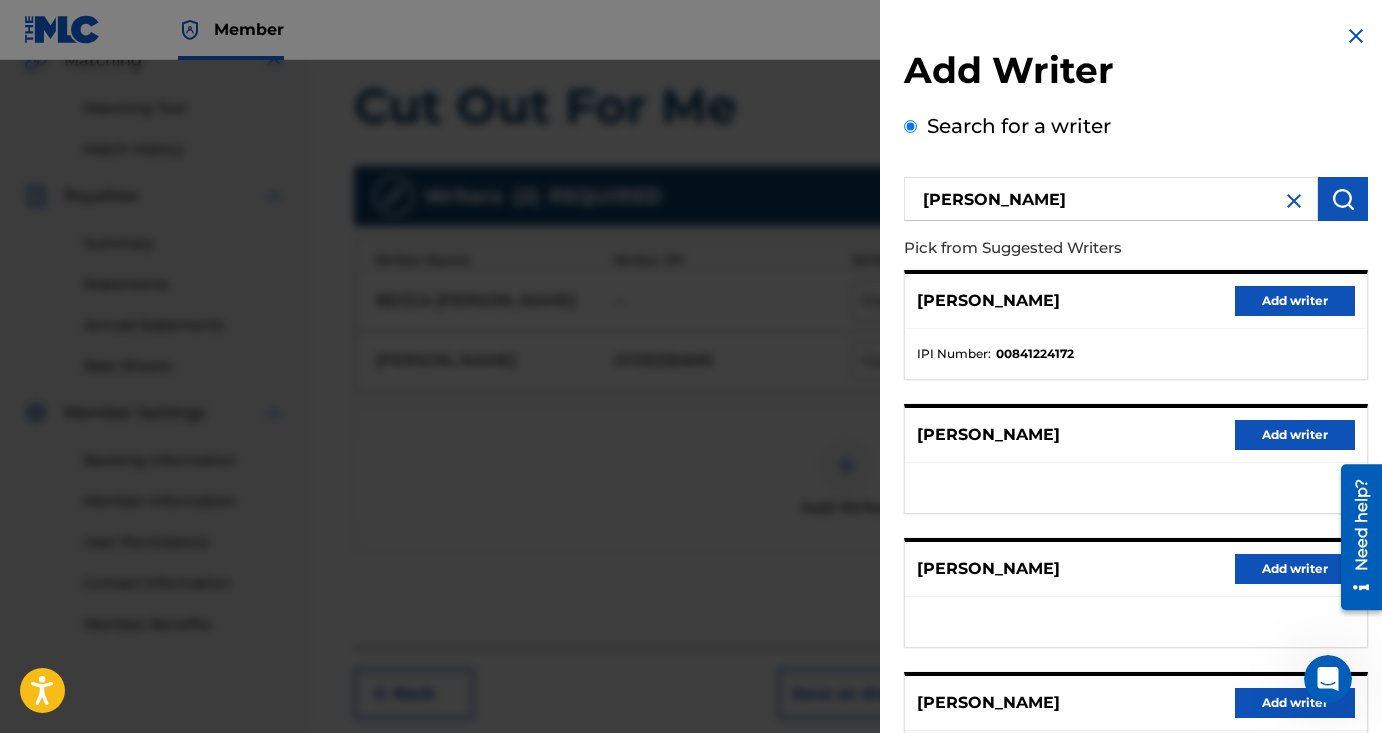 click on "Add writer" at bounding box center [1295, 435] 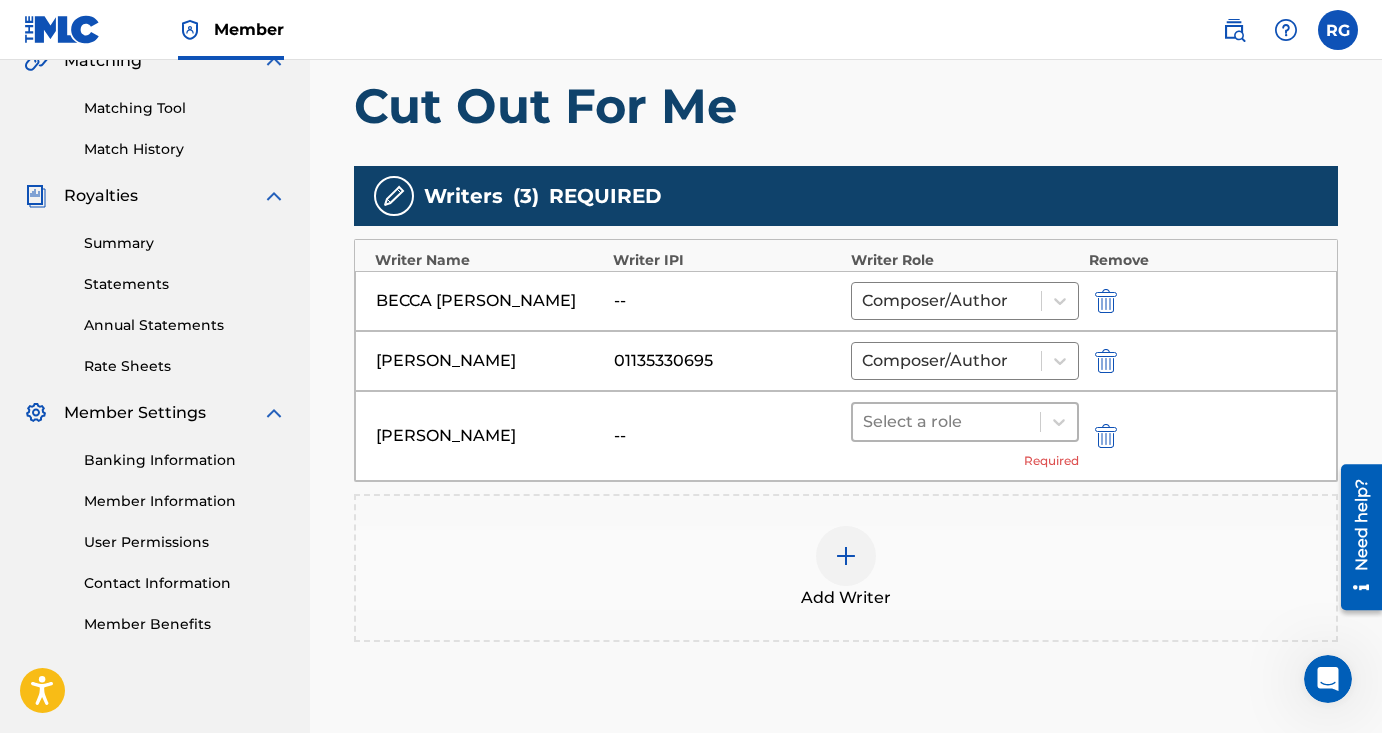 click at bounding box center (946, 422) 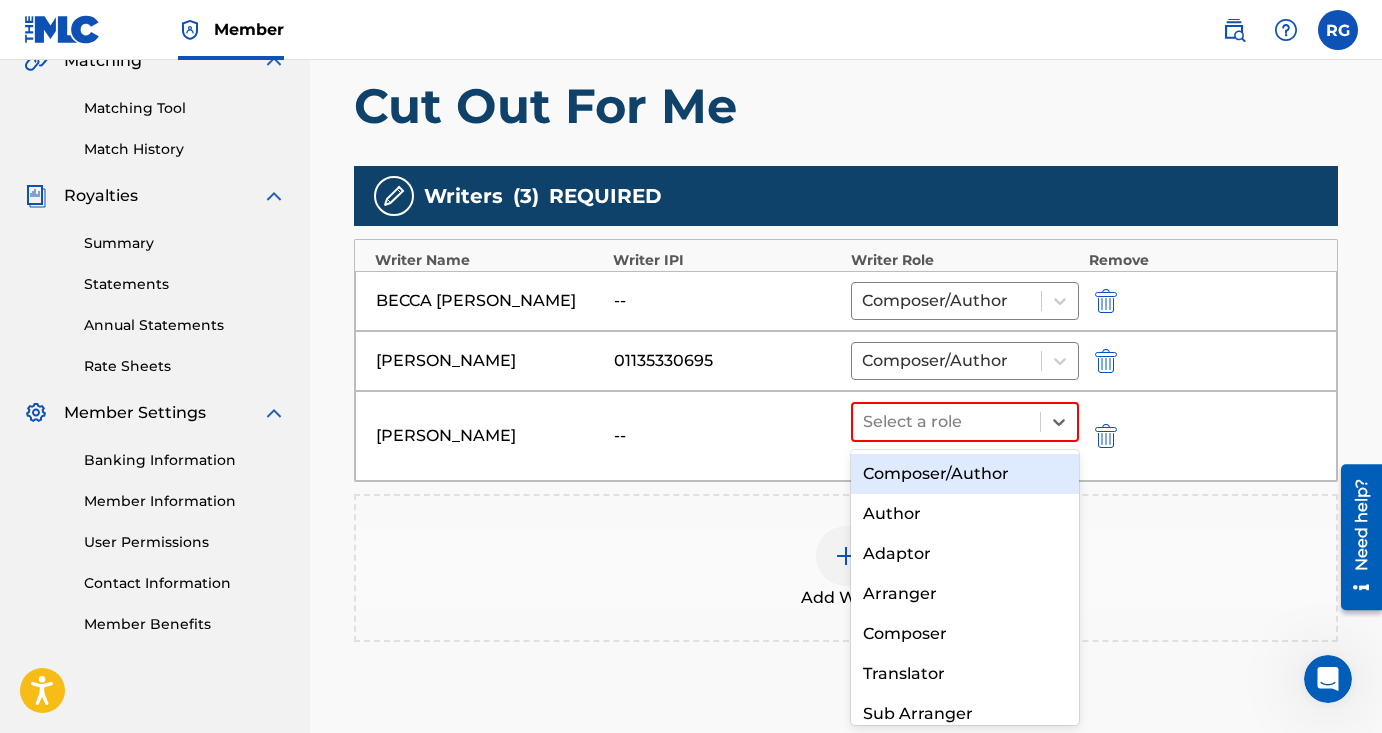 click on "Composer/Author" at bounding box center [965, 474] 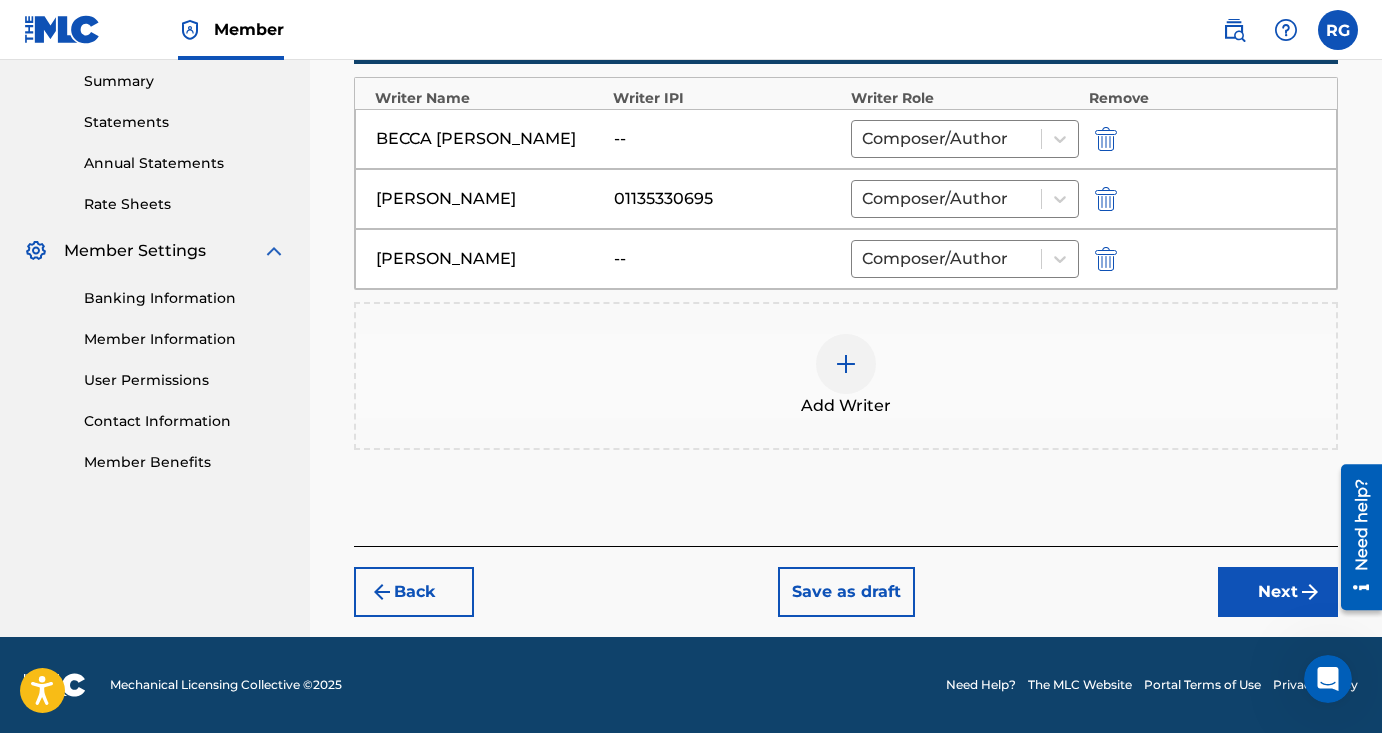 click on "Next" at bounding box center [1278, 592] 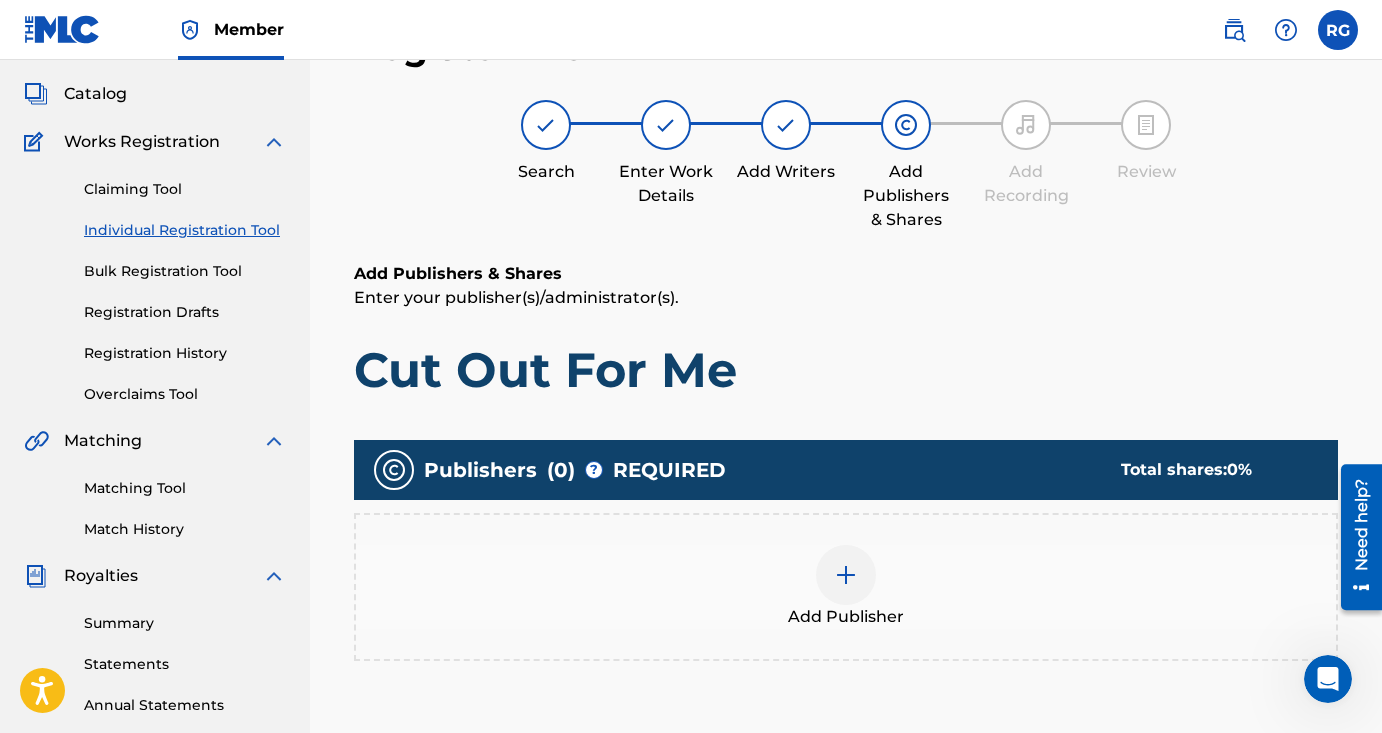 scroll, scrollTop: 90, scrollLeft: 0, axis: vertical 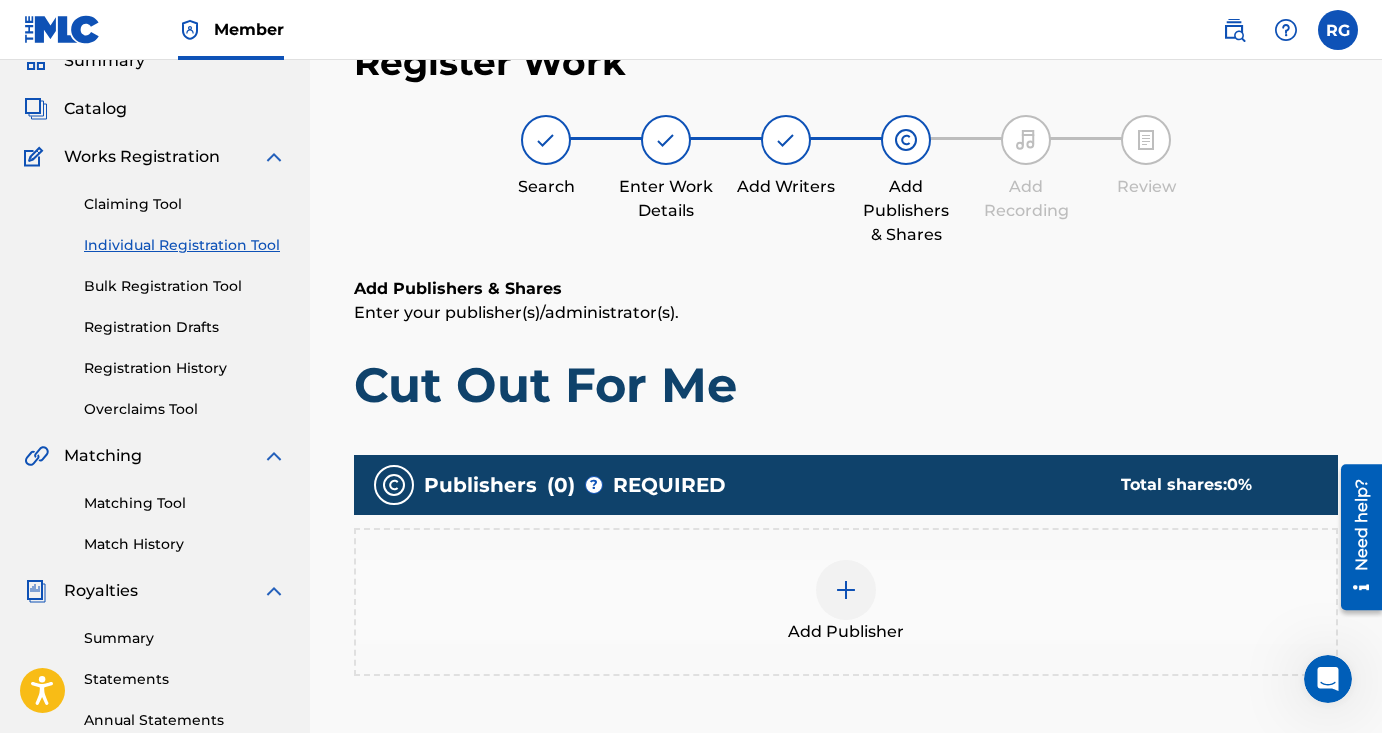 click at bounding box center (846, 590) 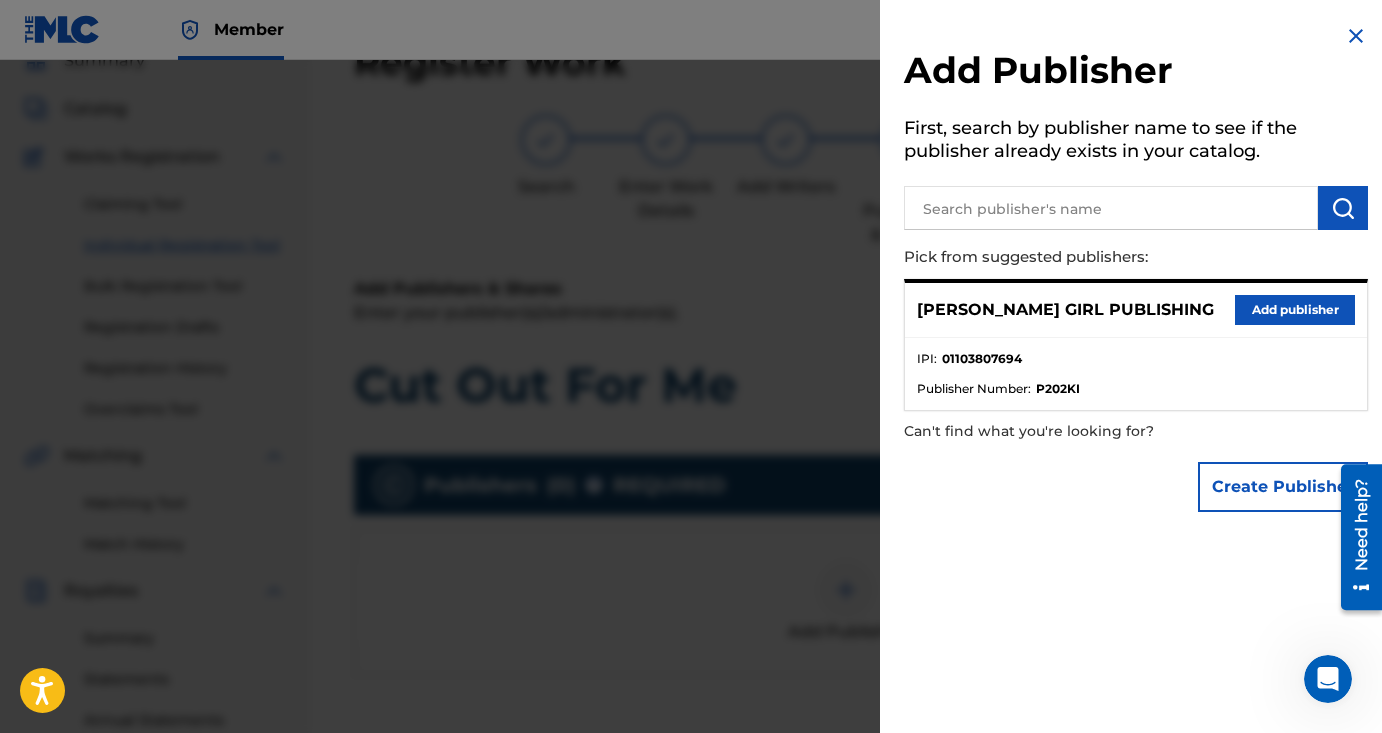 click on "Add publisher" at bounding box center [1295, 310] 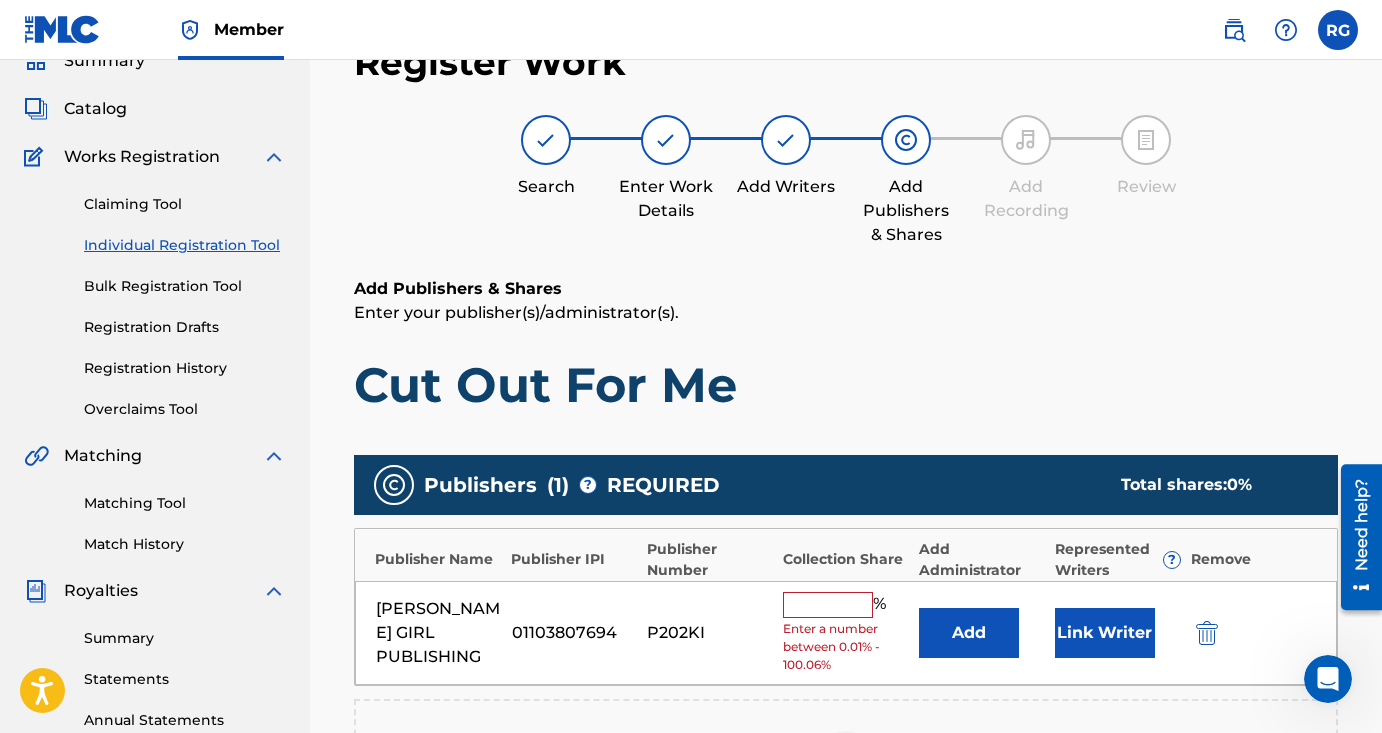 click at bounding box center (828, 605) 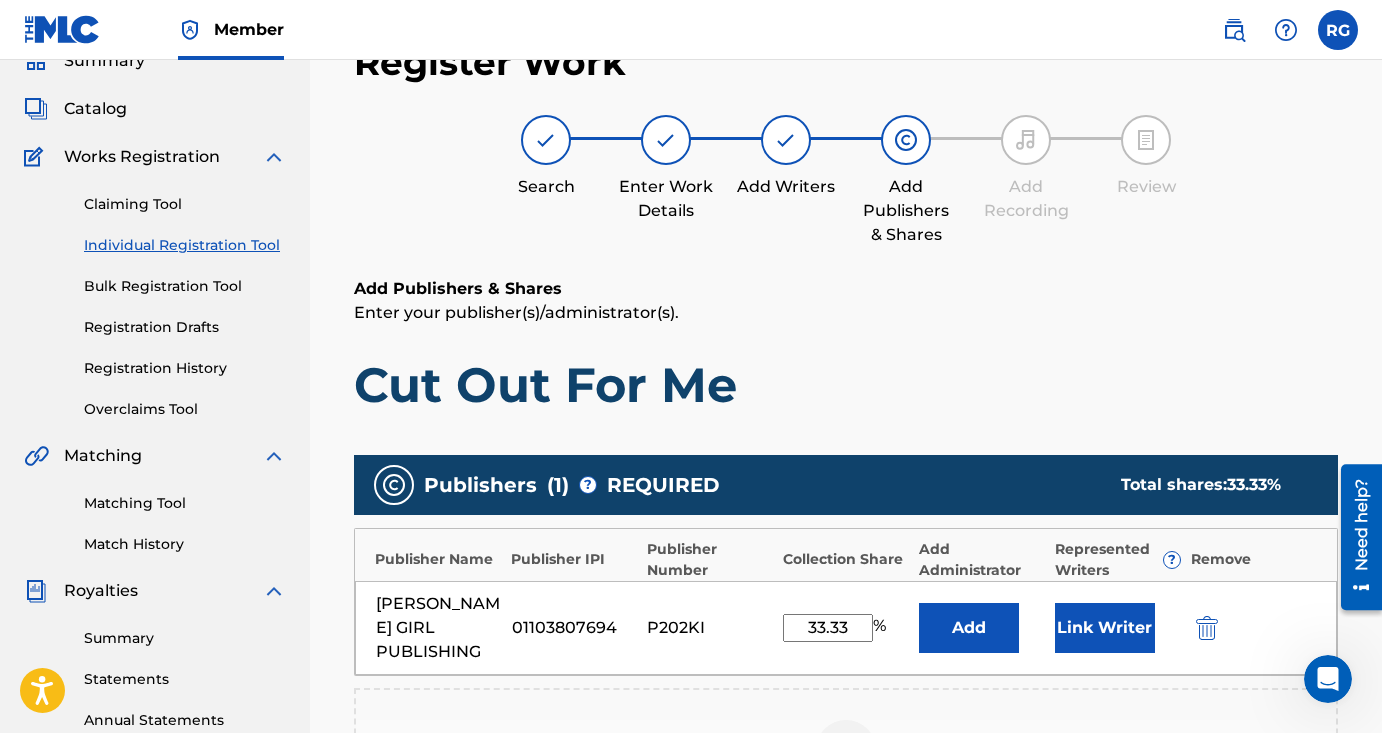 type on "33.33" 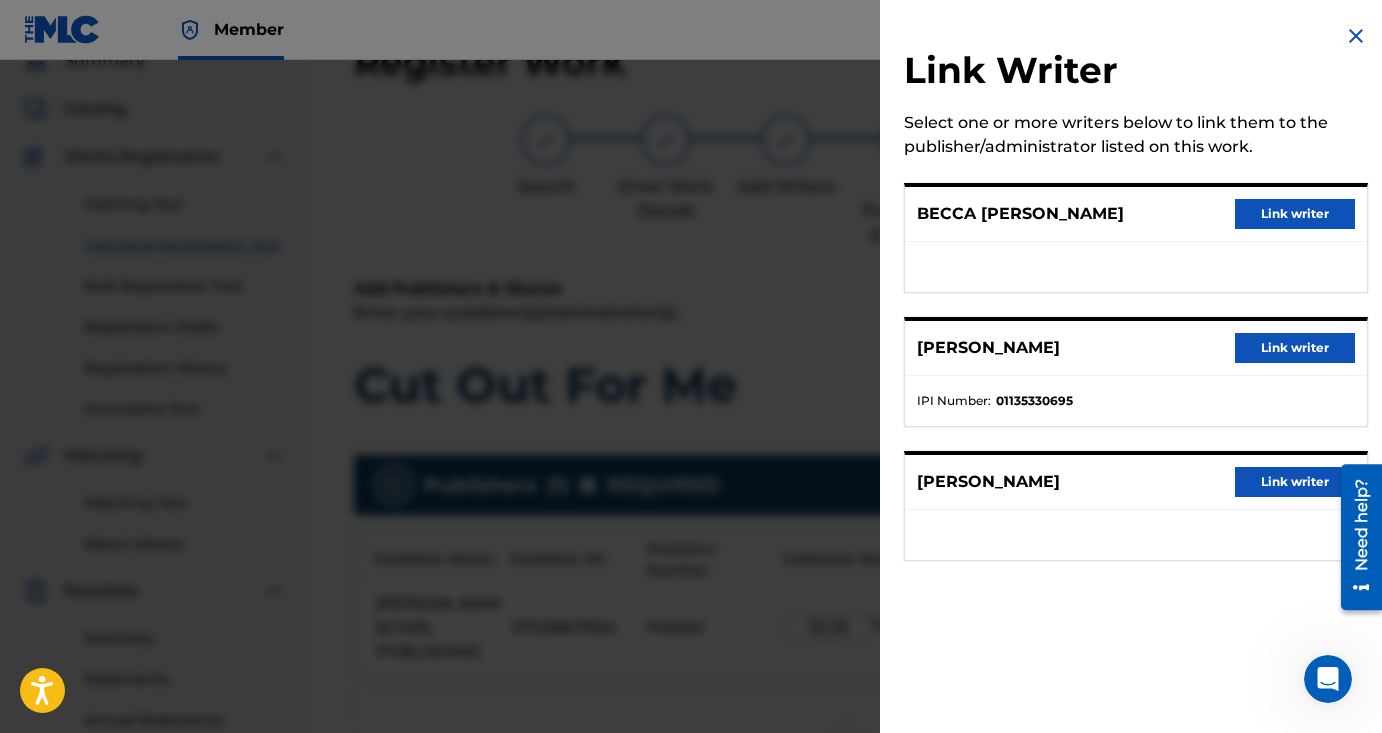 click on "Link writer" at bounding box center [1295, 214] 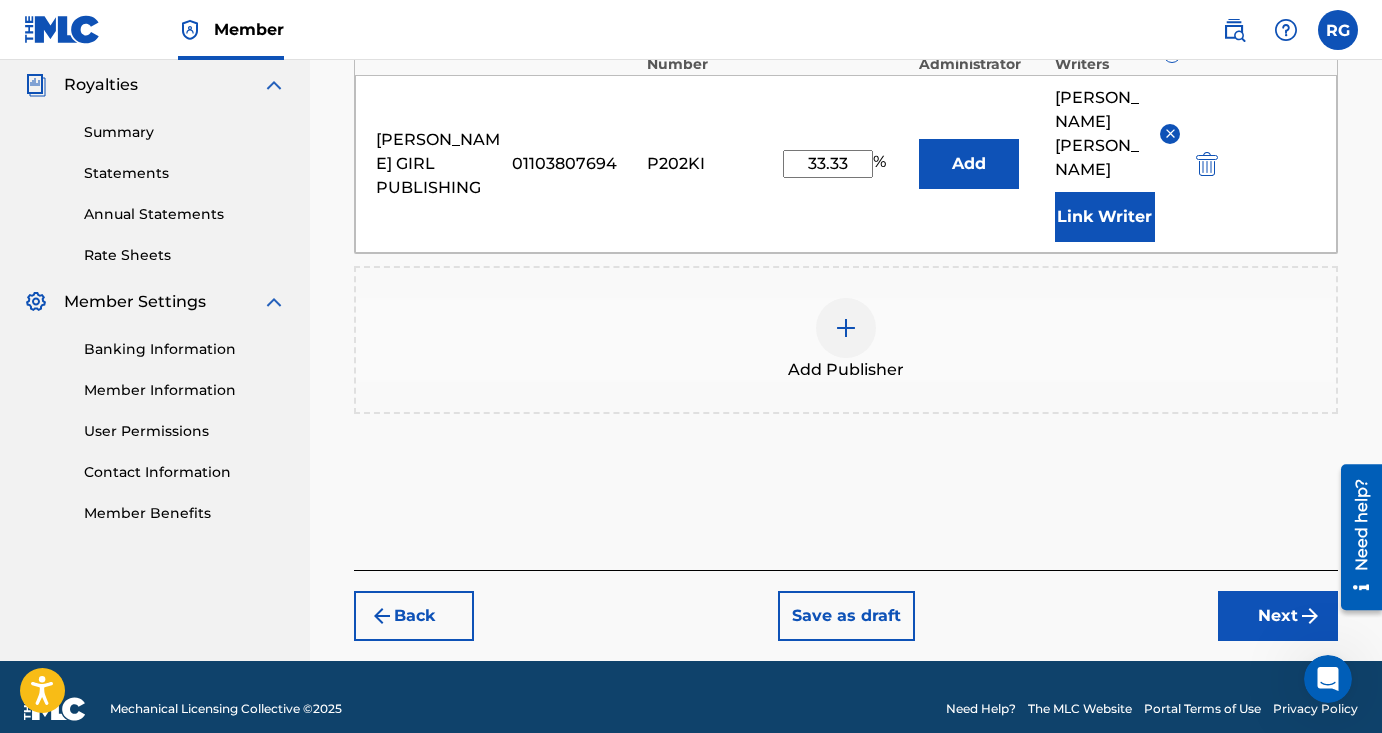 click on "Next" at bounding box center [1278, 616] 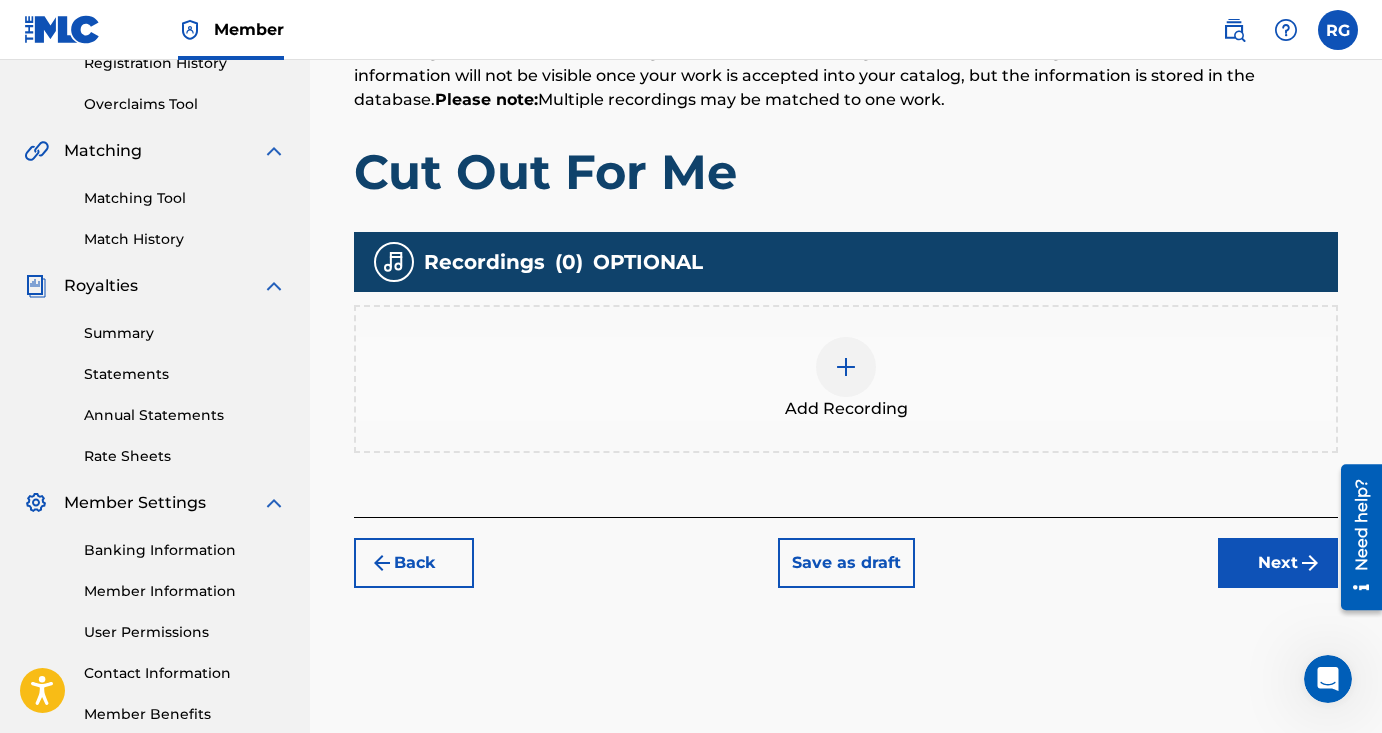 scroll, scrollTop: 416, scrollLeft: 0, axis: vertical 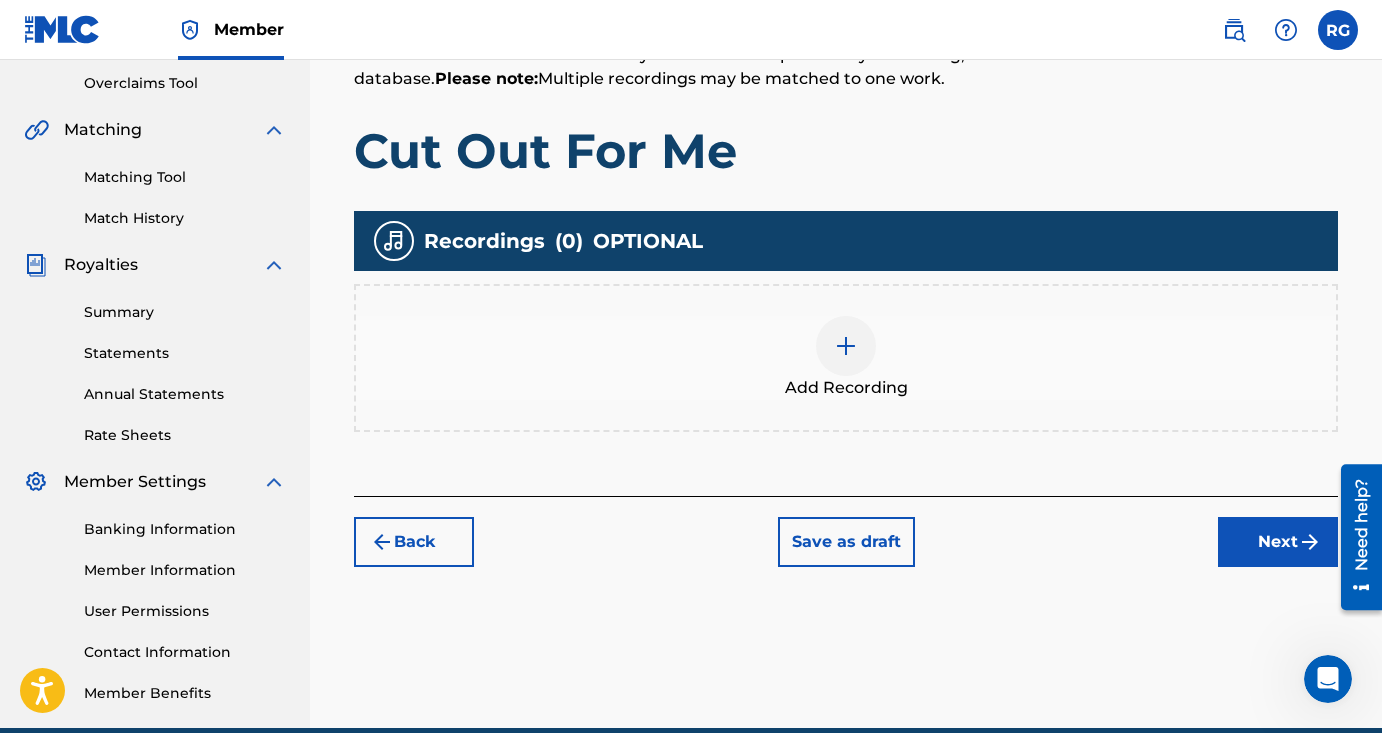 click at bounding box center [846, 346] 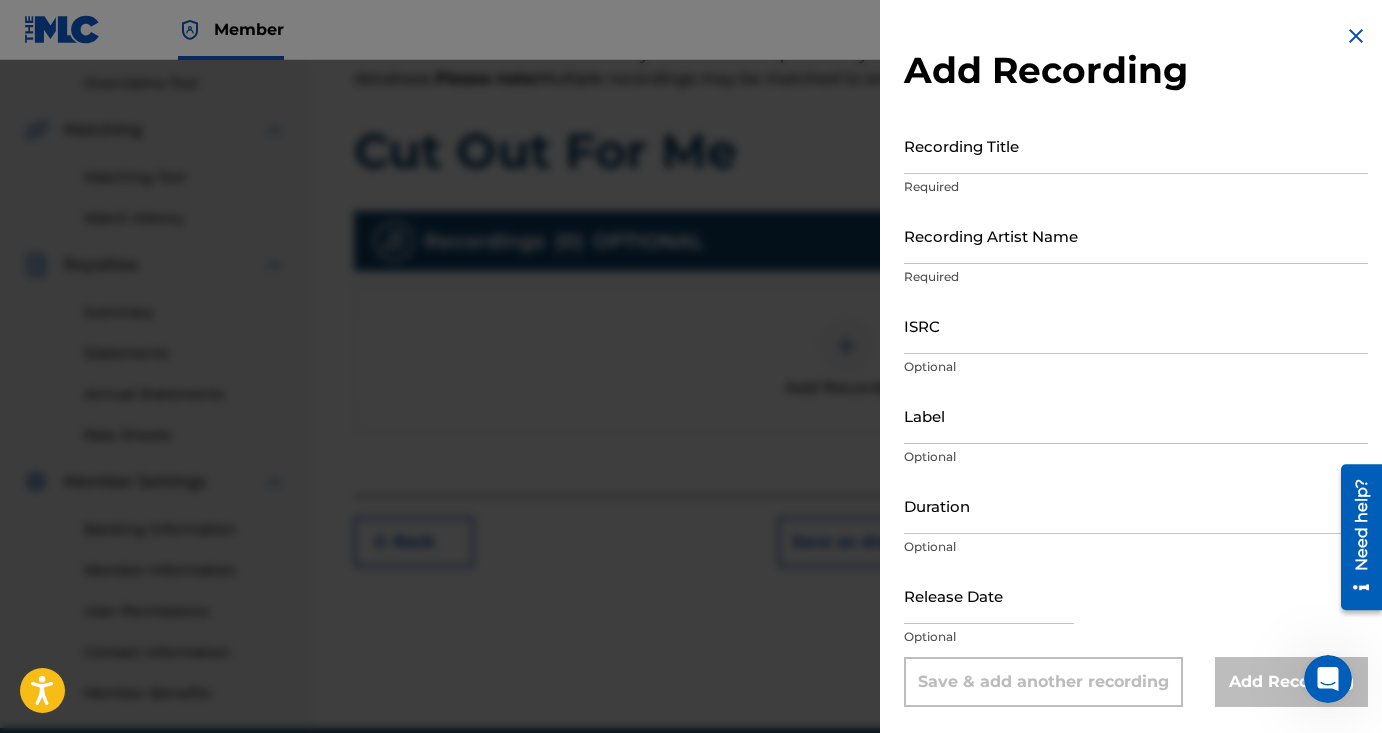click on "Recording Title" at bounding box center [1136, 145] 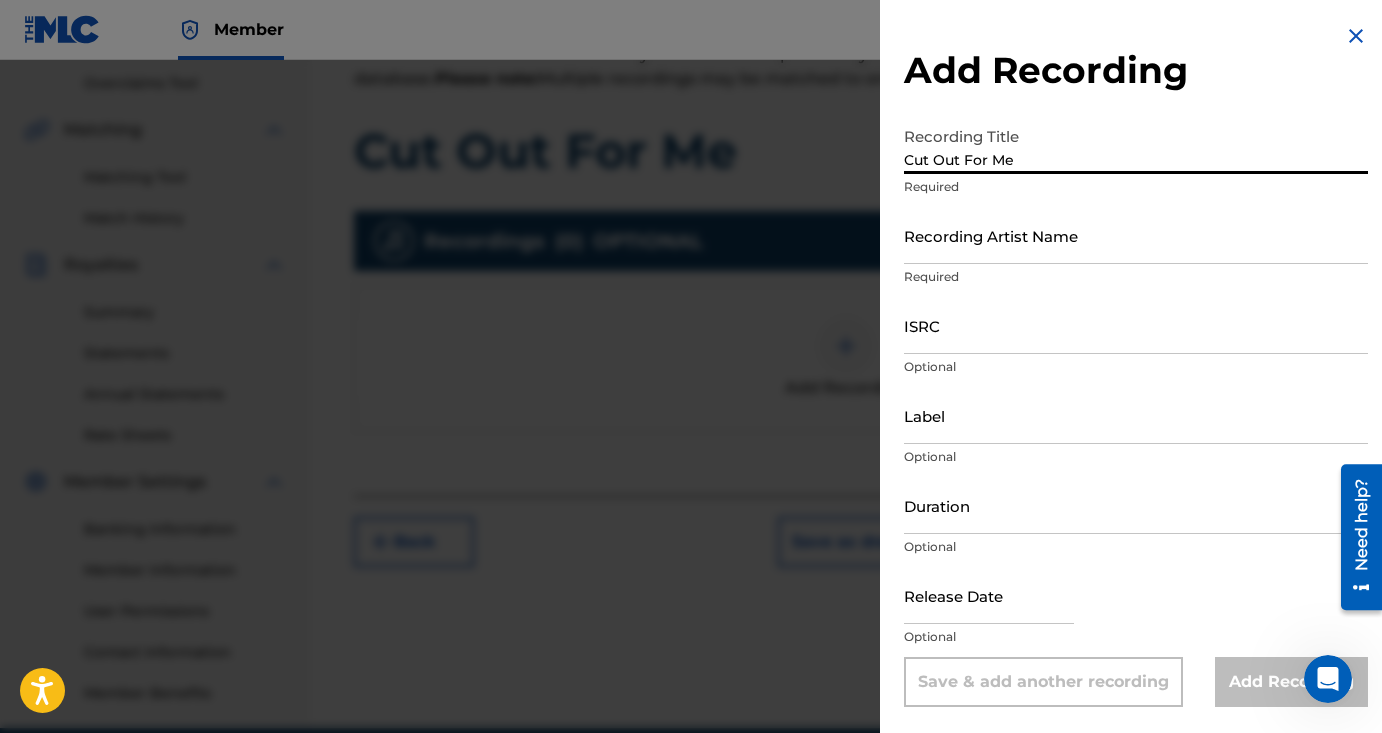 type on "Cut Out For Me" 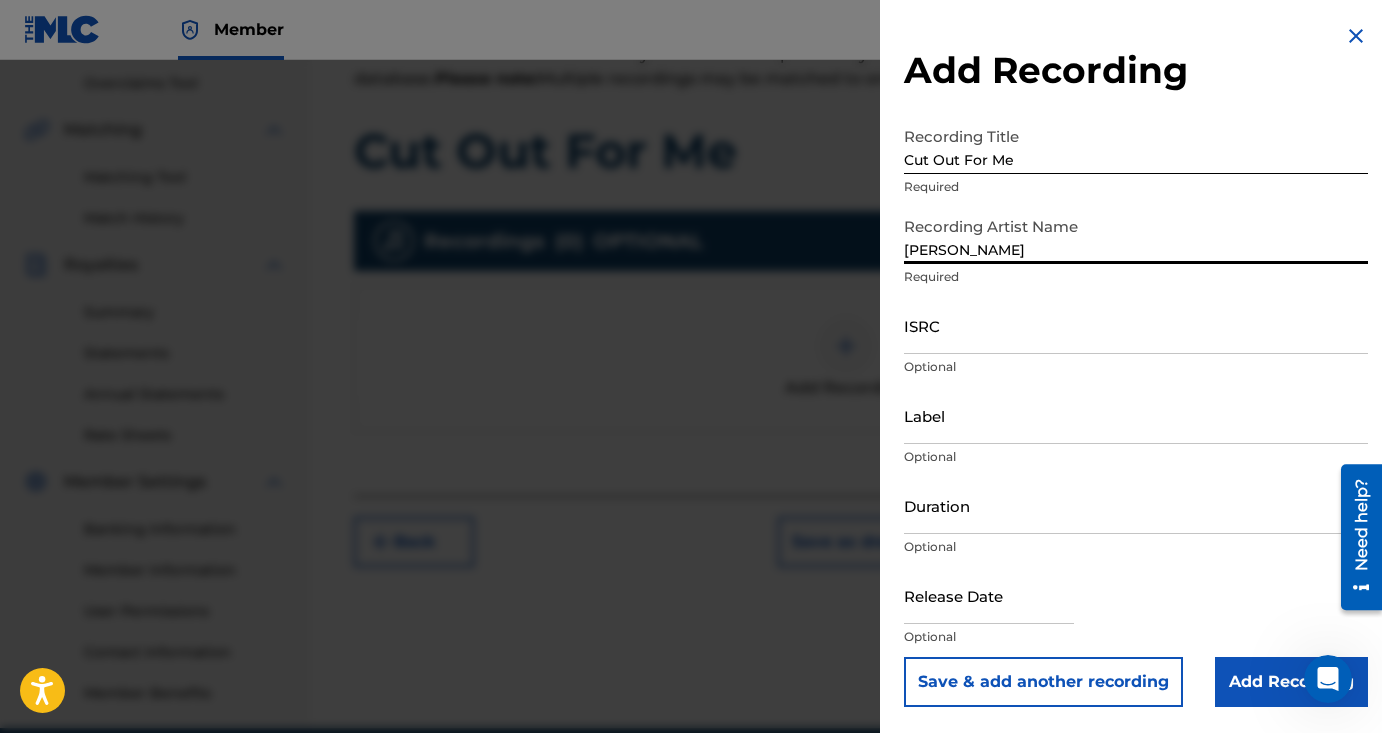 type on "[PERSON_NAME]" 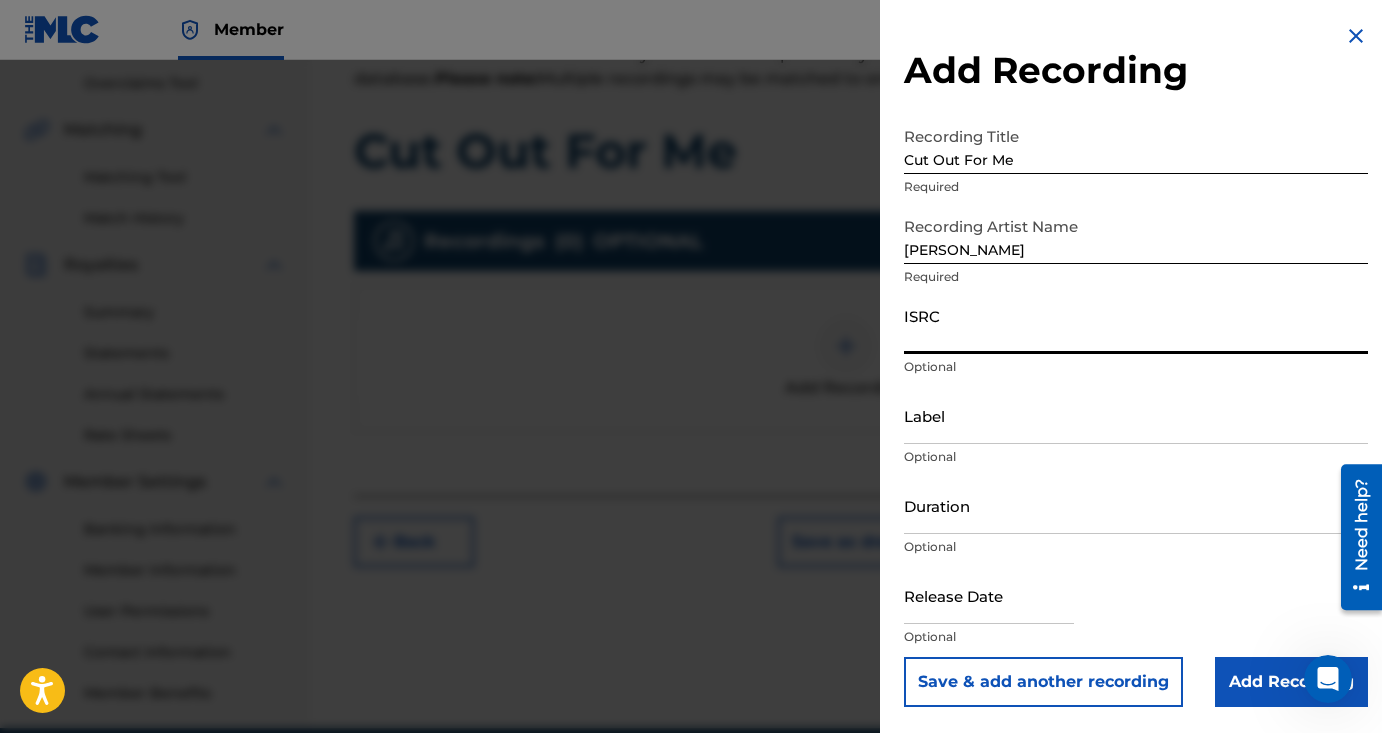 click on "Label" at bounding box center [1136, 415] 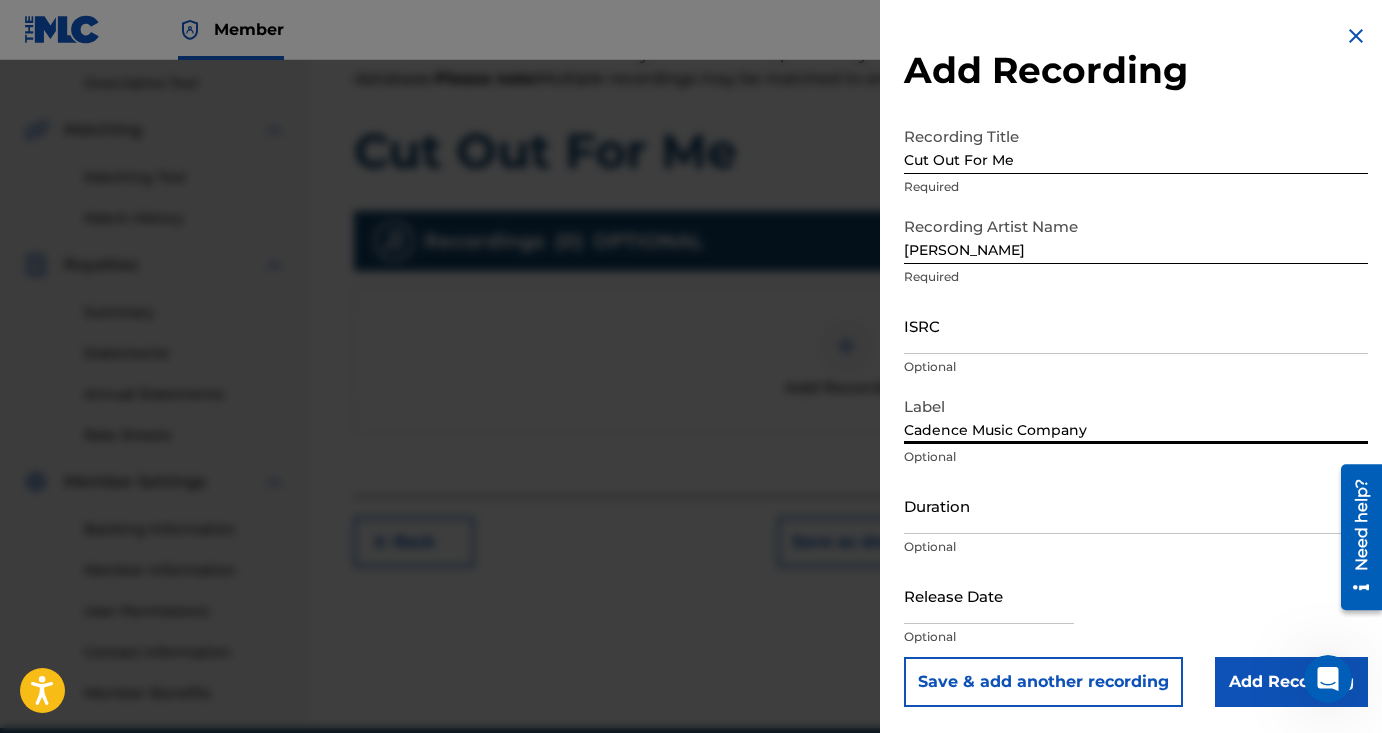 type on "Cadence Music Company" 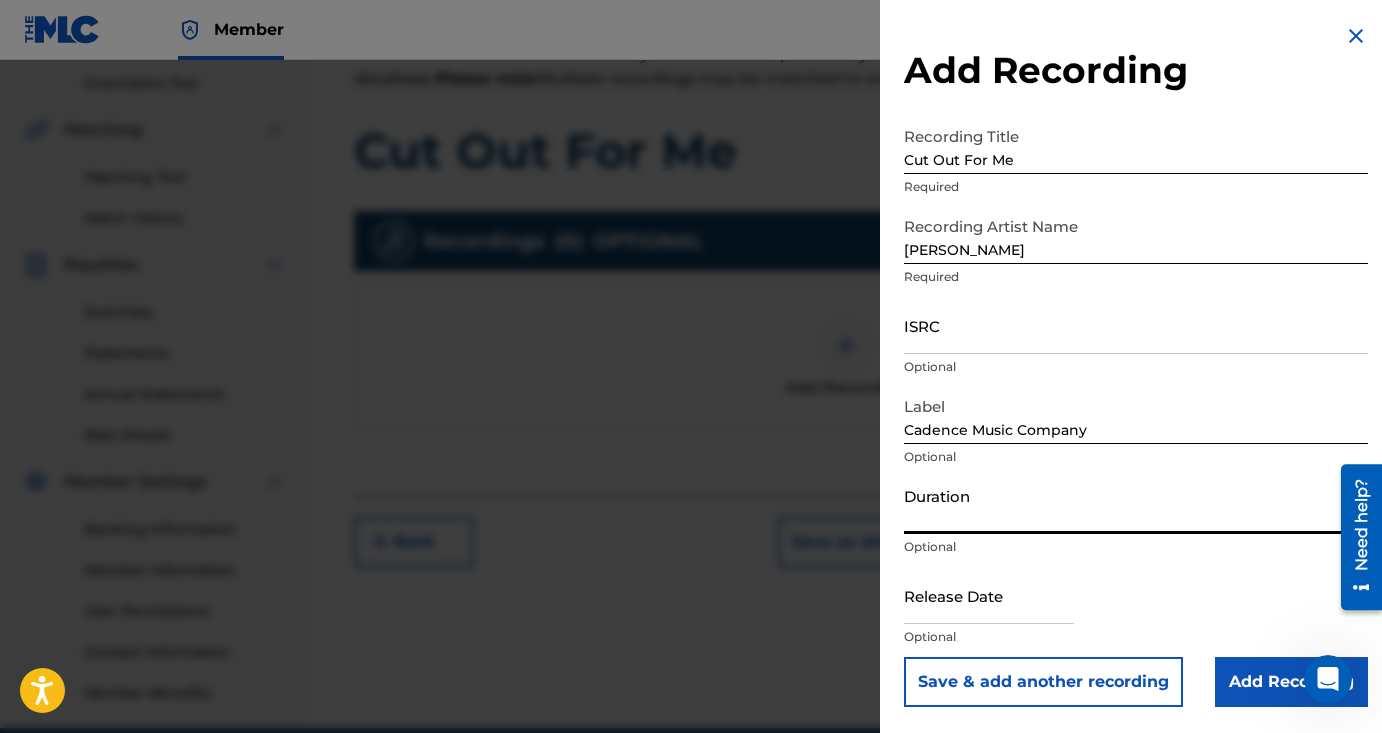 click on "Duration" at bounding box center [1136, 505] 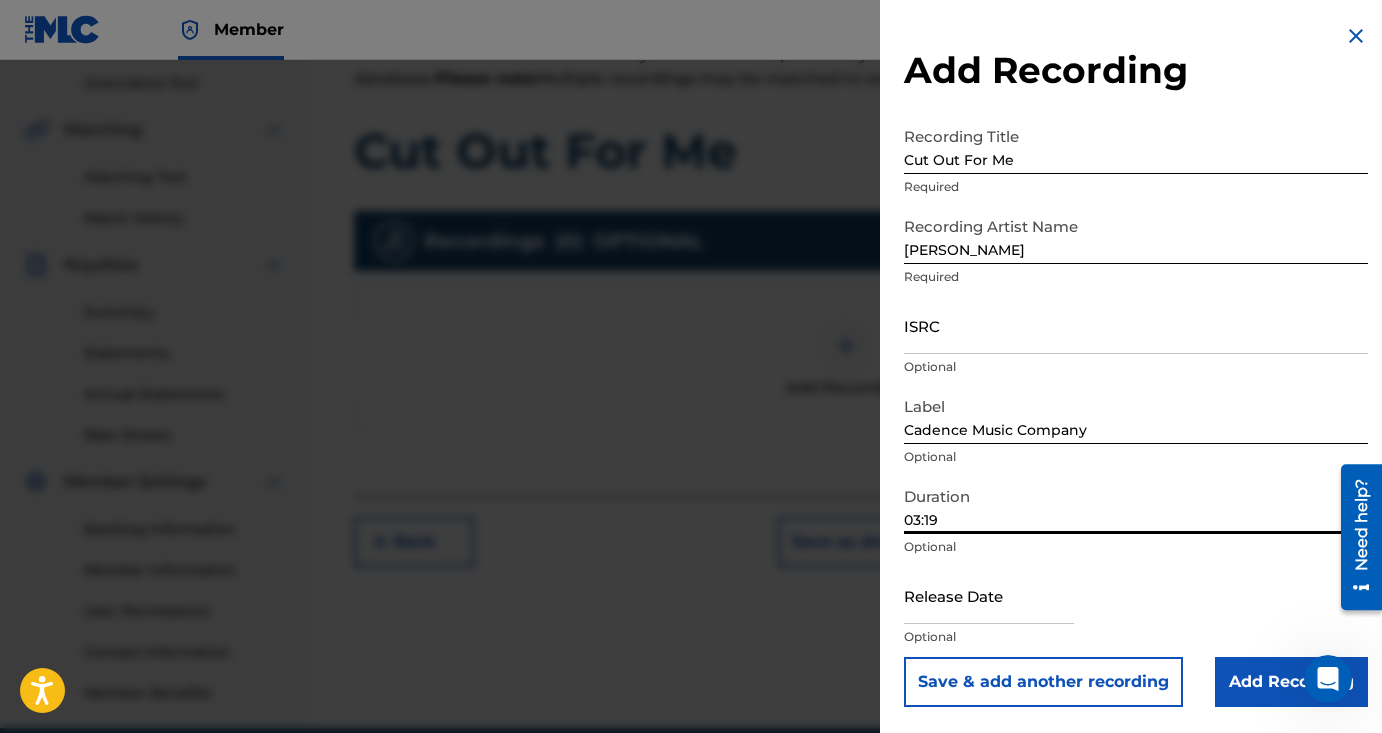 scroll, scrollTop: 507, scrollLeft: 0, axis: vertical 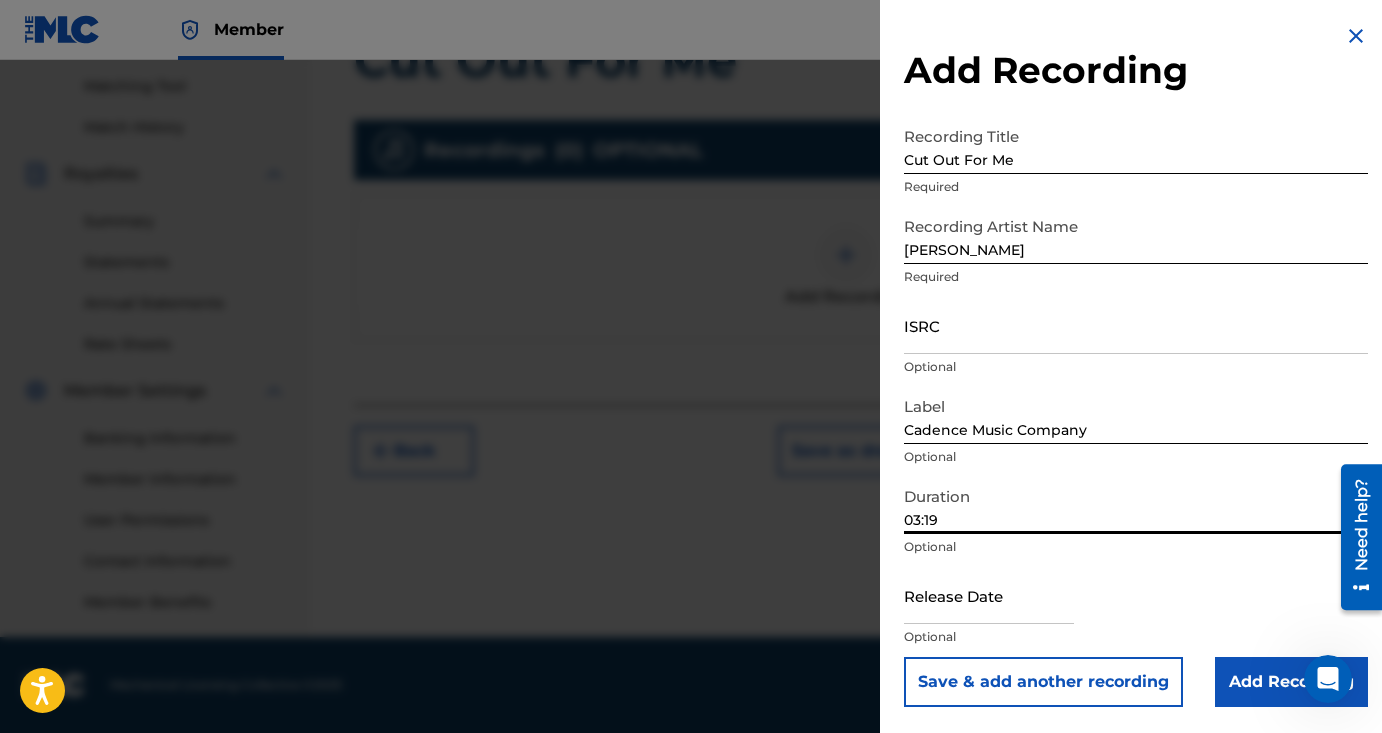 type on "03:19" 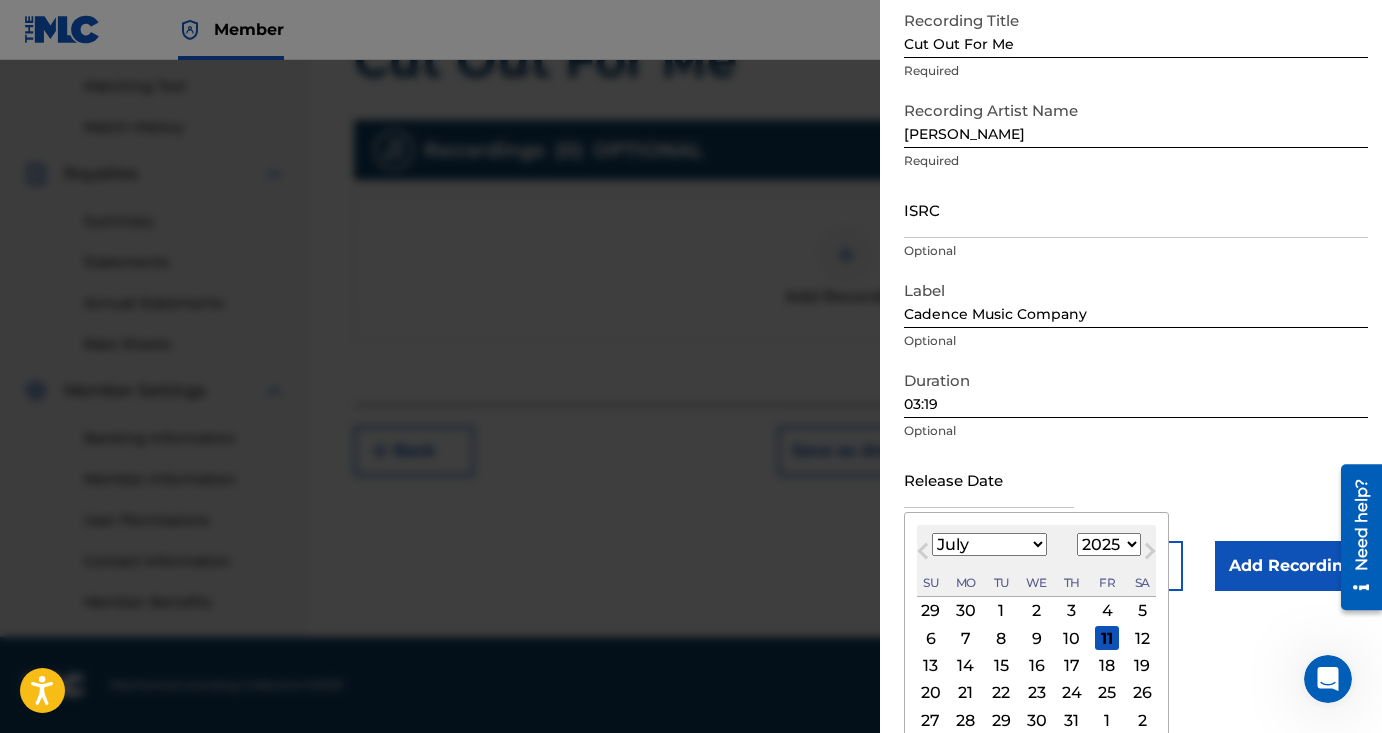 scroll, scrollTop: 117, scrollLeft: 0, axis: vertical 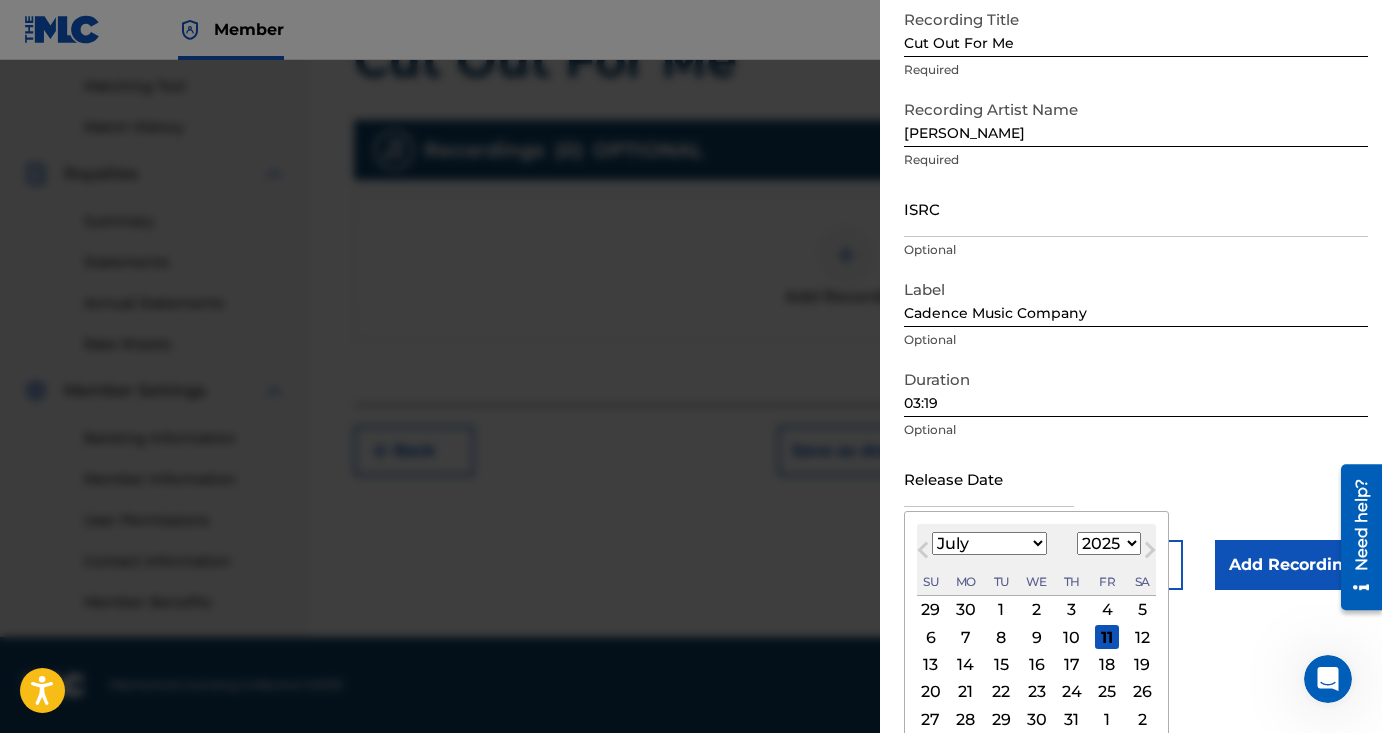 click on "11" at bounding box center [1107, 637] 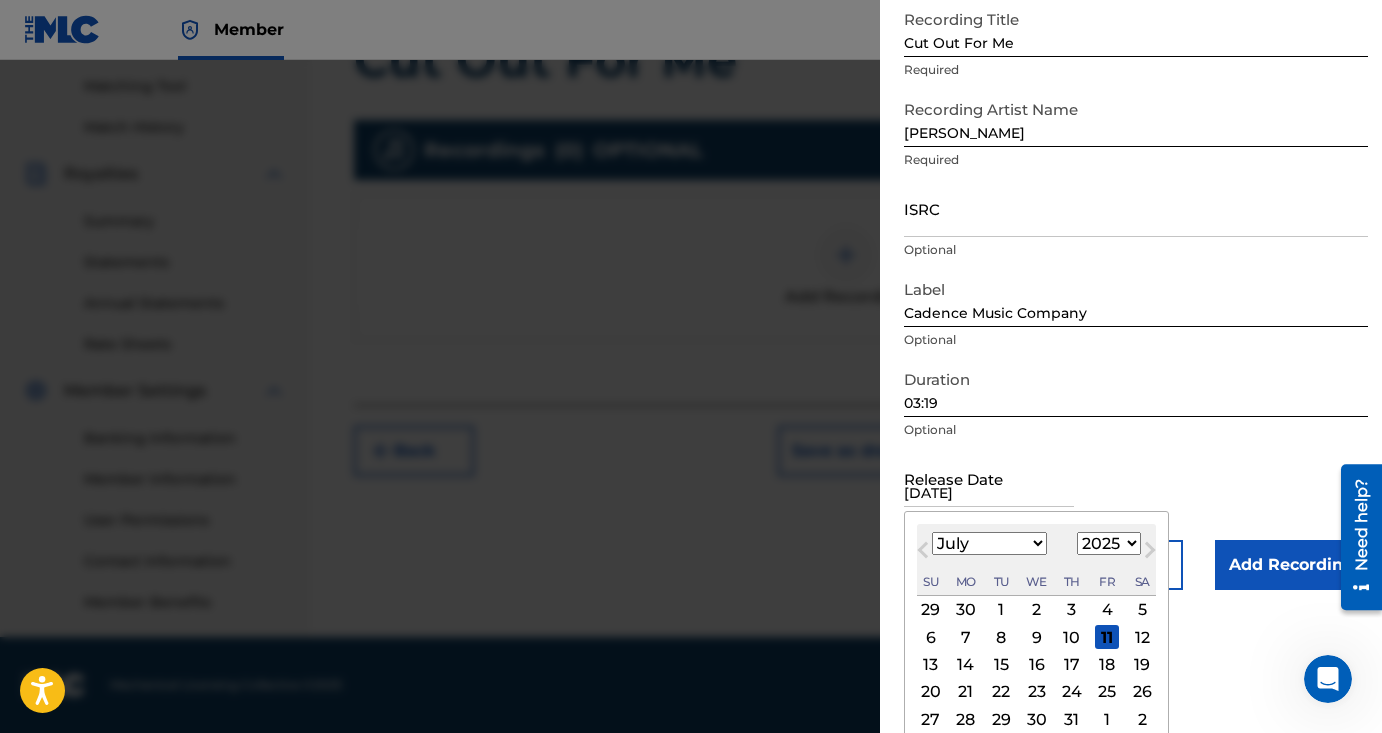 scroll, scrollTop: 0, scrollLeft: 0, axis: both 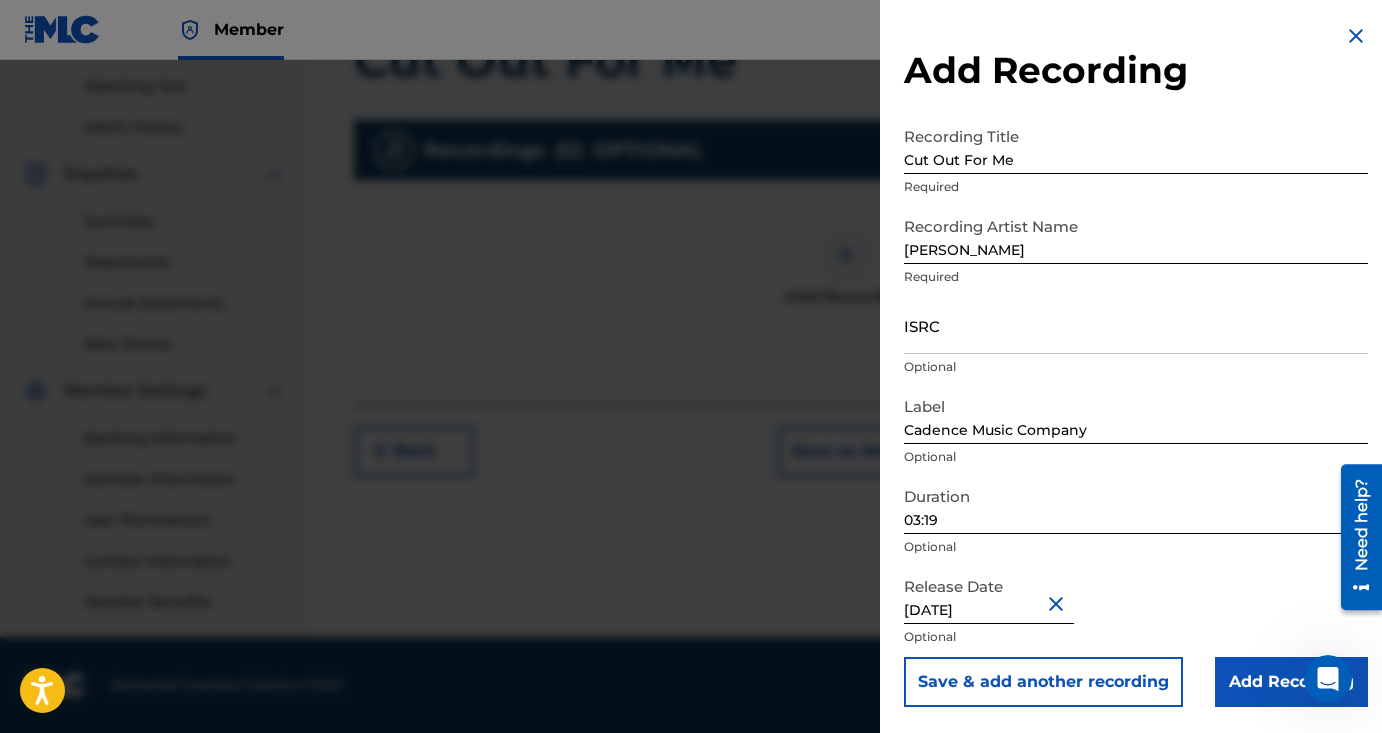 click on "Add Recording" at bounding box center [1291, 682] 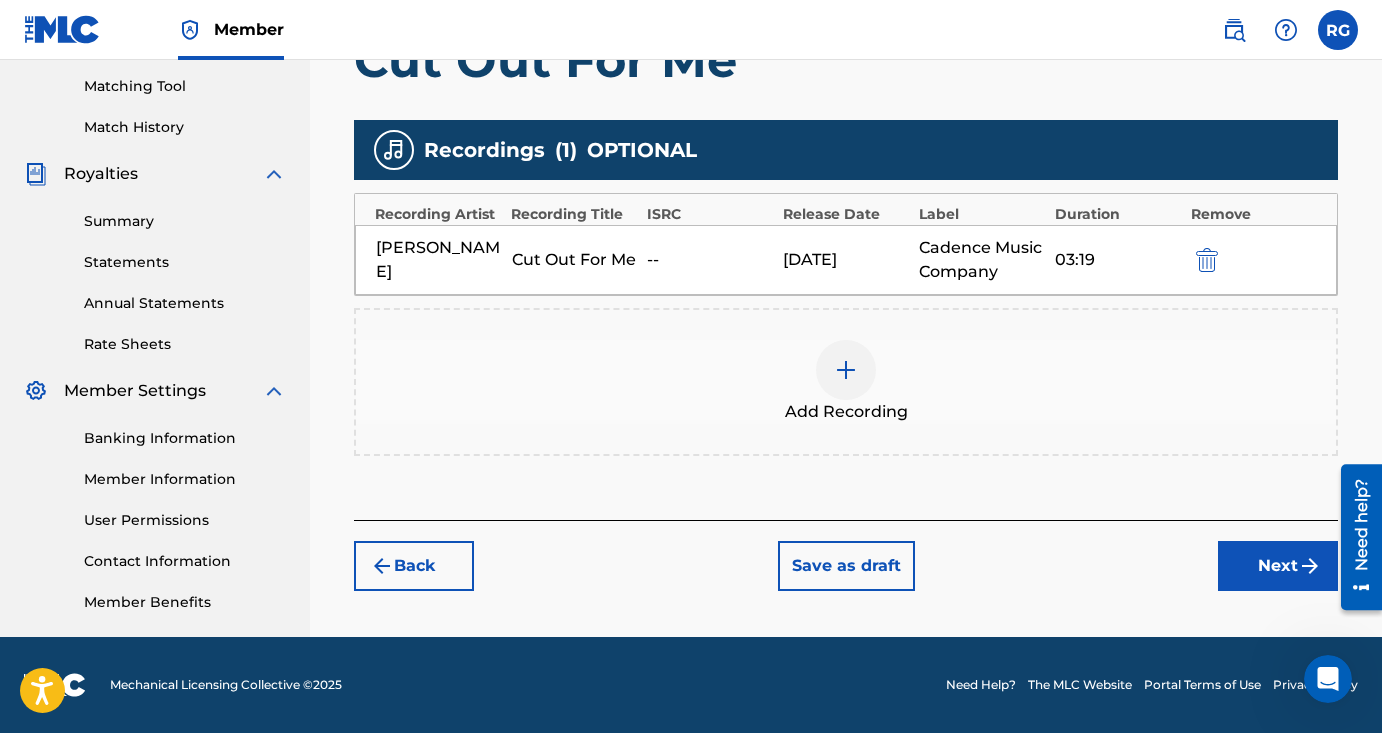 click on "Next" at bounding box center (1278, 566) 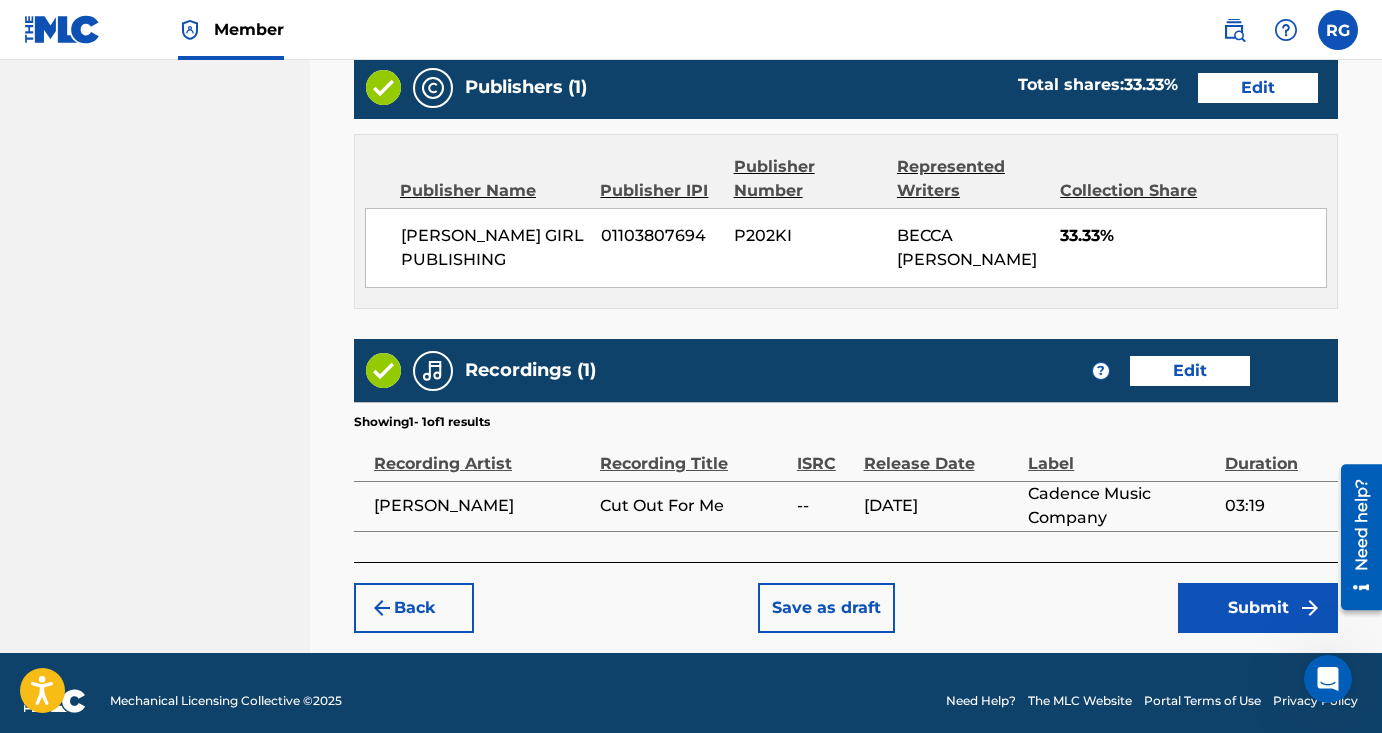 scroll, scrollTop: 1087, scrollLeft: 0, axis: vertical 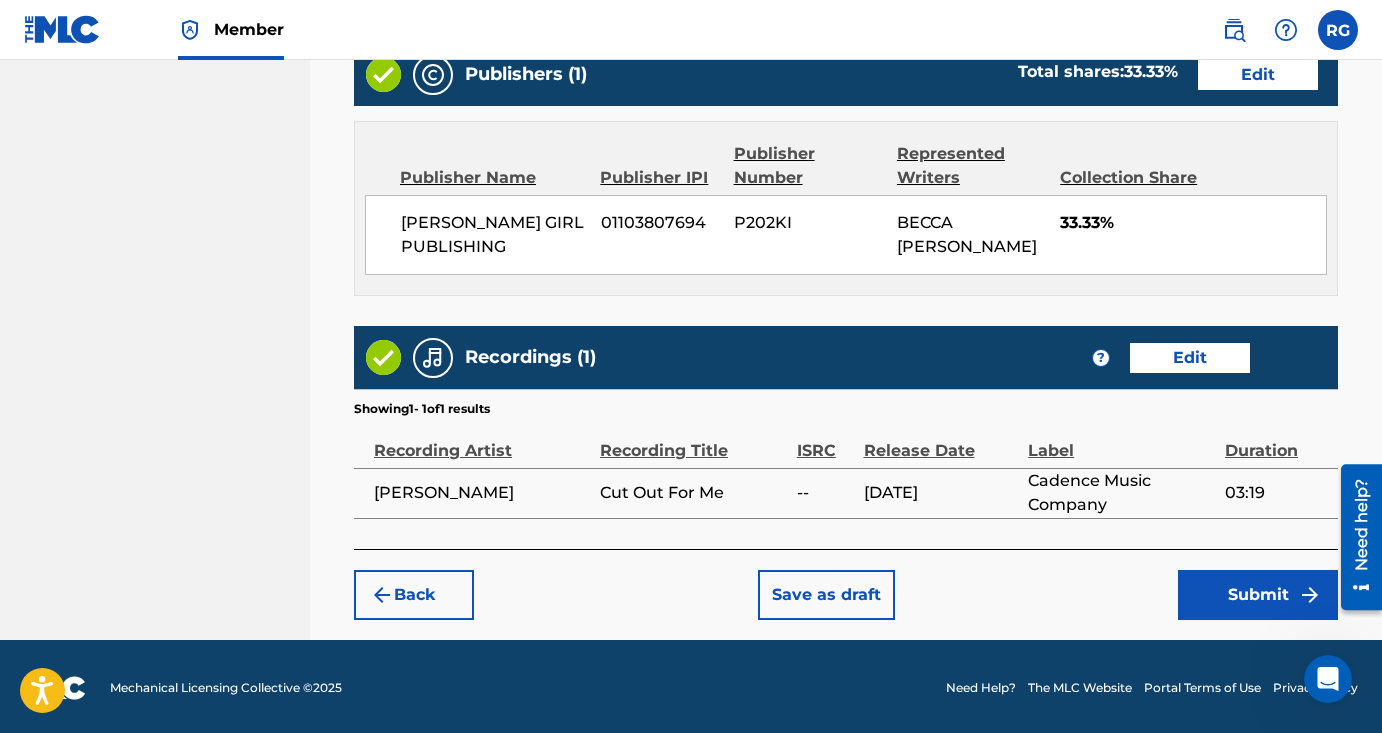 click on "Submit" at bounding box center (1258, 595) 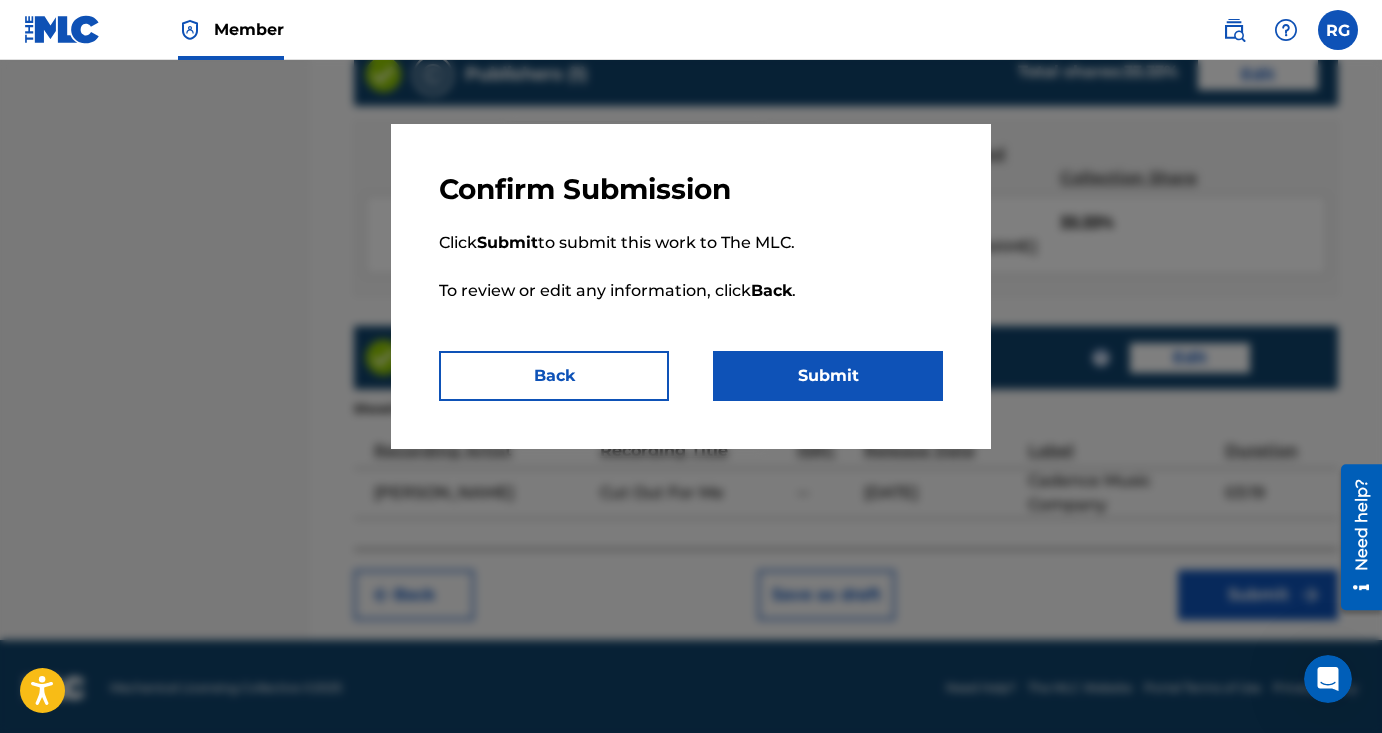 click on "Submit" at bounding box center [828, 376] 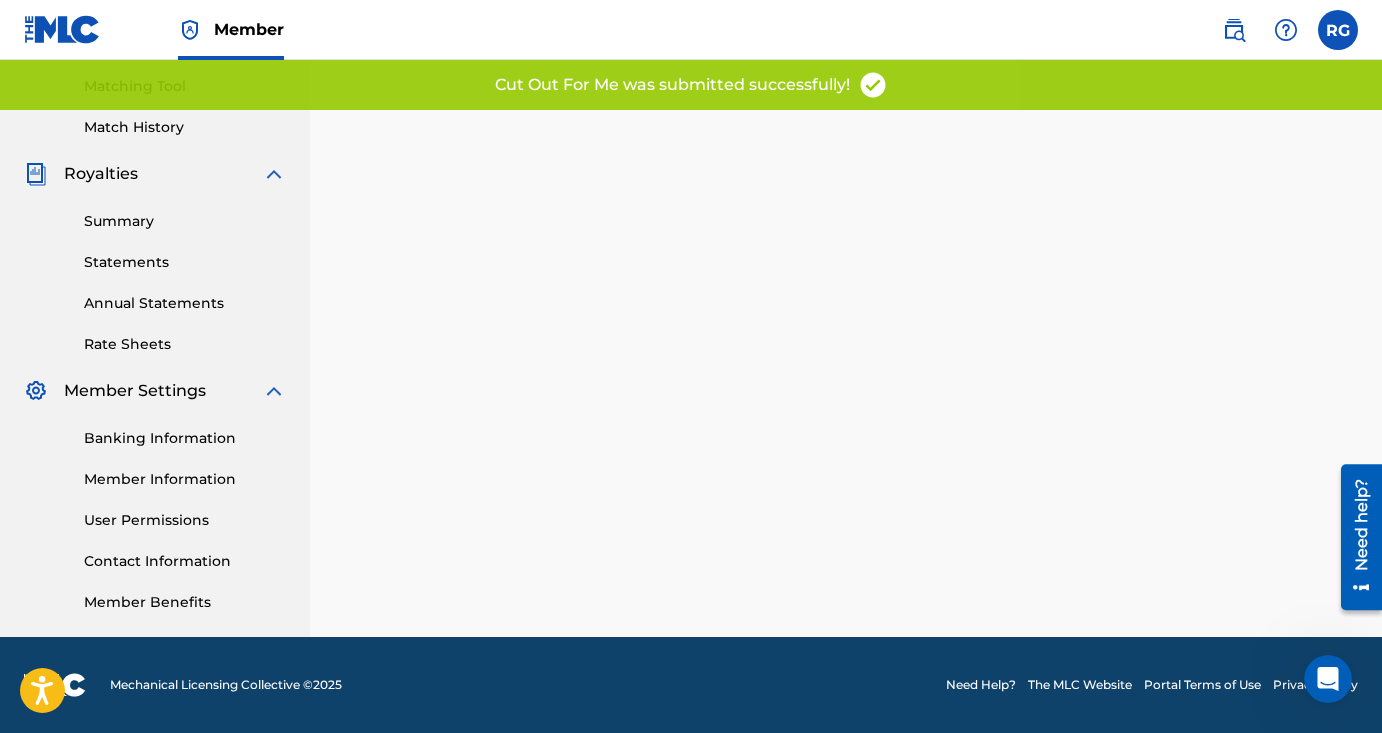 scroll, scrollTop: 0, scrollLeft: 0, axis: both 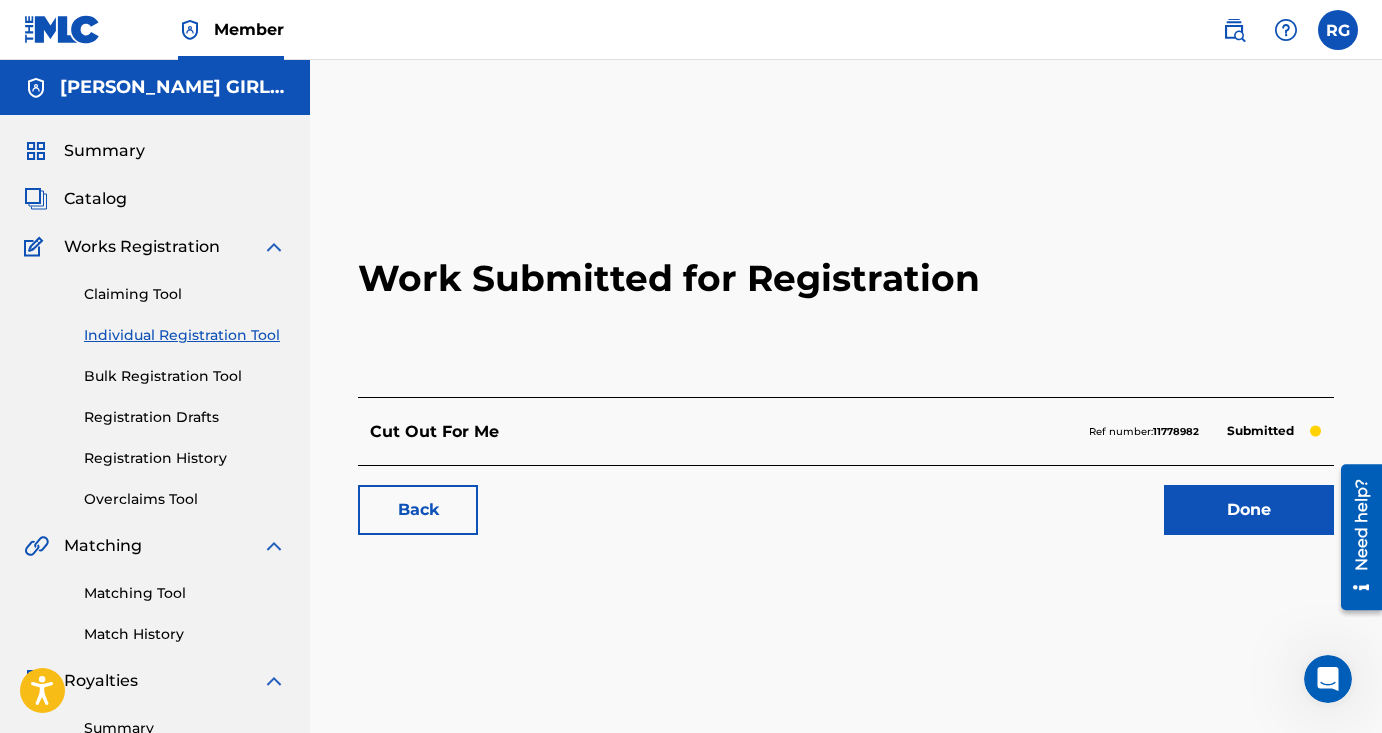 click on "Claiming Tool" at bounding box center (185, 294) 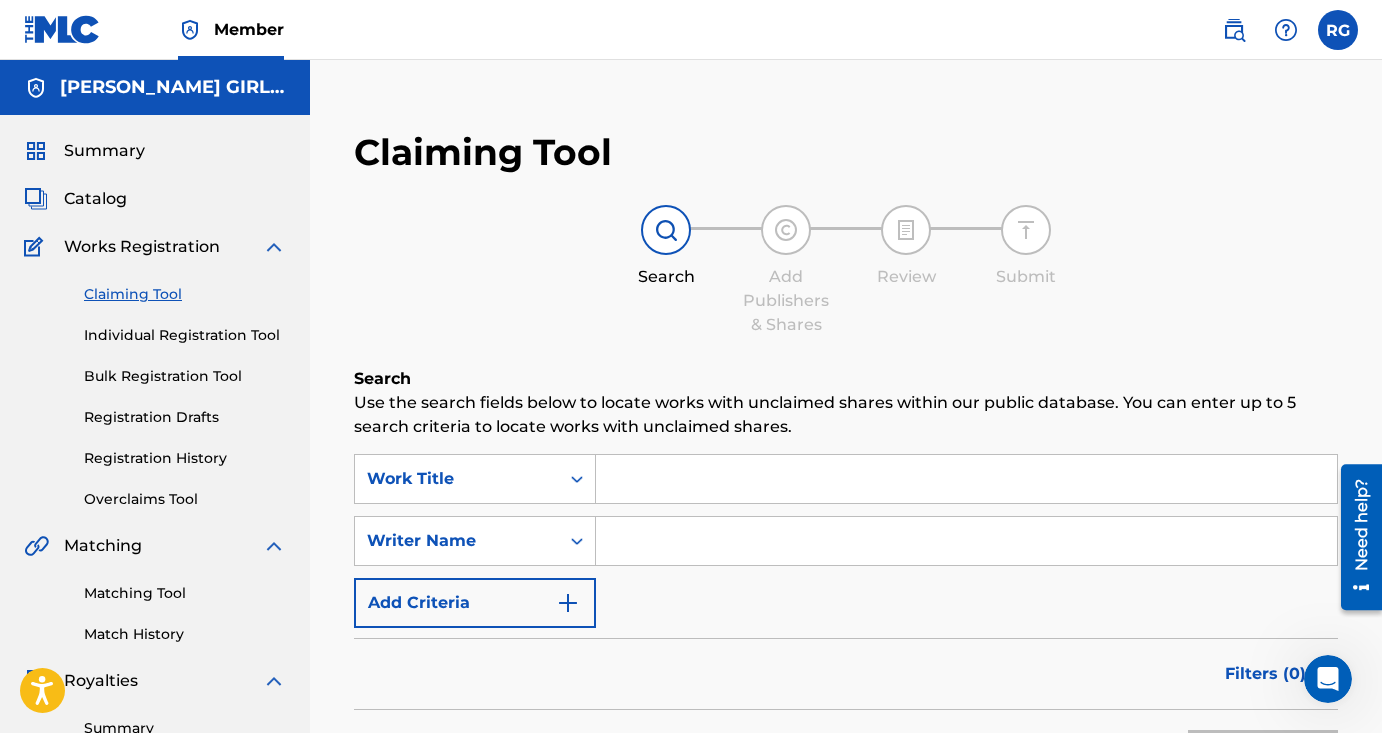click at bounding box center [966, 541] 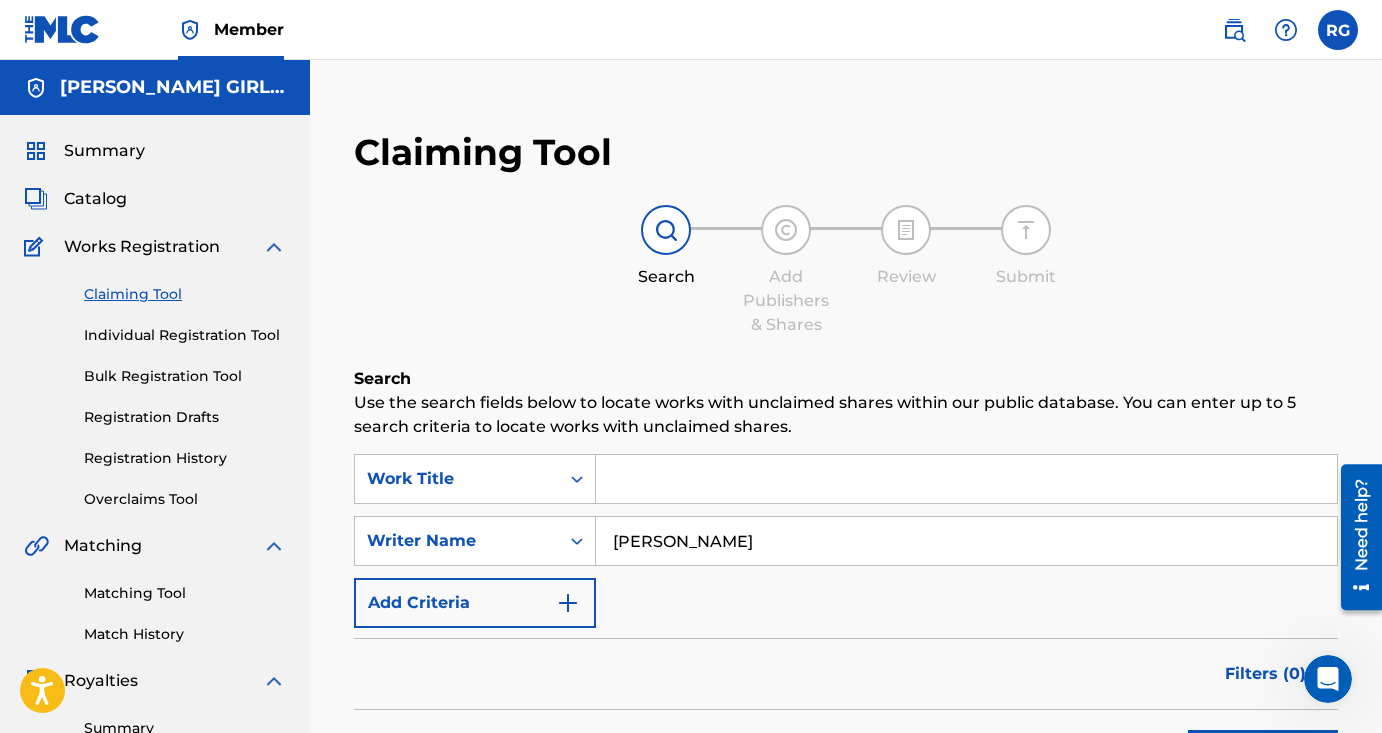 click on "Search" at bounding box center [1263, 755] 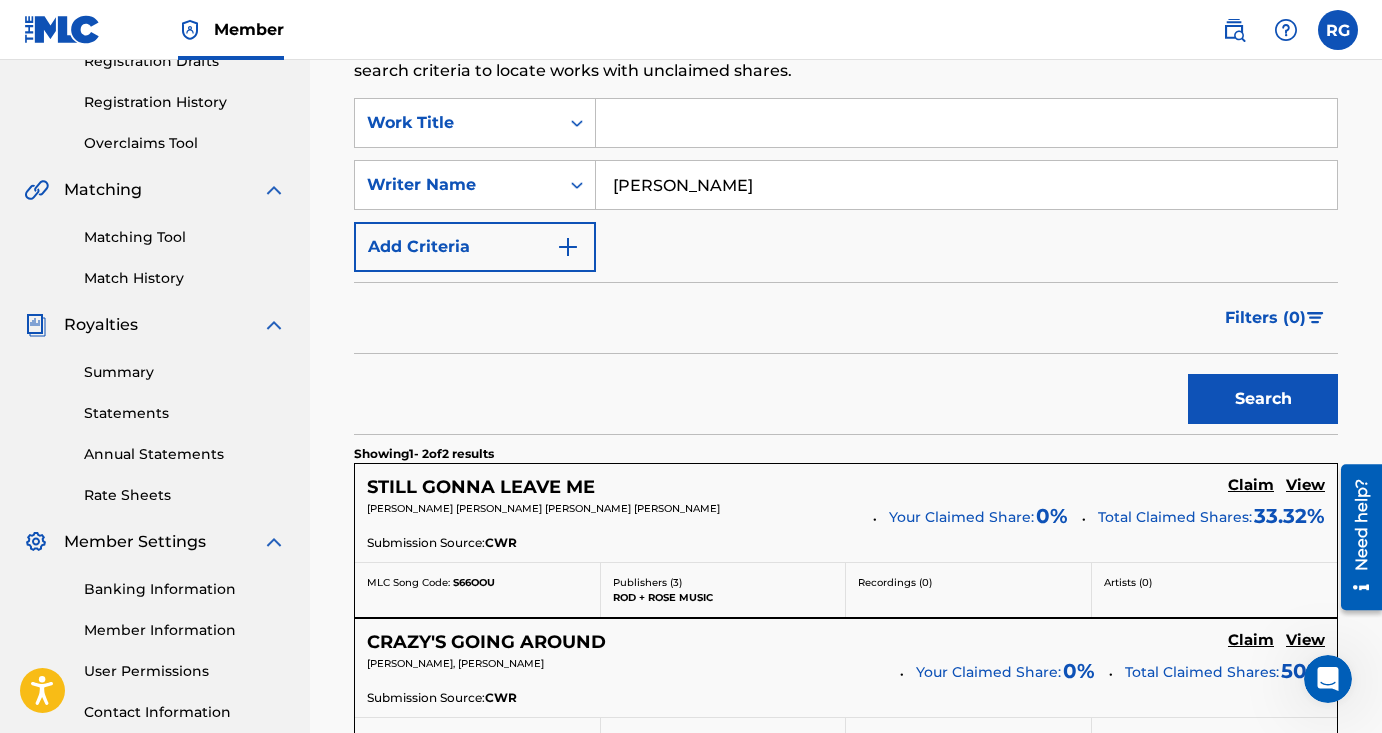 scroll, scrollTop: 309, scrollLeft: 0, axis: vertical 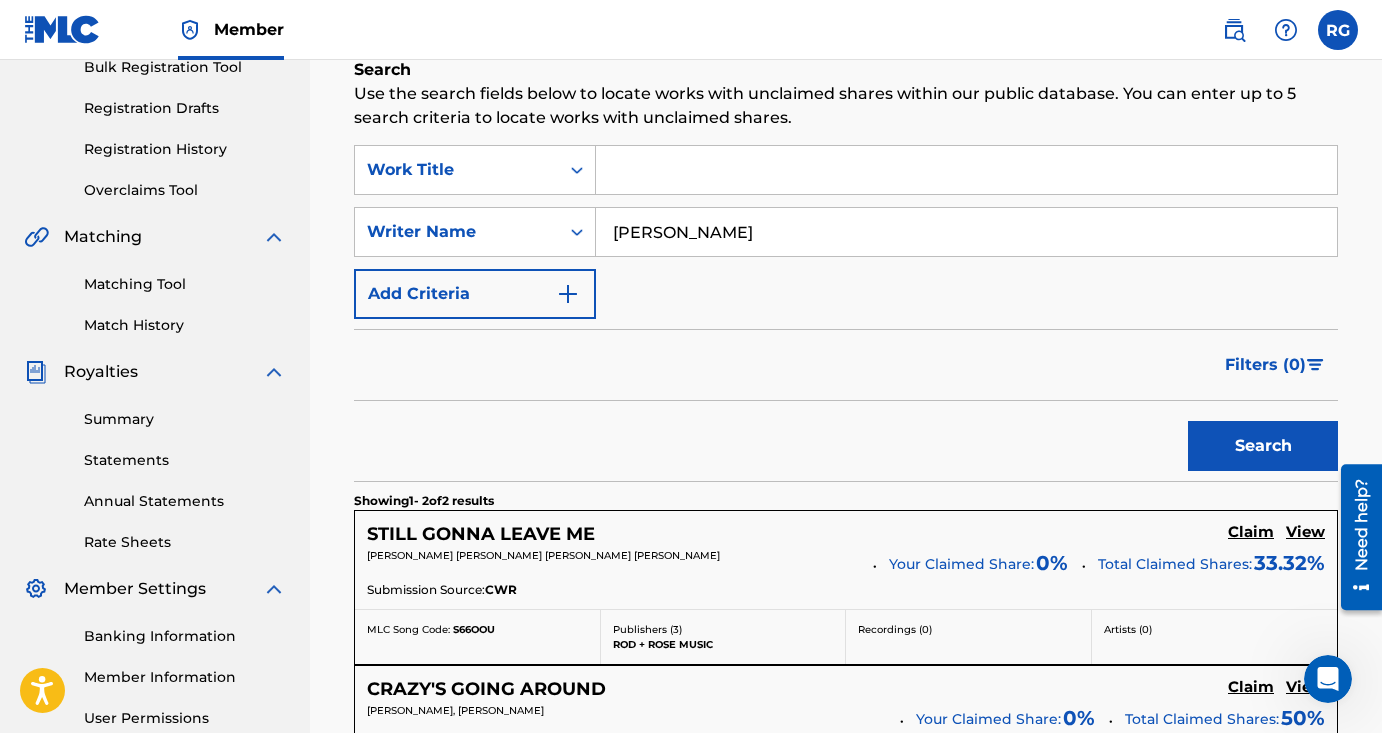 click on "[PERSON_NAME]" at bounding box center (966, 232) 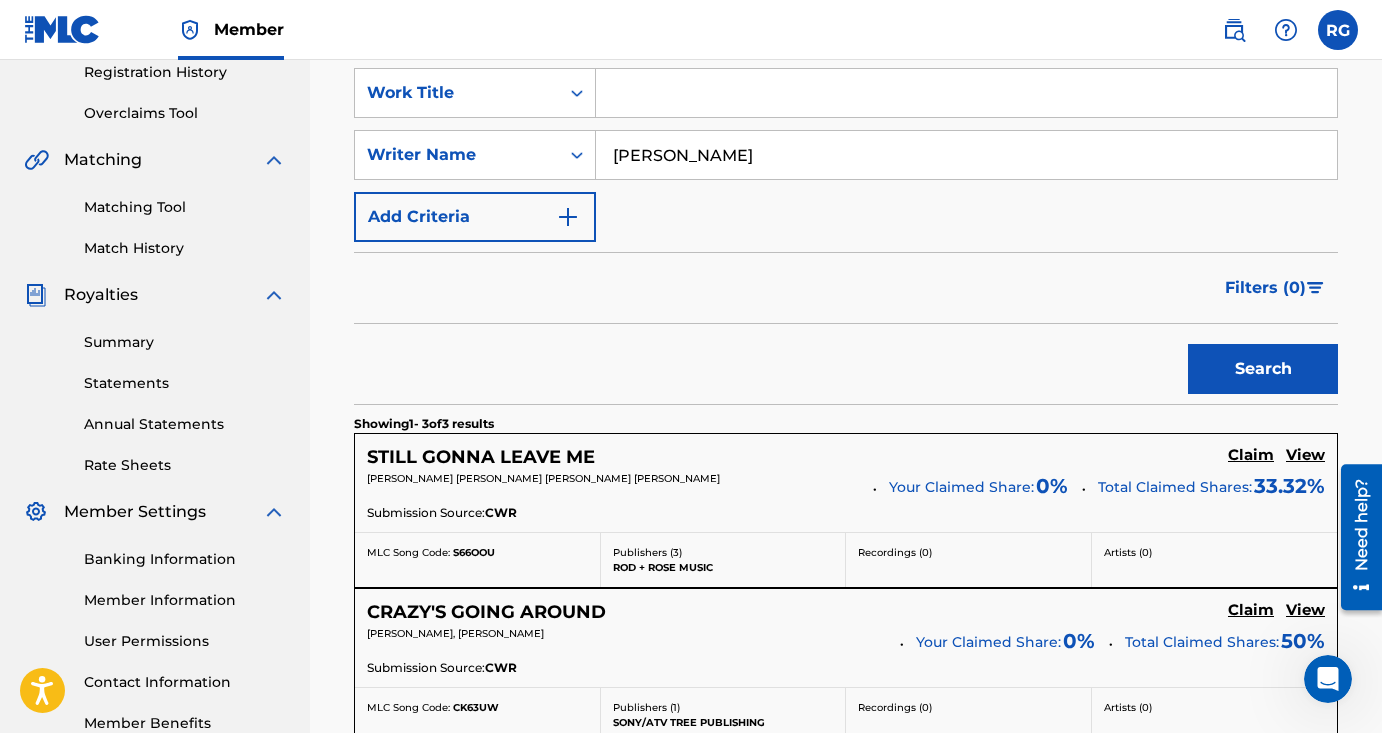 scroll, scrollTop: 353, scrollLeft: 0, axis: vertical 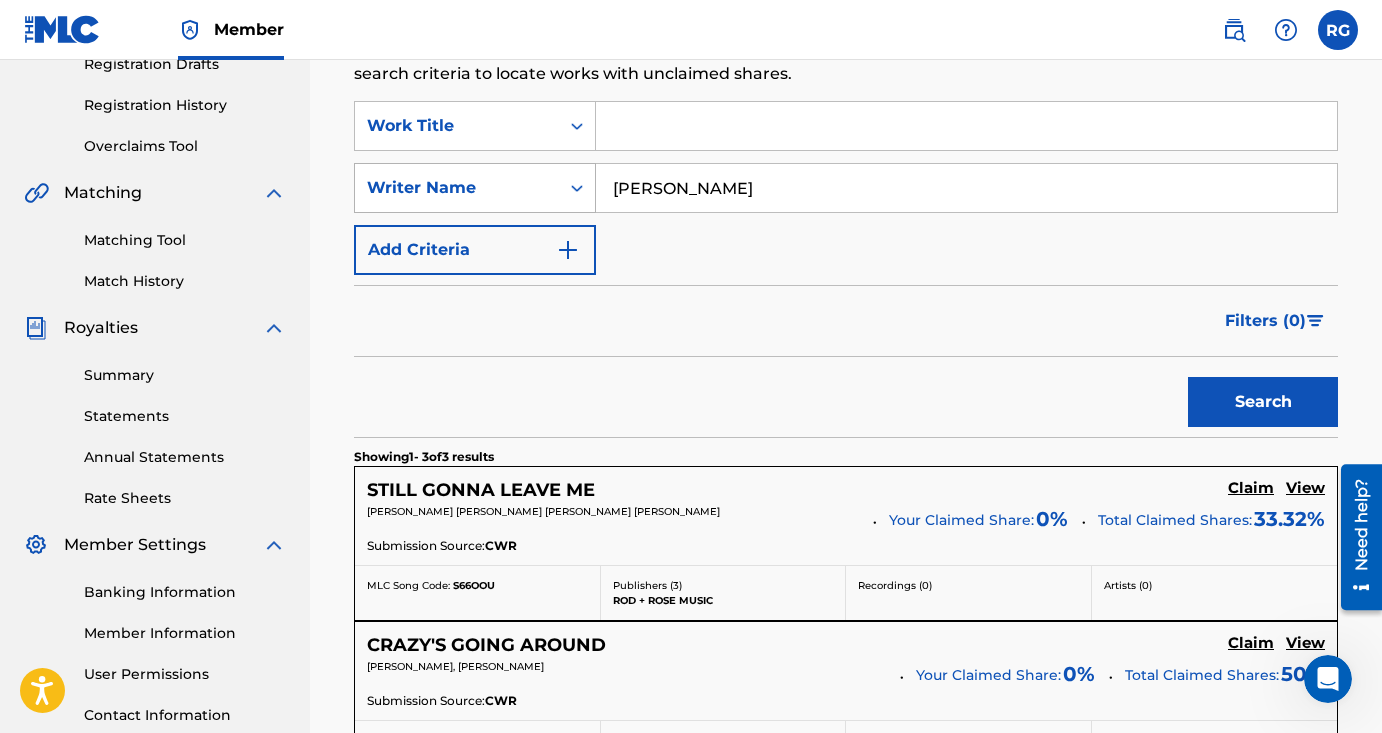 drag, startPoint x: 663, startPoint y: 188, endPoint x: 555, endPoint y: 188, distance: 108 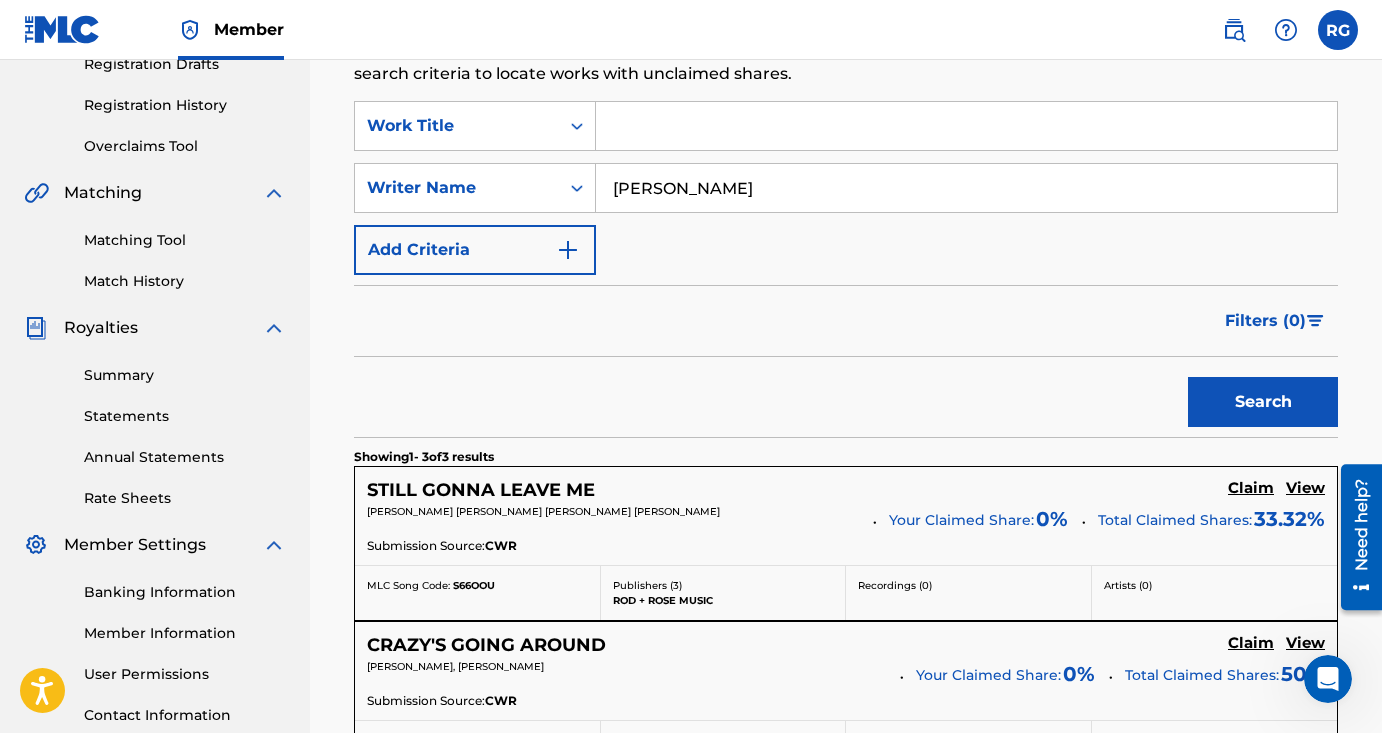 type on "[PERSON_NAME]" 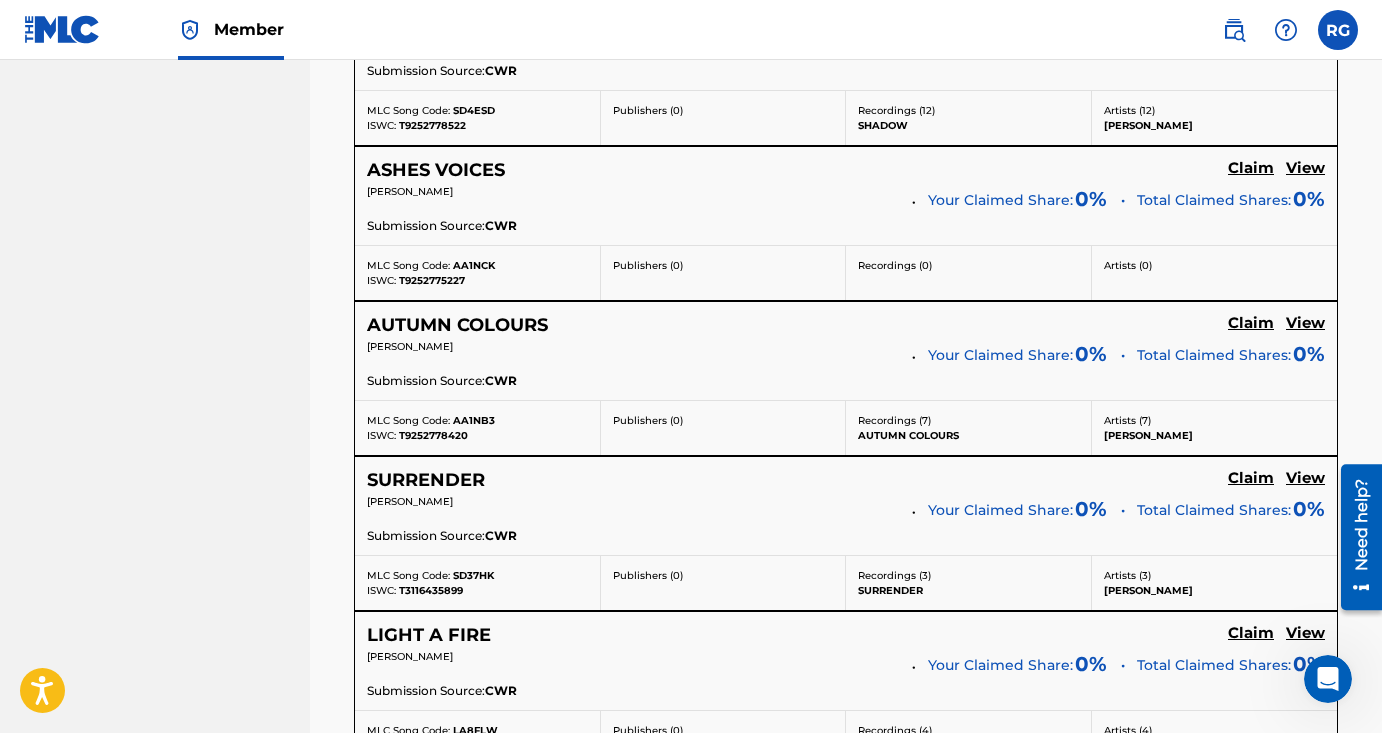 scroll, scrollTop: 1858, scrollLeft: 0, axis: vertical 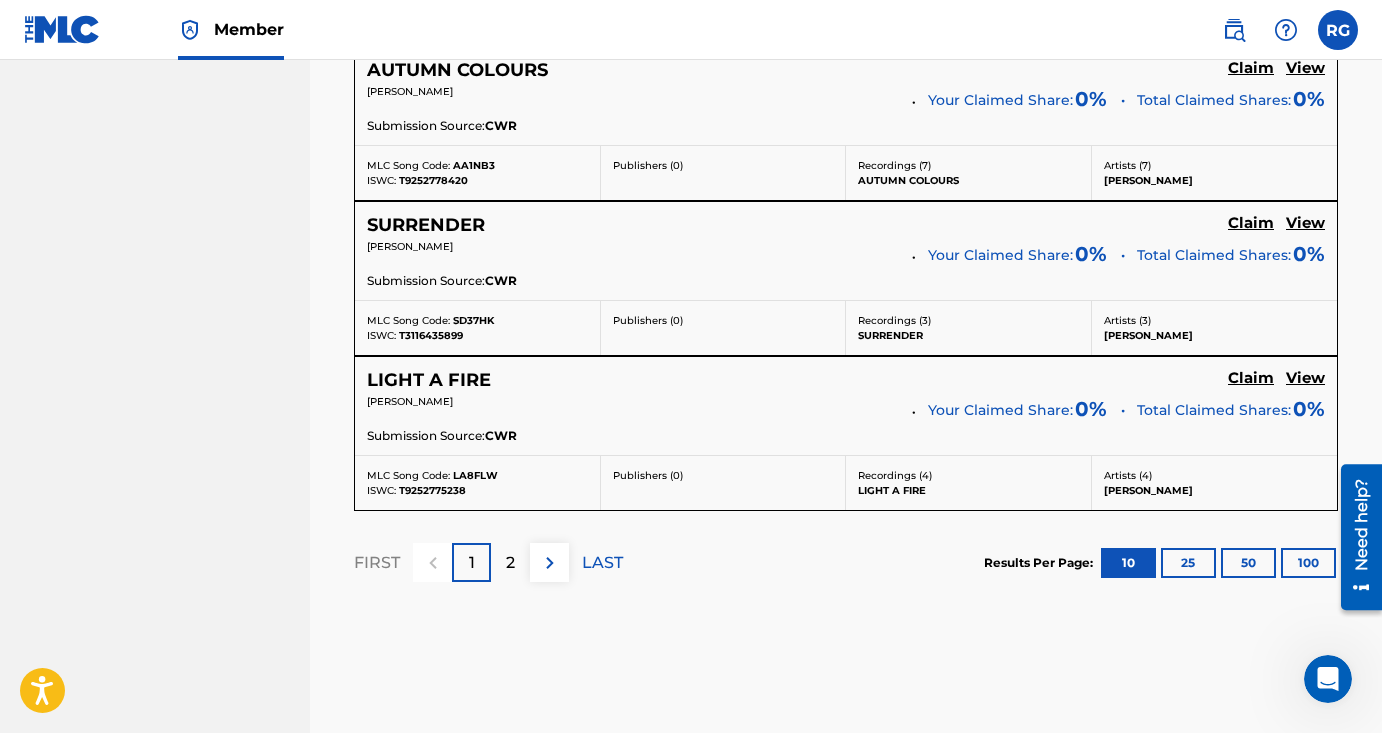 click on "2" at bounding box center (510, 562) 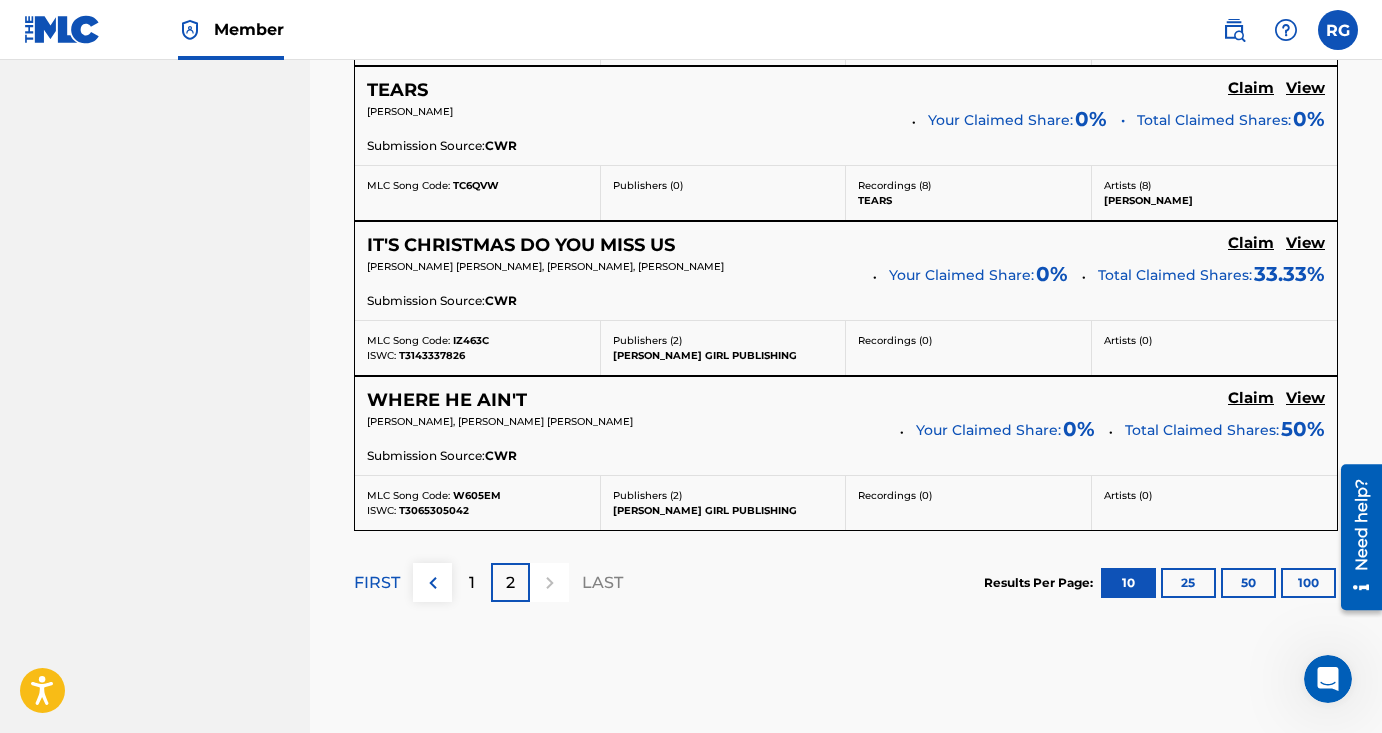 scroll, scrollTop: 1668, scrollLeft: 0, axis: vertical 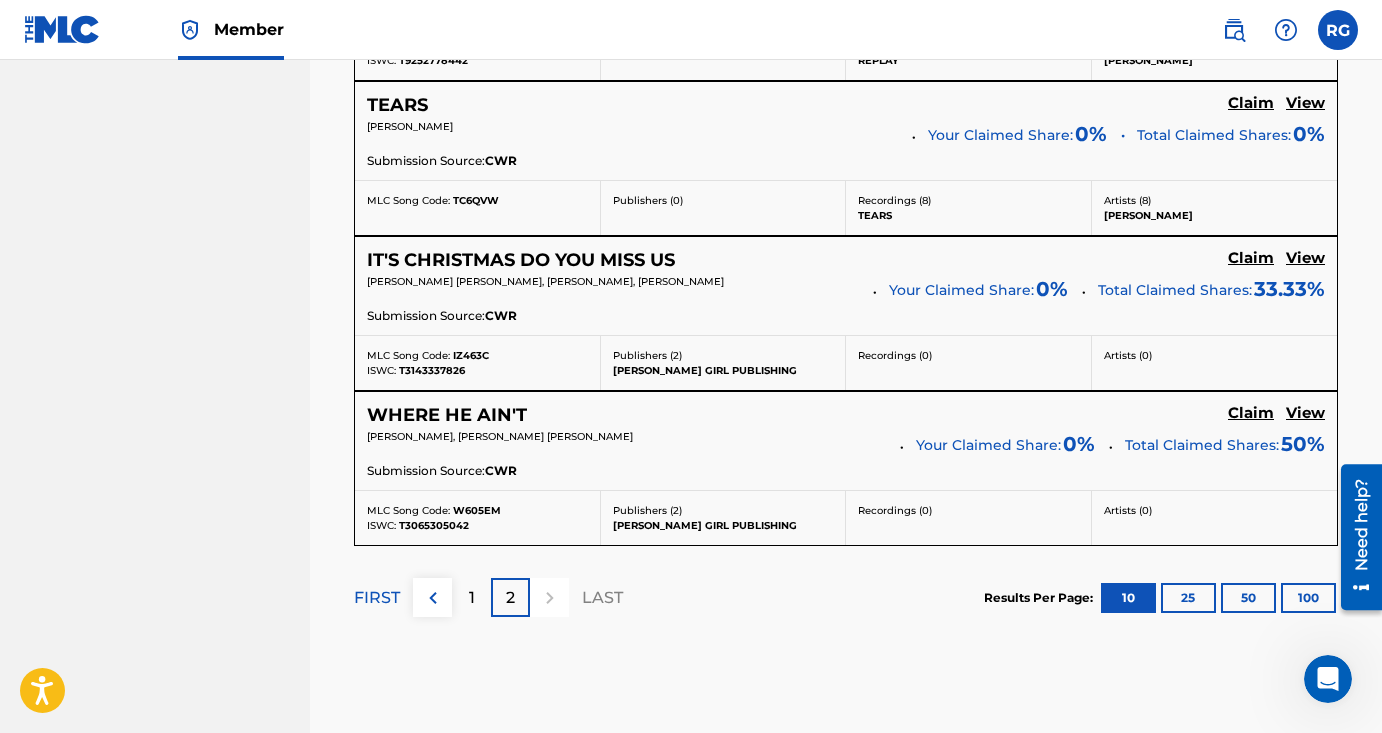 click on "Claim" at bounding box center [1251, -827] 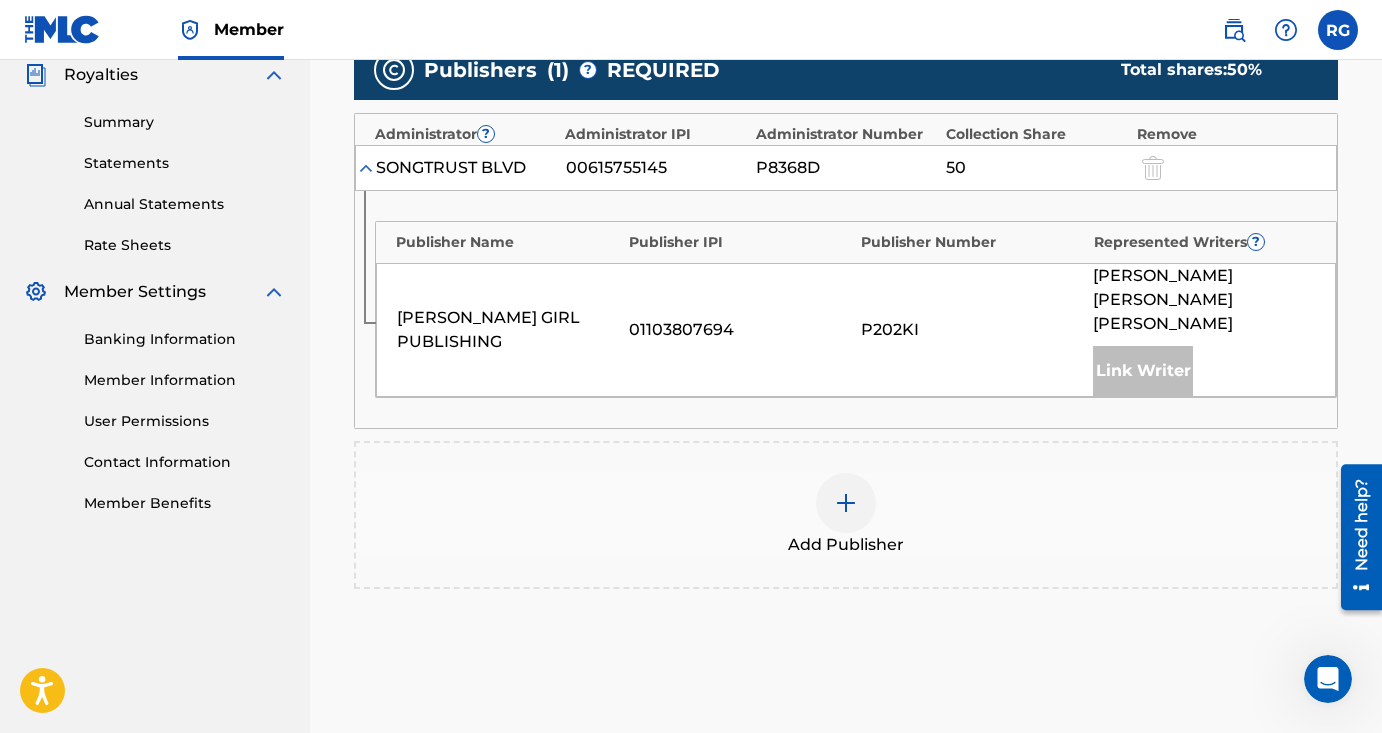 scroll, scrollTop: 757, scrollLeft: 0, axis: vertical 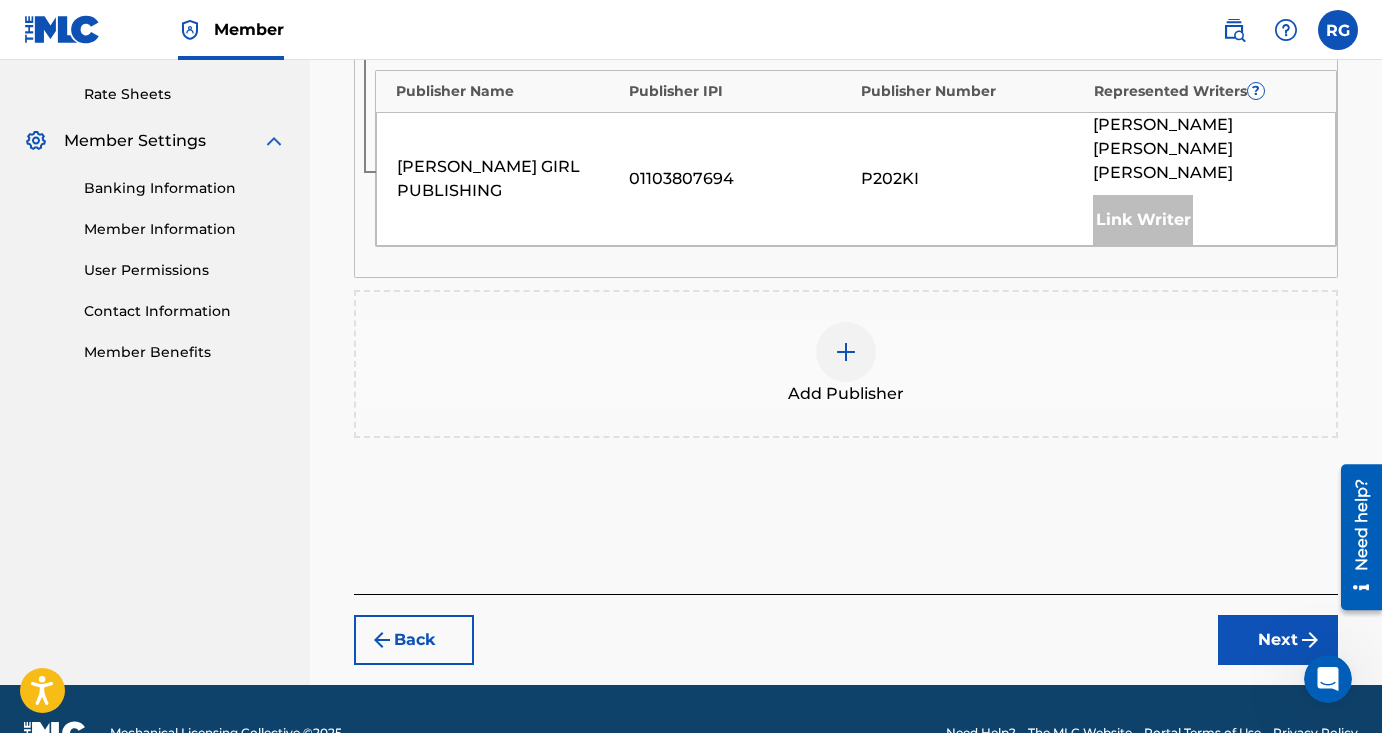 click on "Next" at bounding box center (1278, 640) 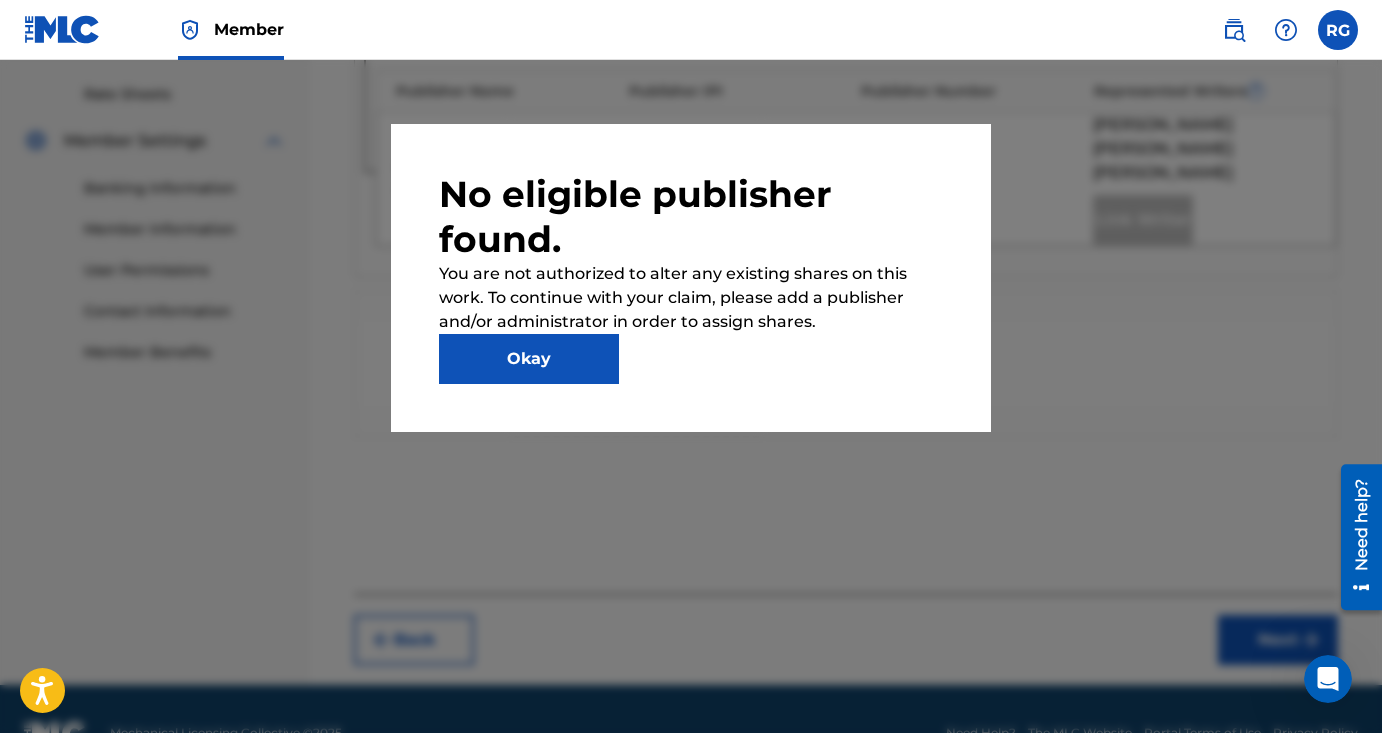 click on "Okay" at bounding box center (529, 359) 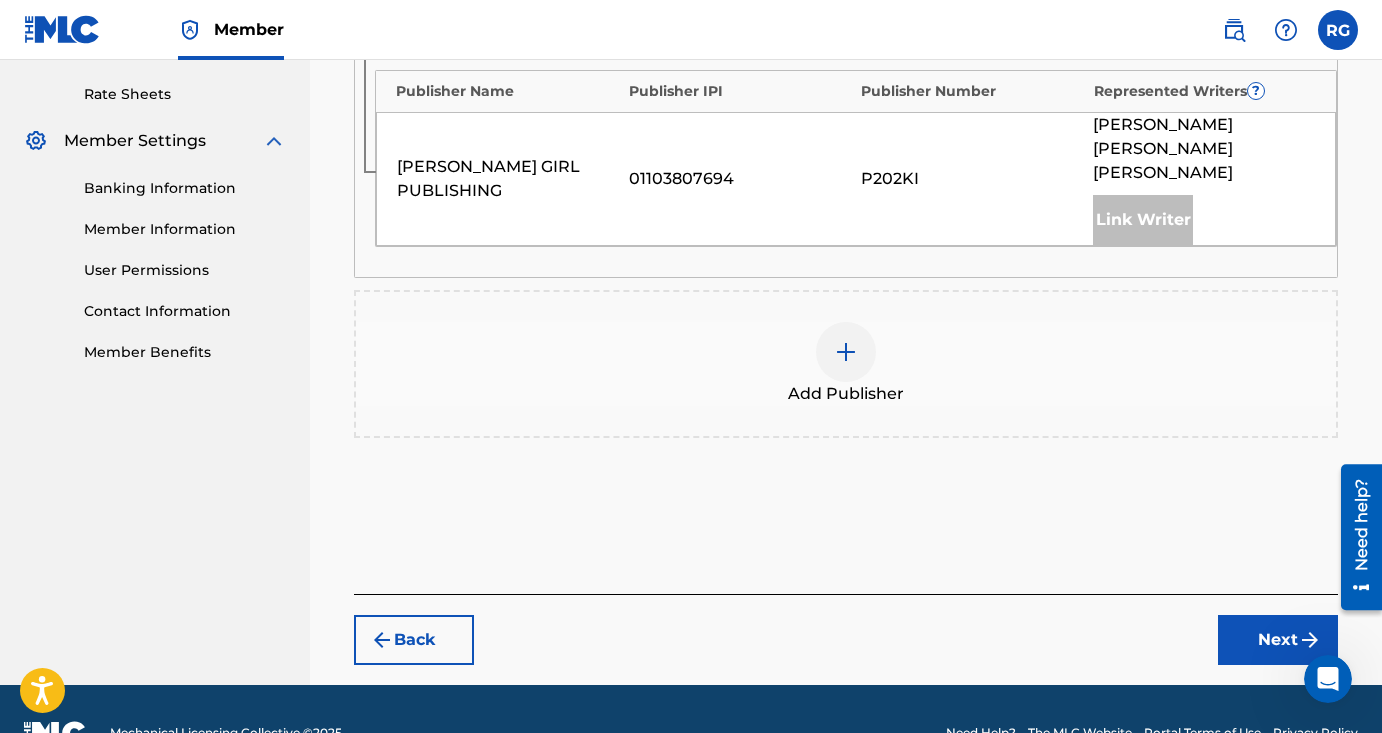 click on "Back" at bounding box center [414, 640] 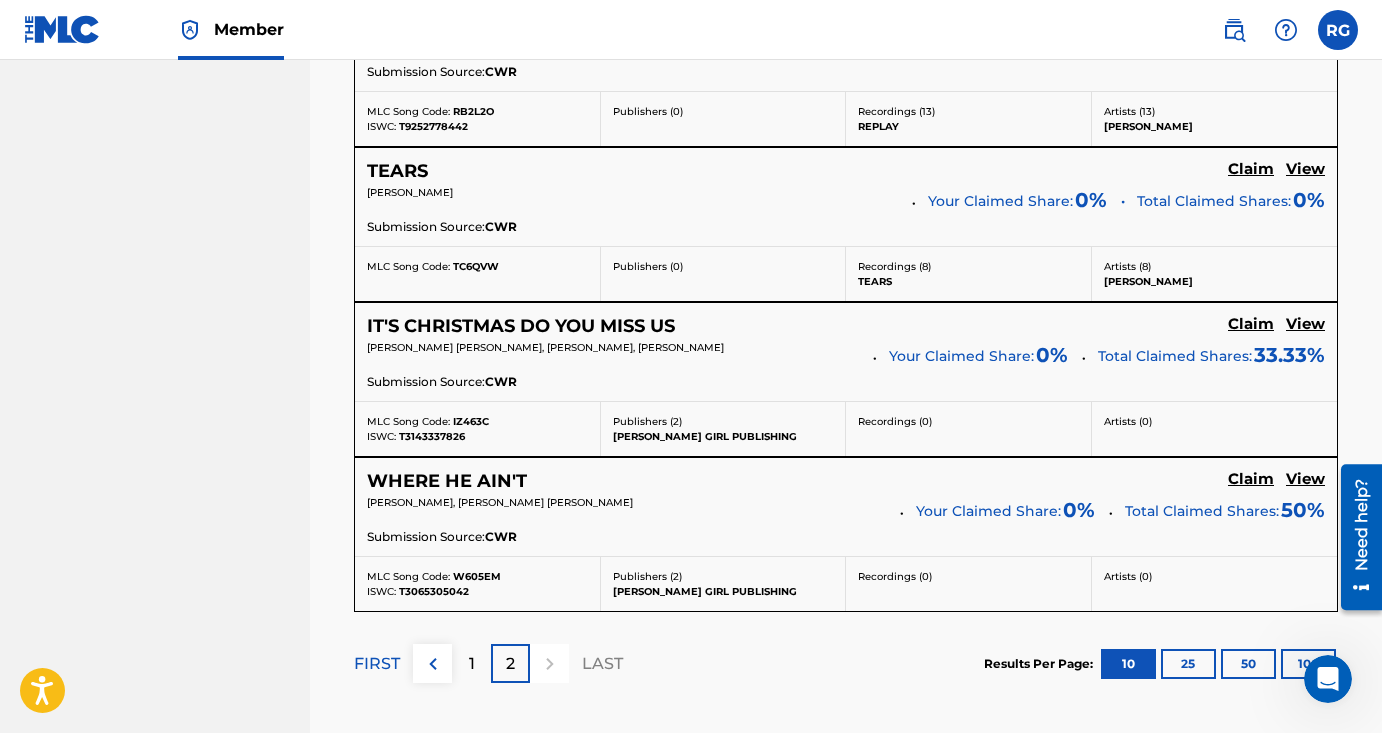 scroll, scrollTop: 1600, scrollLeft: 0, axis: vertical 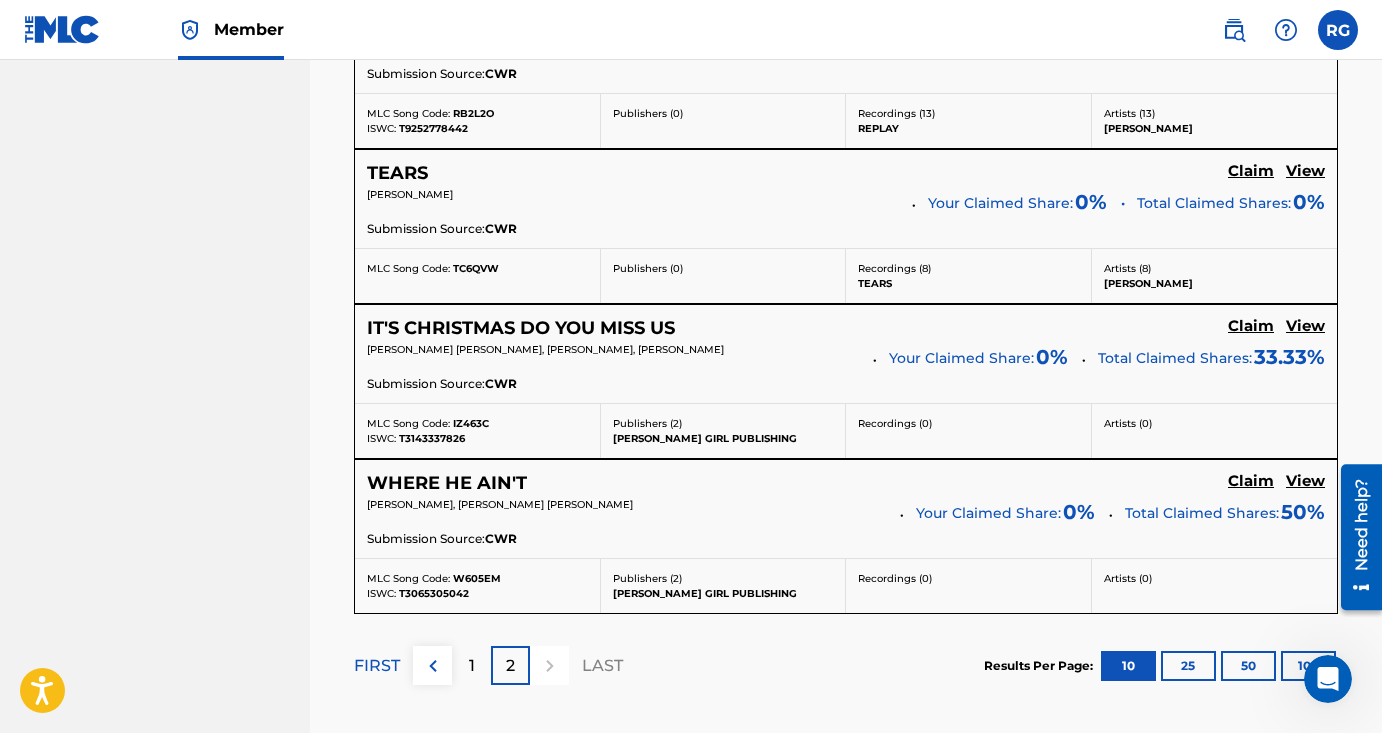 click on "Claim" at bounding box center (1251, -759) 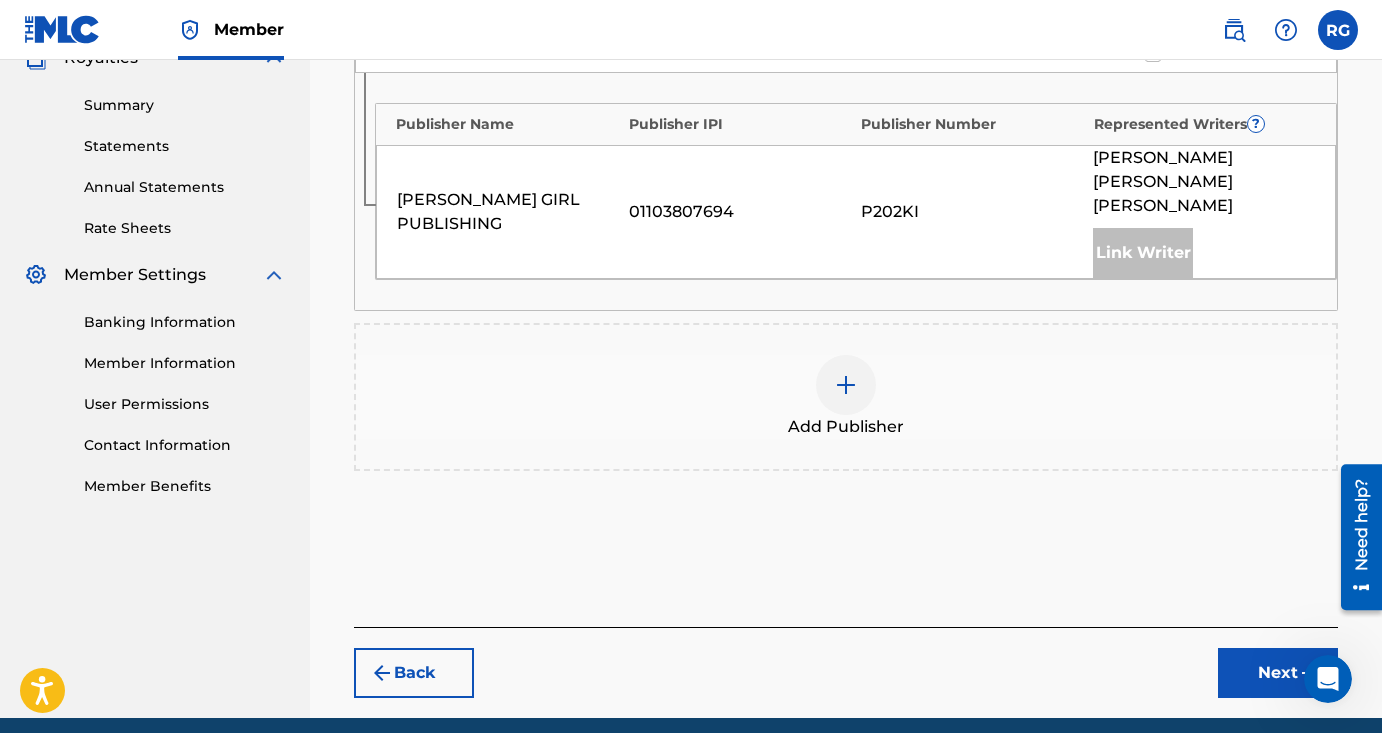 scroll, scrollTop: 628, scrollLeft: 0, axis: vertical 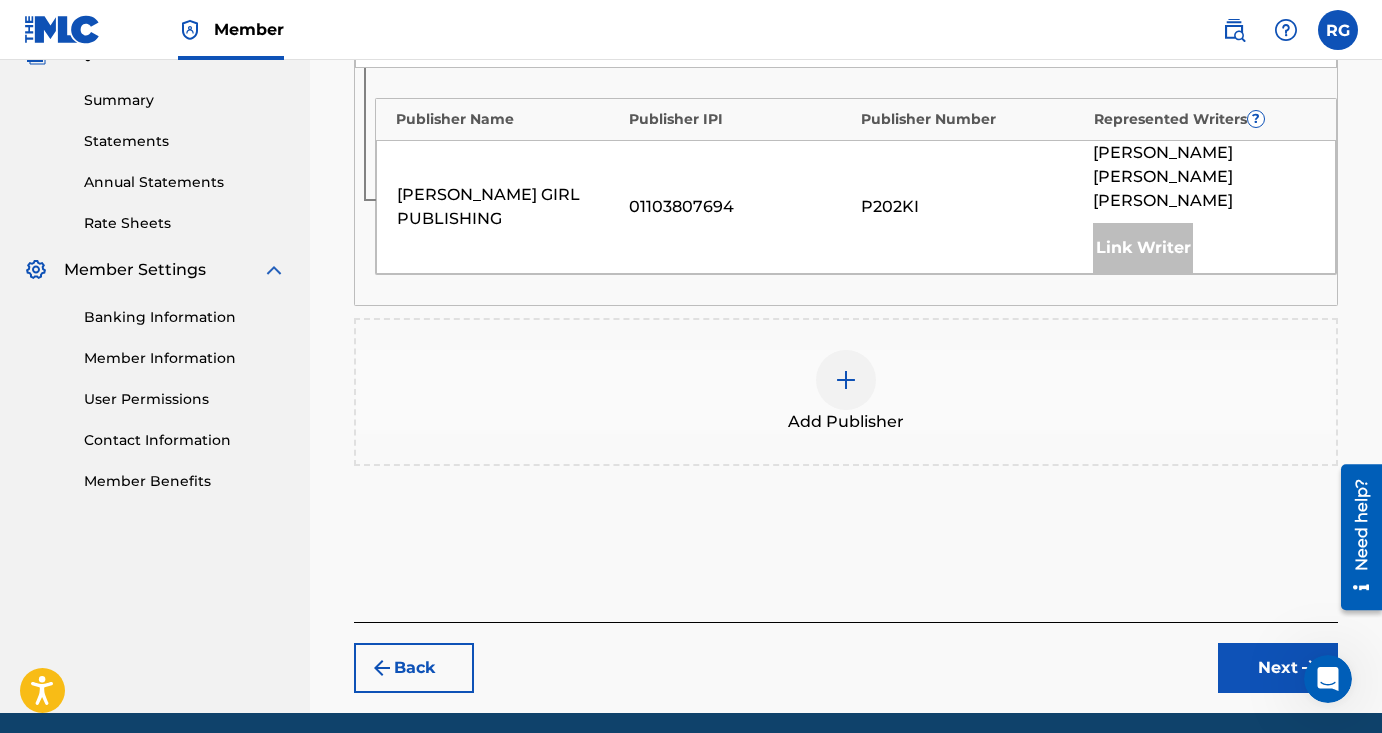 click on "Back" at bounding box center [414, 668] 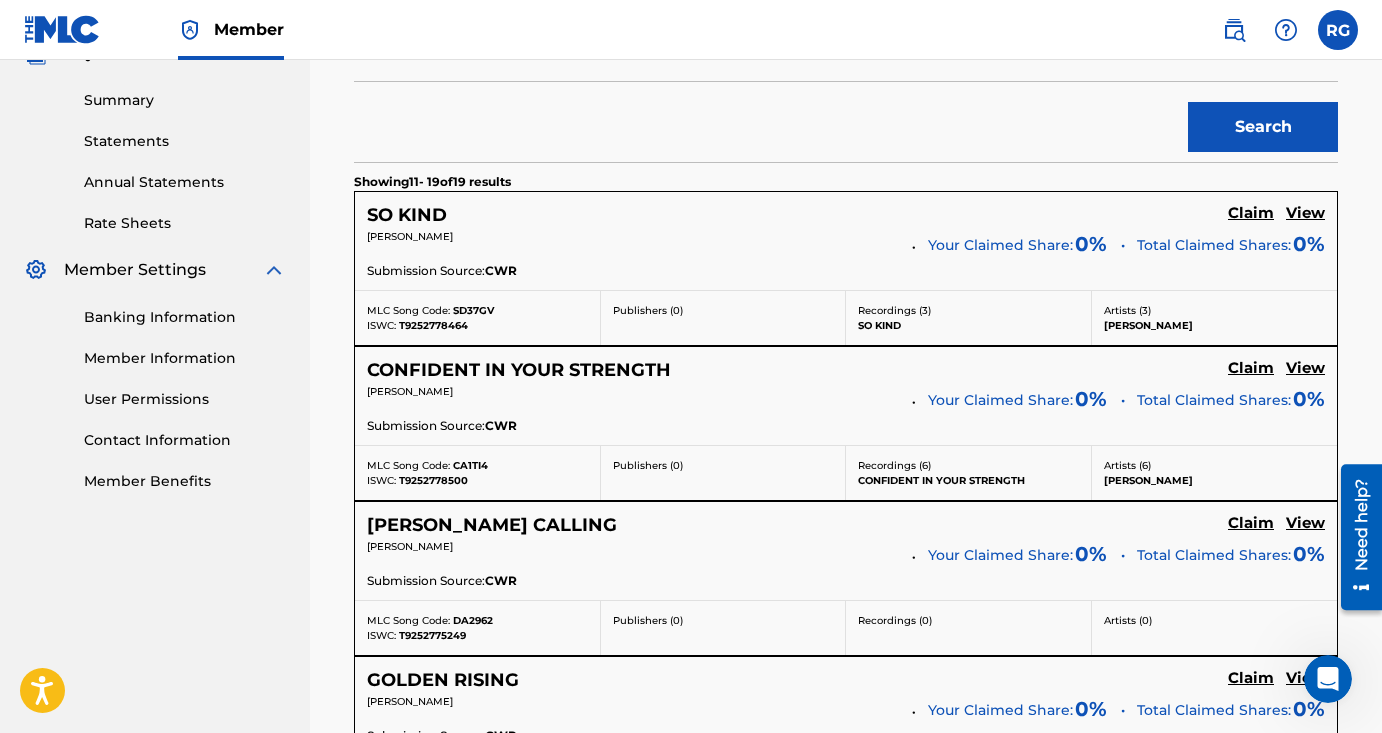 scroll, scrollTop: 0, scrollLeft: 0, axis: both 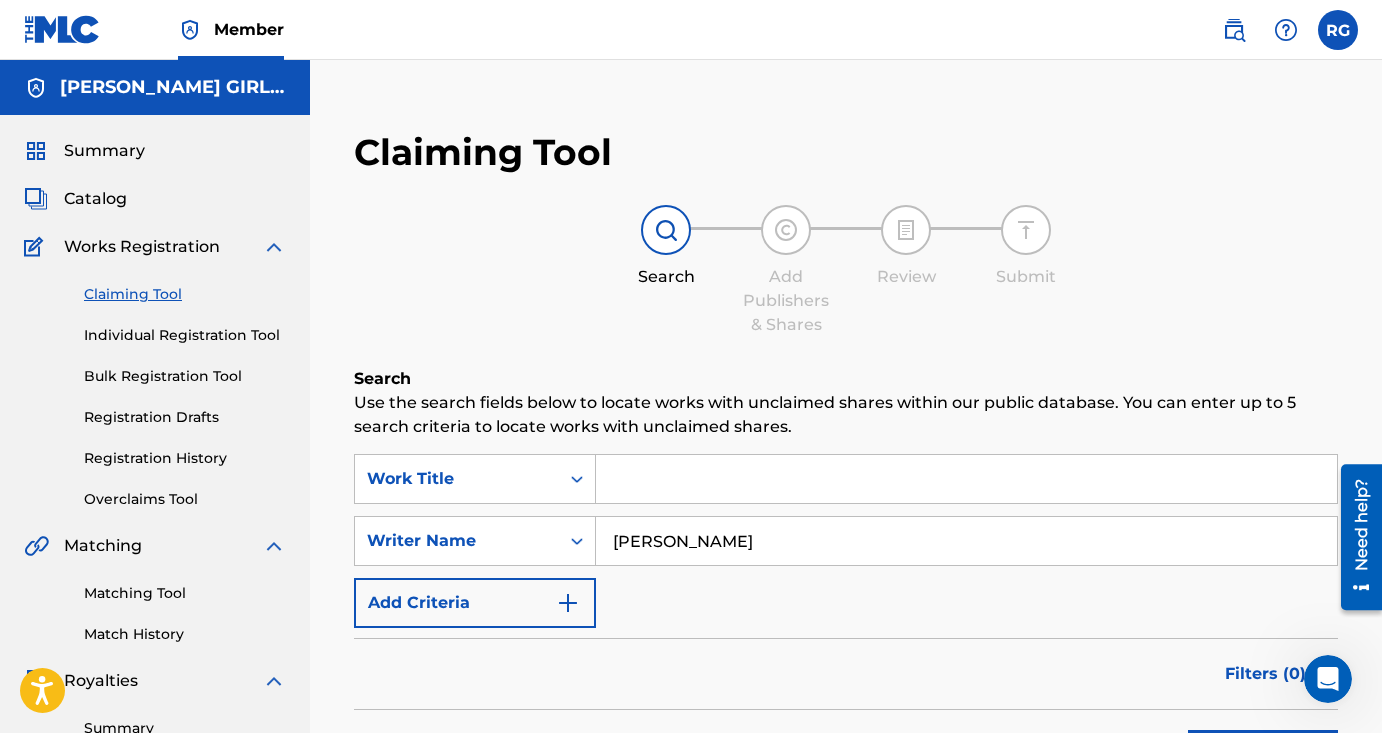 click on "Claiming Tool Individual Registration Tool Bulk Registration Tool Registration Drafts Registration History Overclaims Tool" at bounding box center [155, 384] 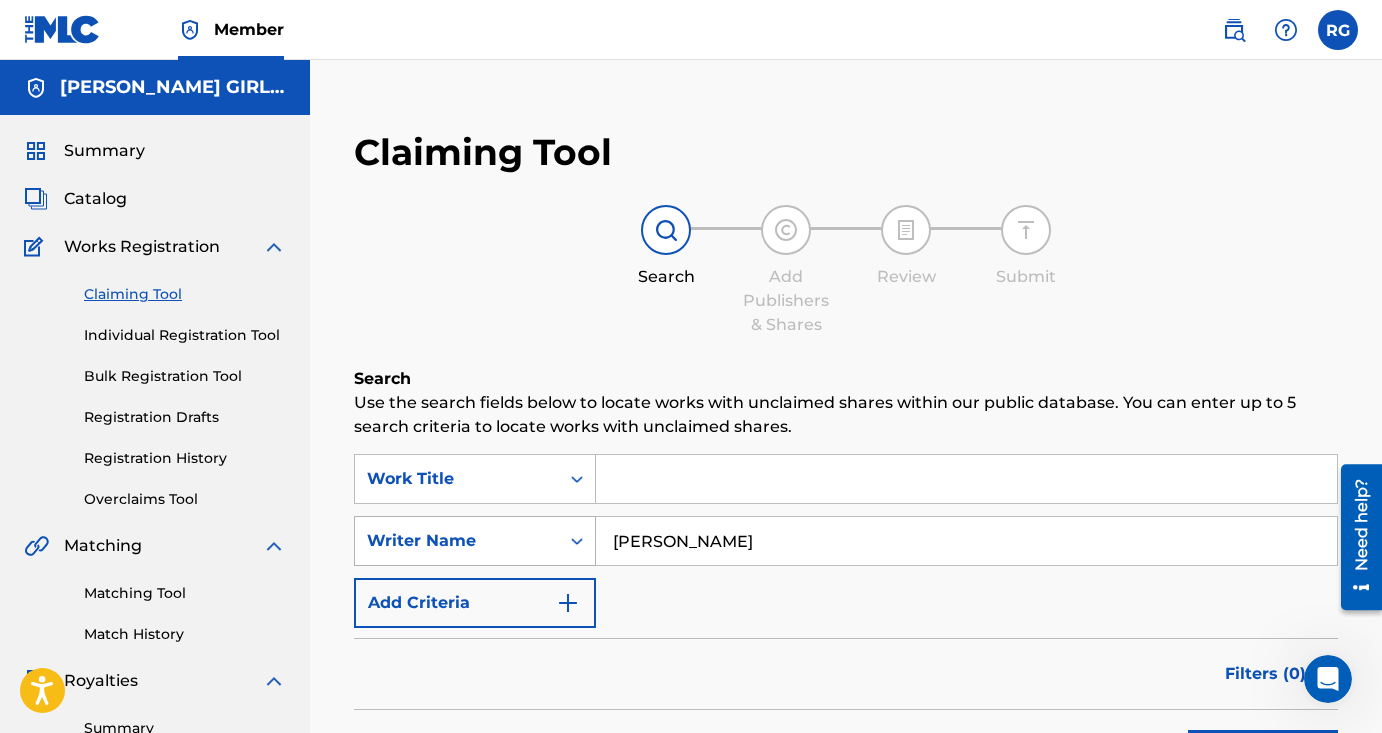 drag, startPoint x: 643, startPoint y: 541, endPoint x: 583, endPoint y: 541, distance: 60 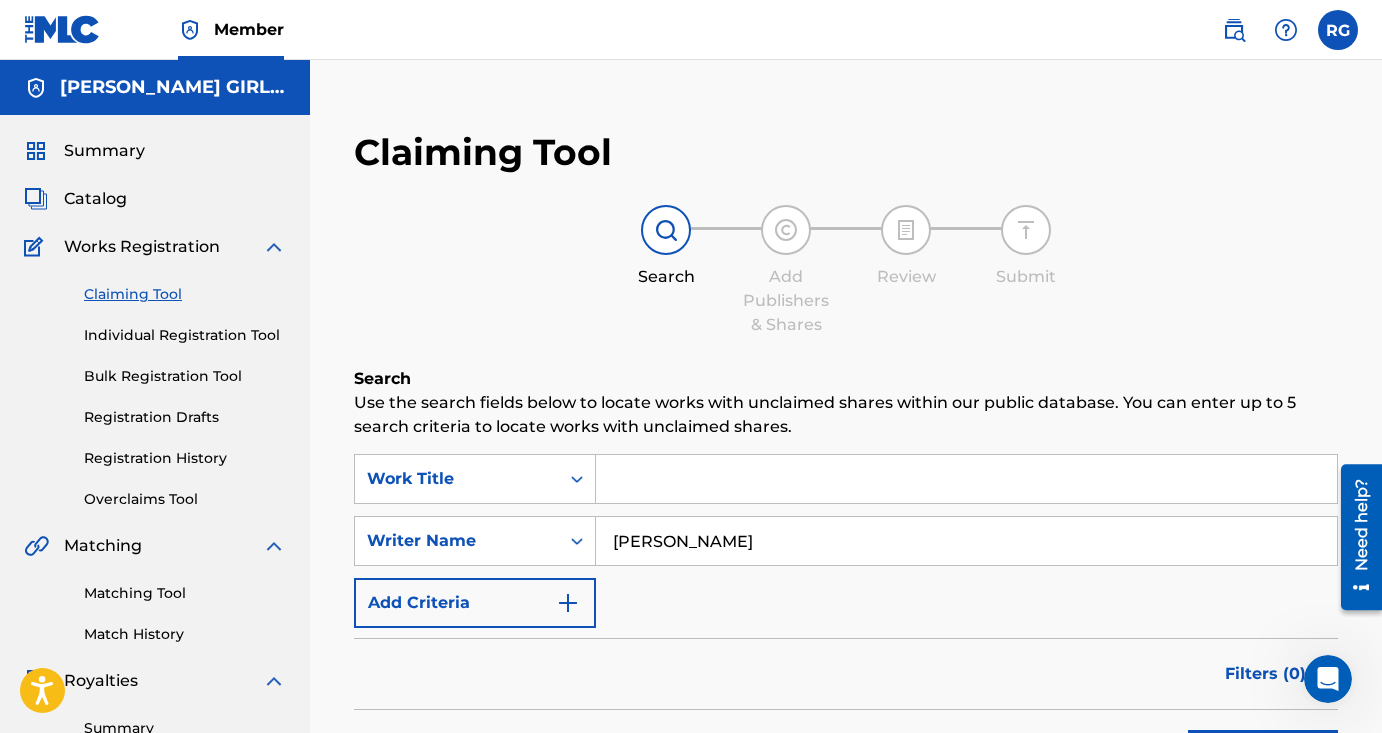 click on "[PERSON_NAME]" at bounding box center (966, 541) 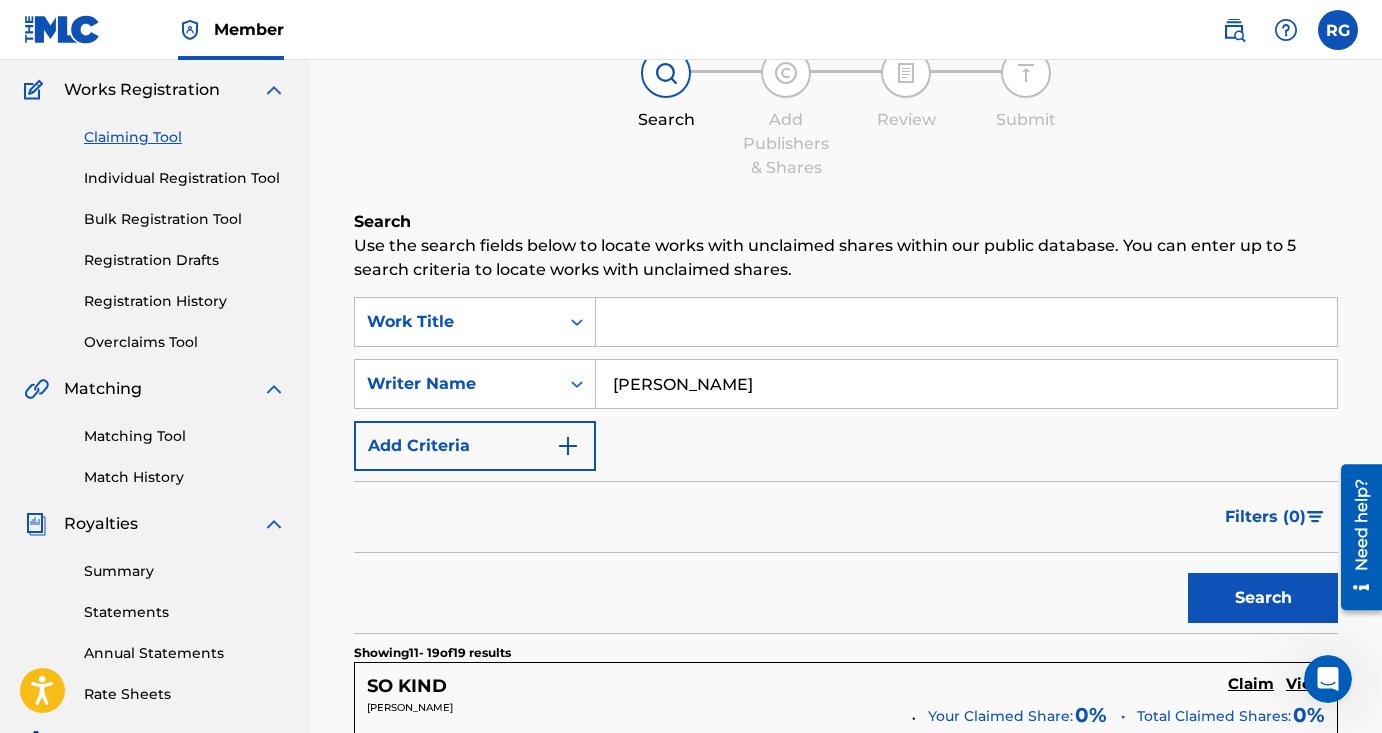 scroll, scrollTop: 178, scrollLeft: 0, axis: vertical 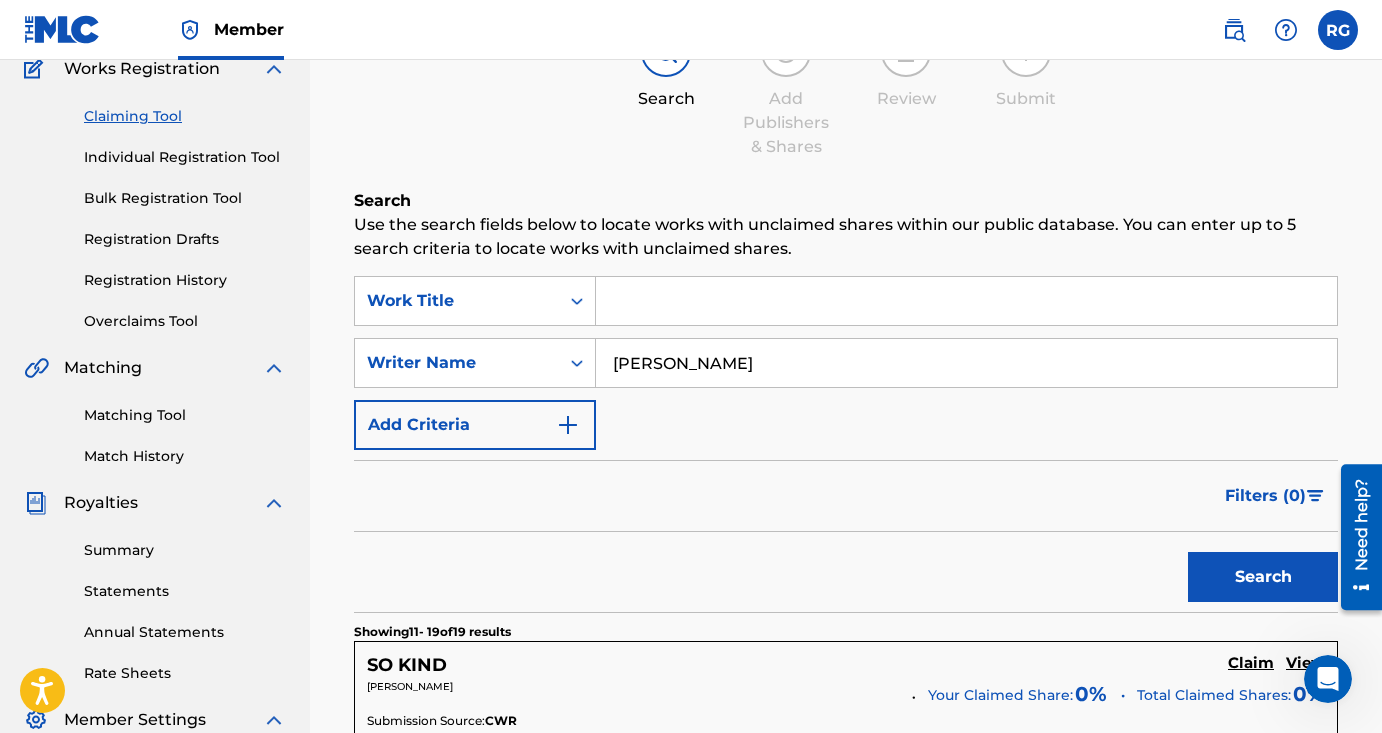 type on "[PERSON_NAME]" 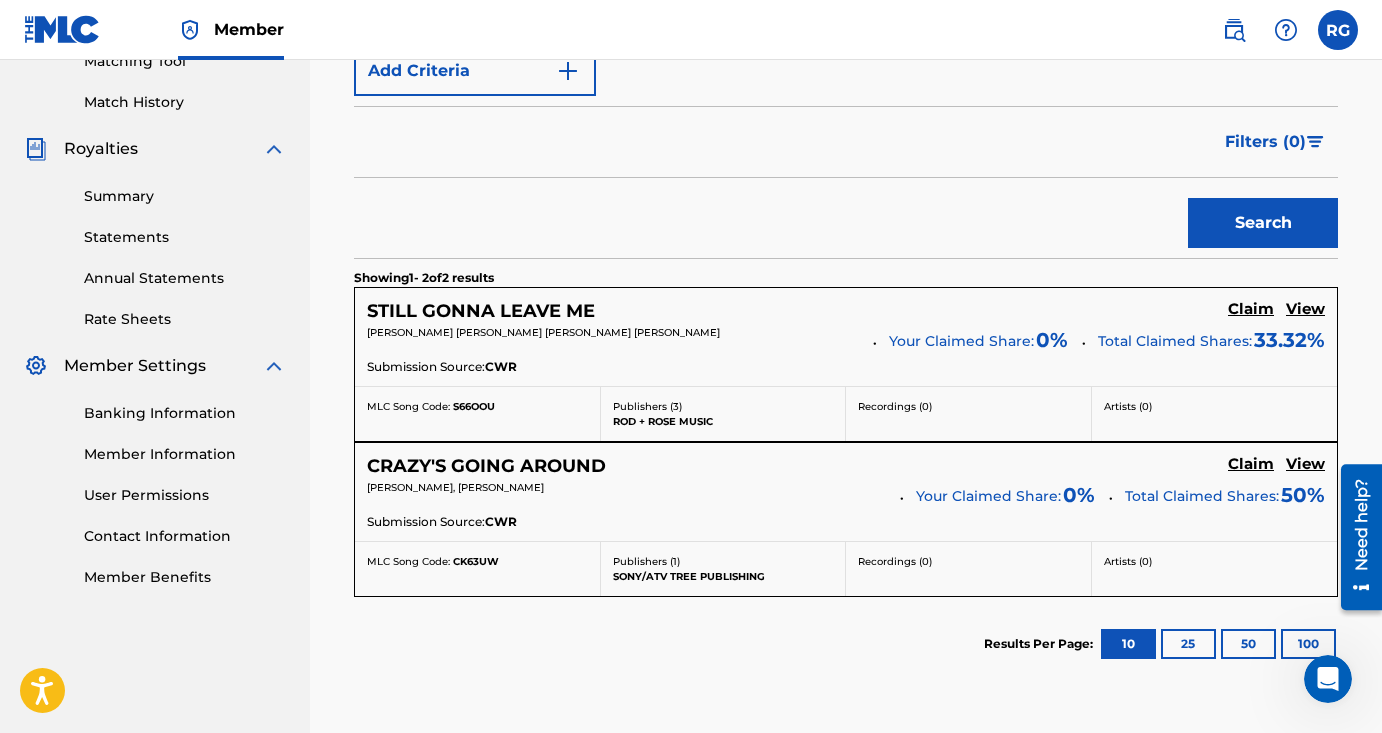 scroll, scrollTop: 0, scrollLeft: 0, axis: both 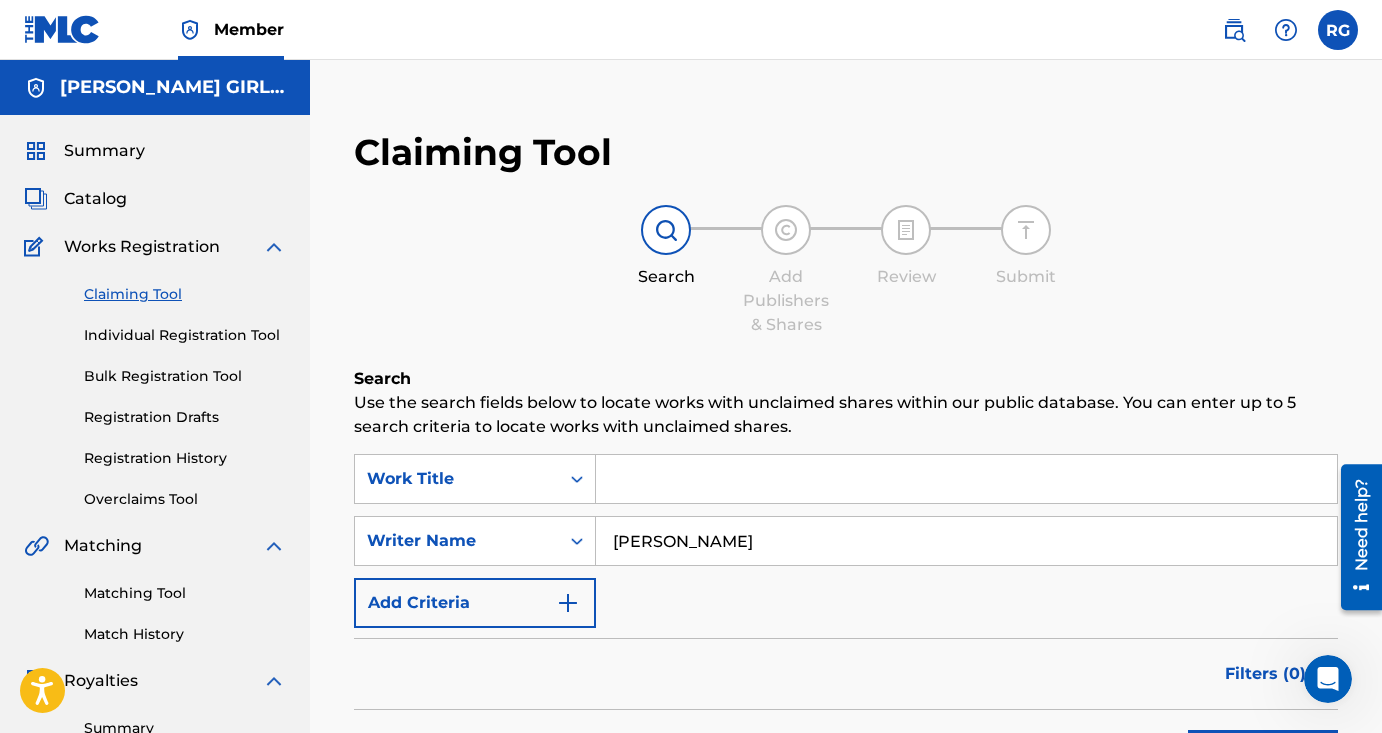 click on "Catalog" at bounding box center [95, 199] 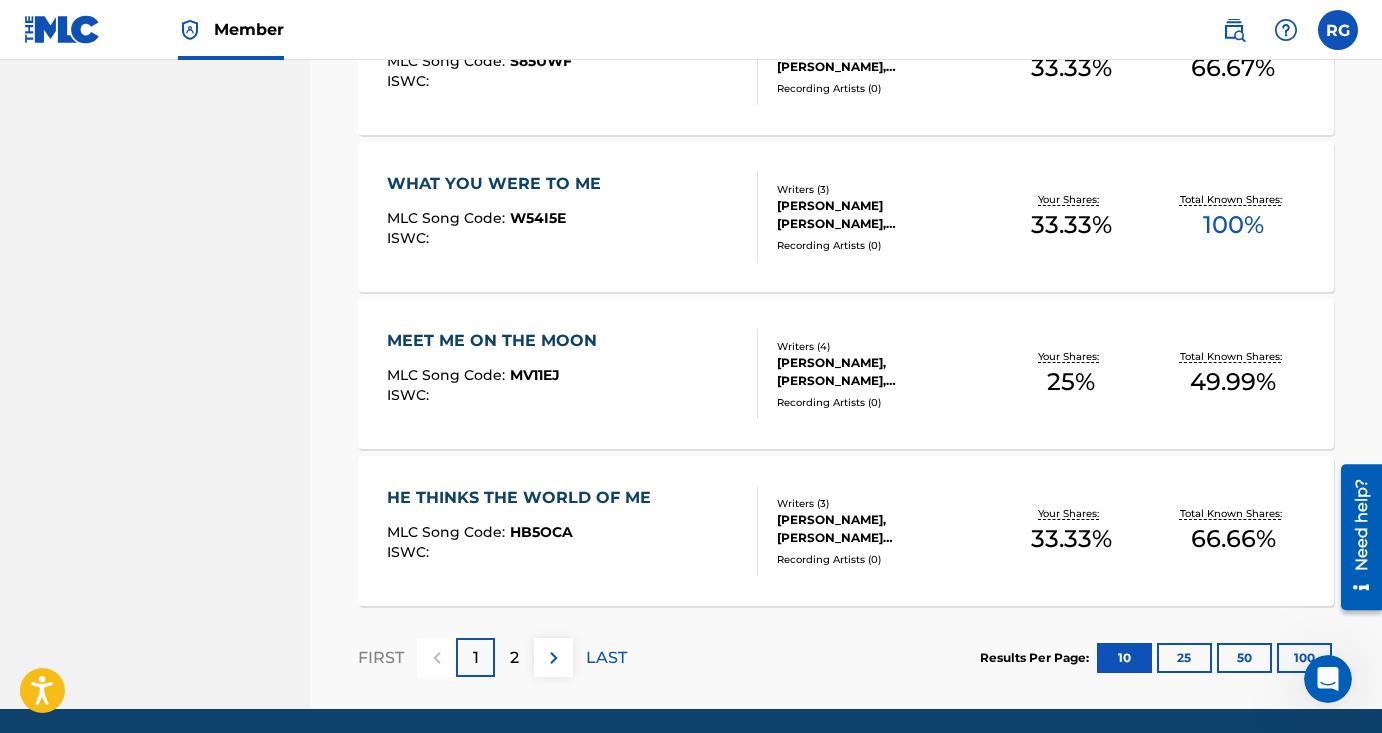 scroll, scrollTop: 1606, scrollLeft: 0, axis: vertical 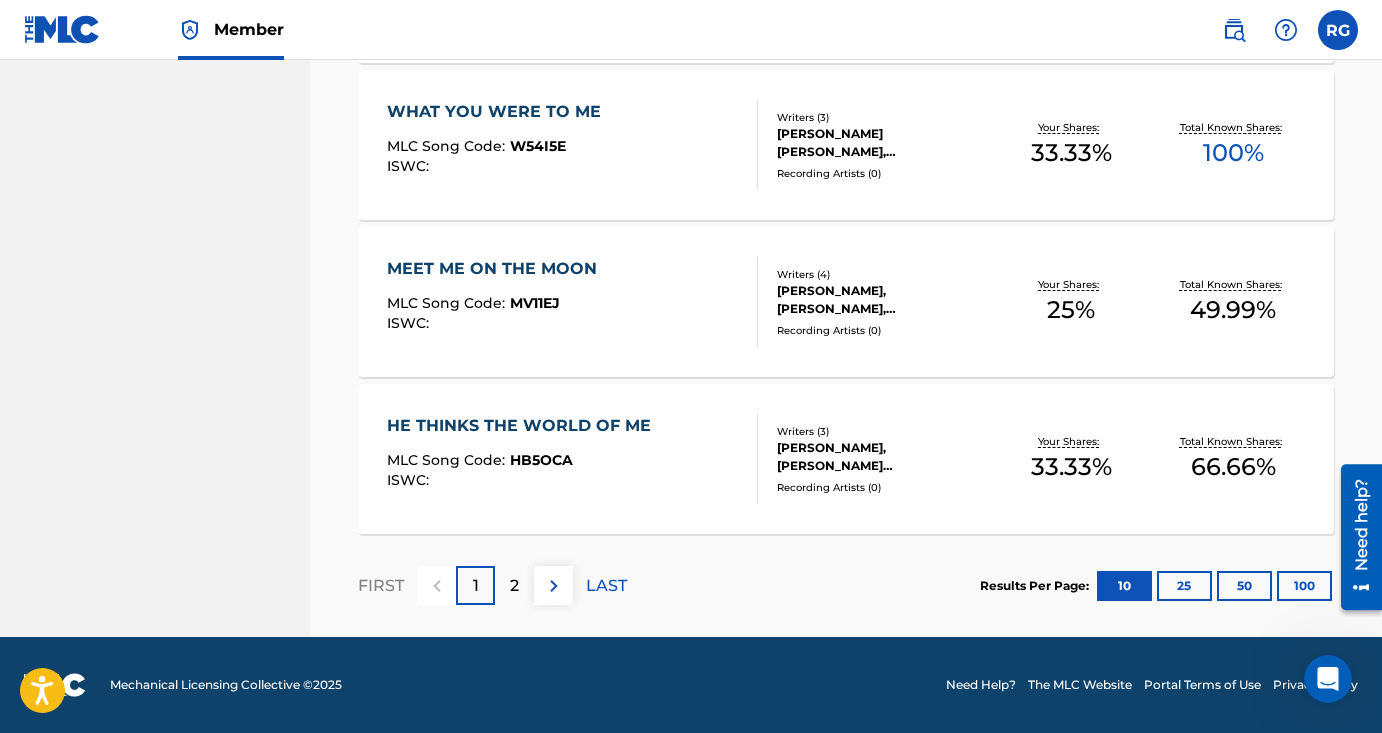 click on "2" at bounding box center (514, 586) 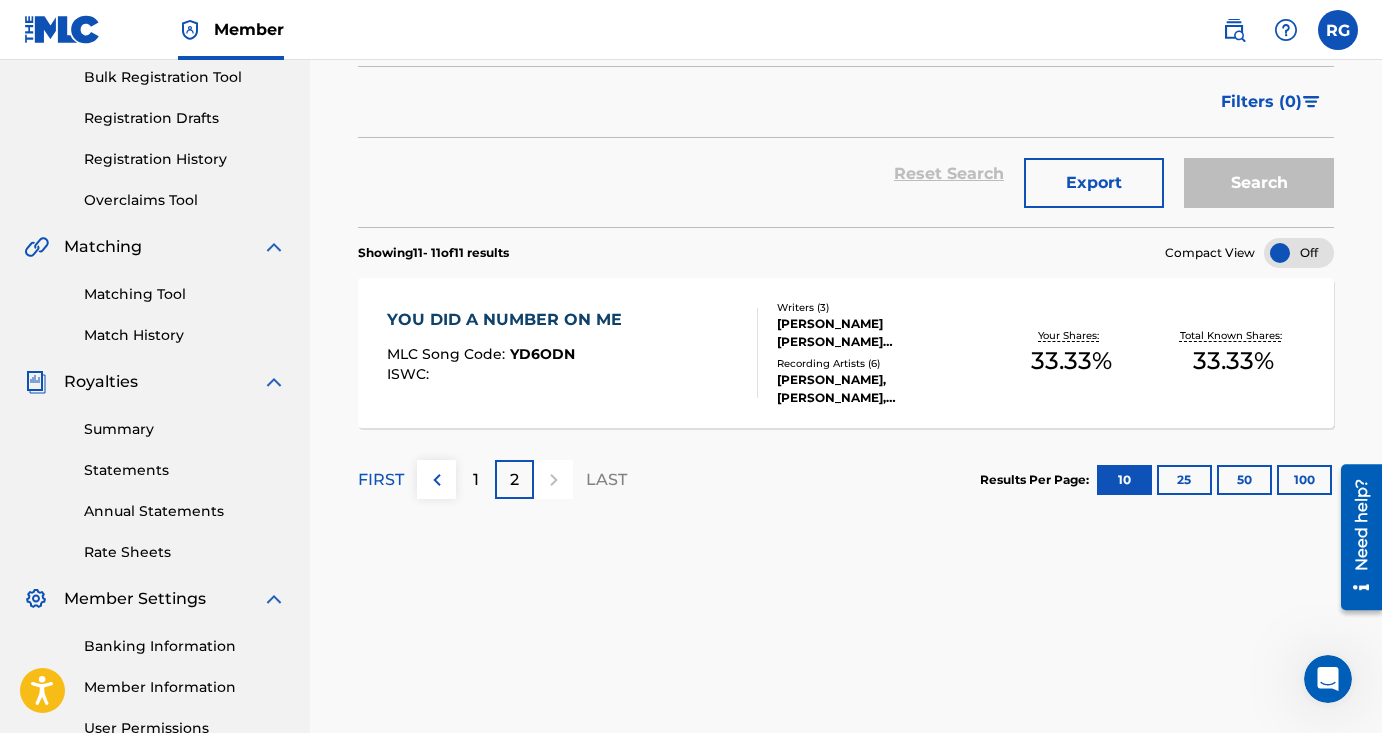 scroll, scrollTop: 0, scrollLeft: 0, axis: both 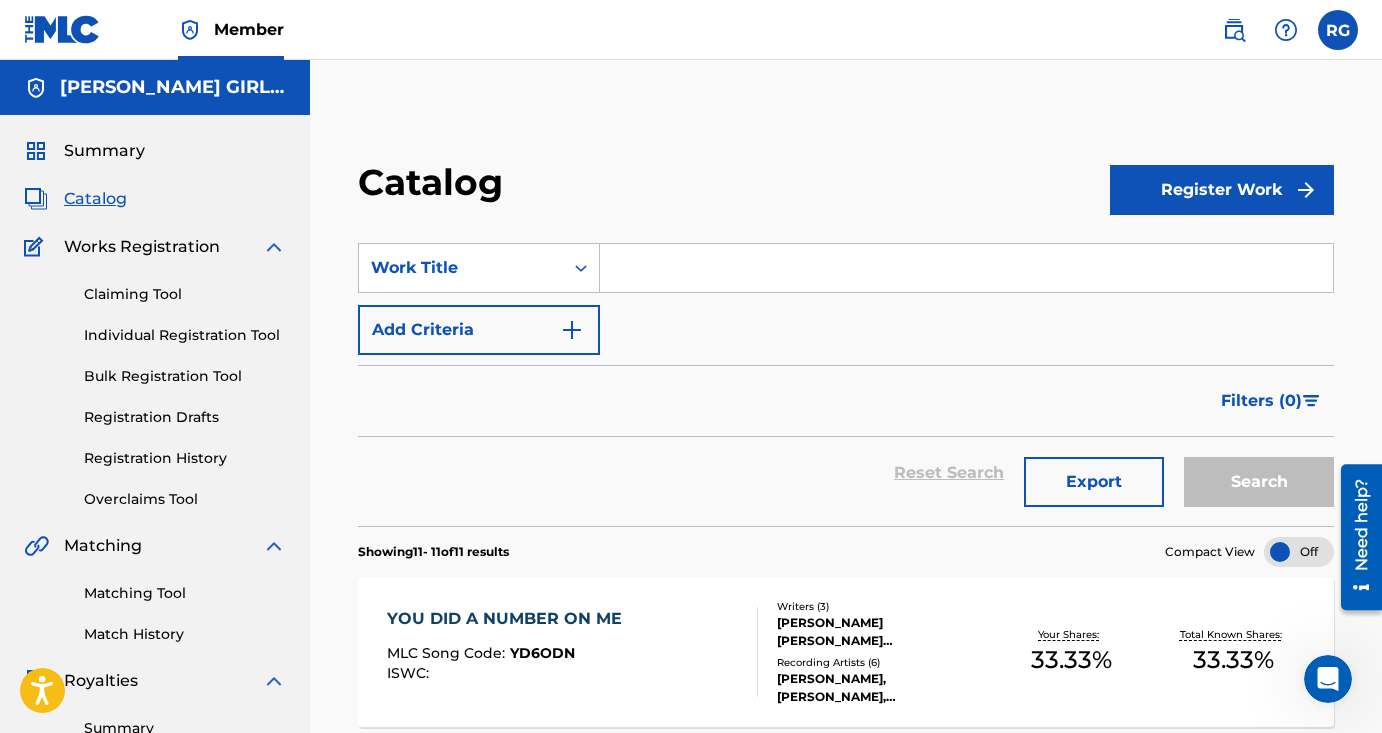 click on "Summary" at bounding box center (104, 151) 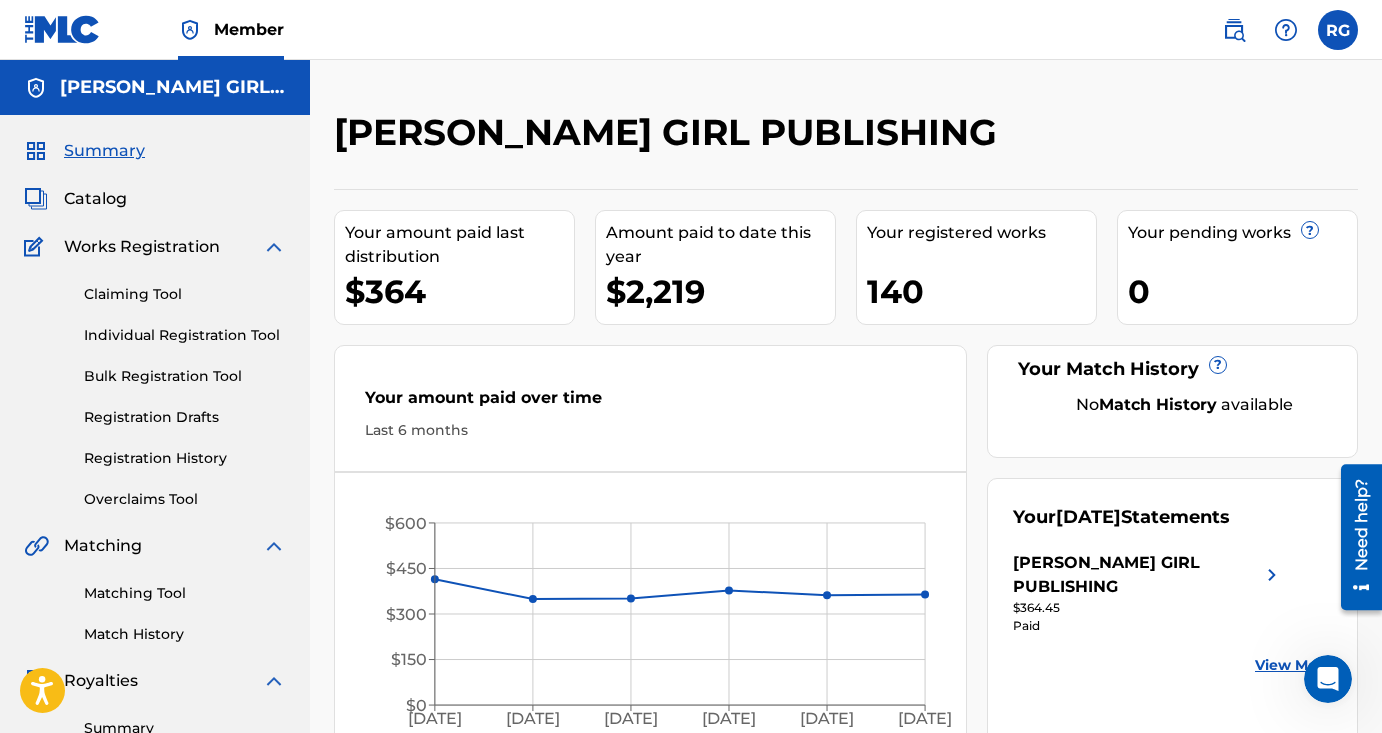click on "Catalog" at bounding box center (95, 199) 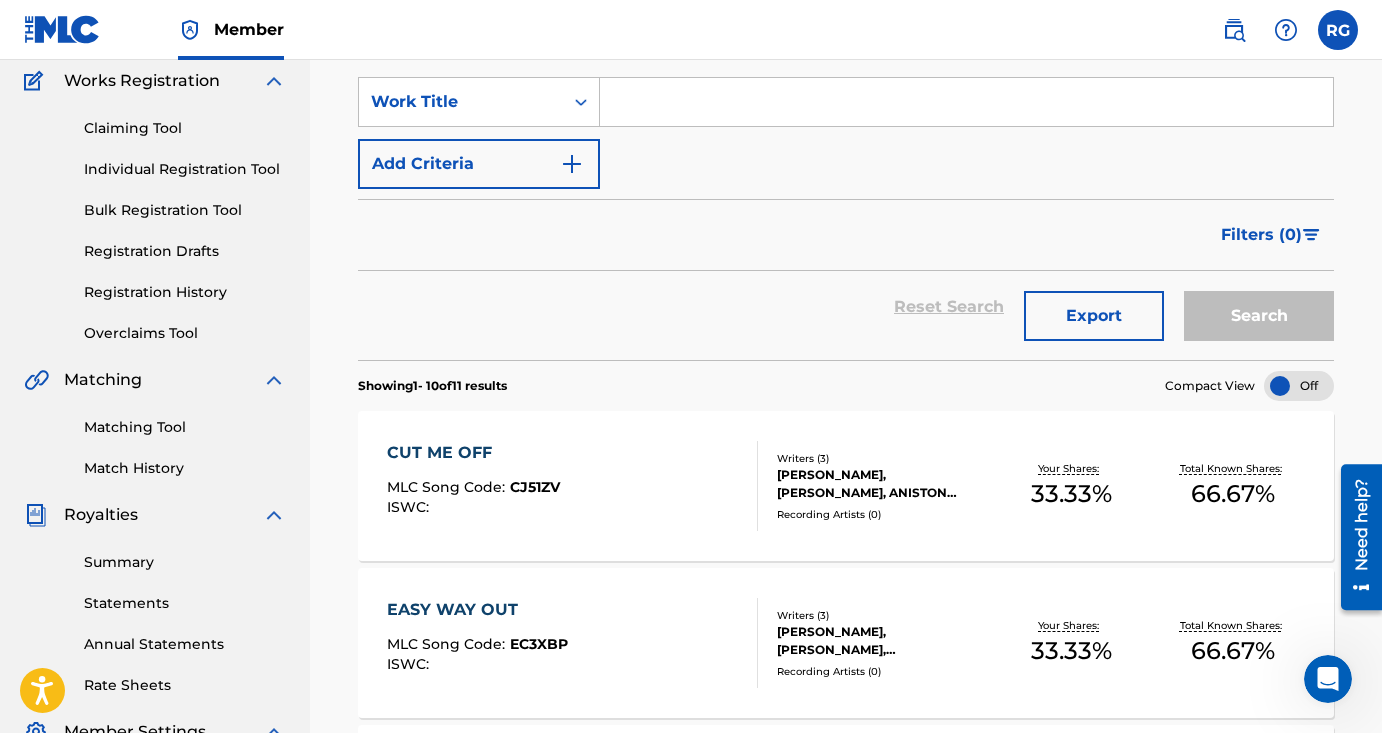 scroll, scrollTop: 158, scrollLeft: 0, axis: vertical 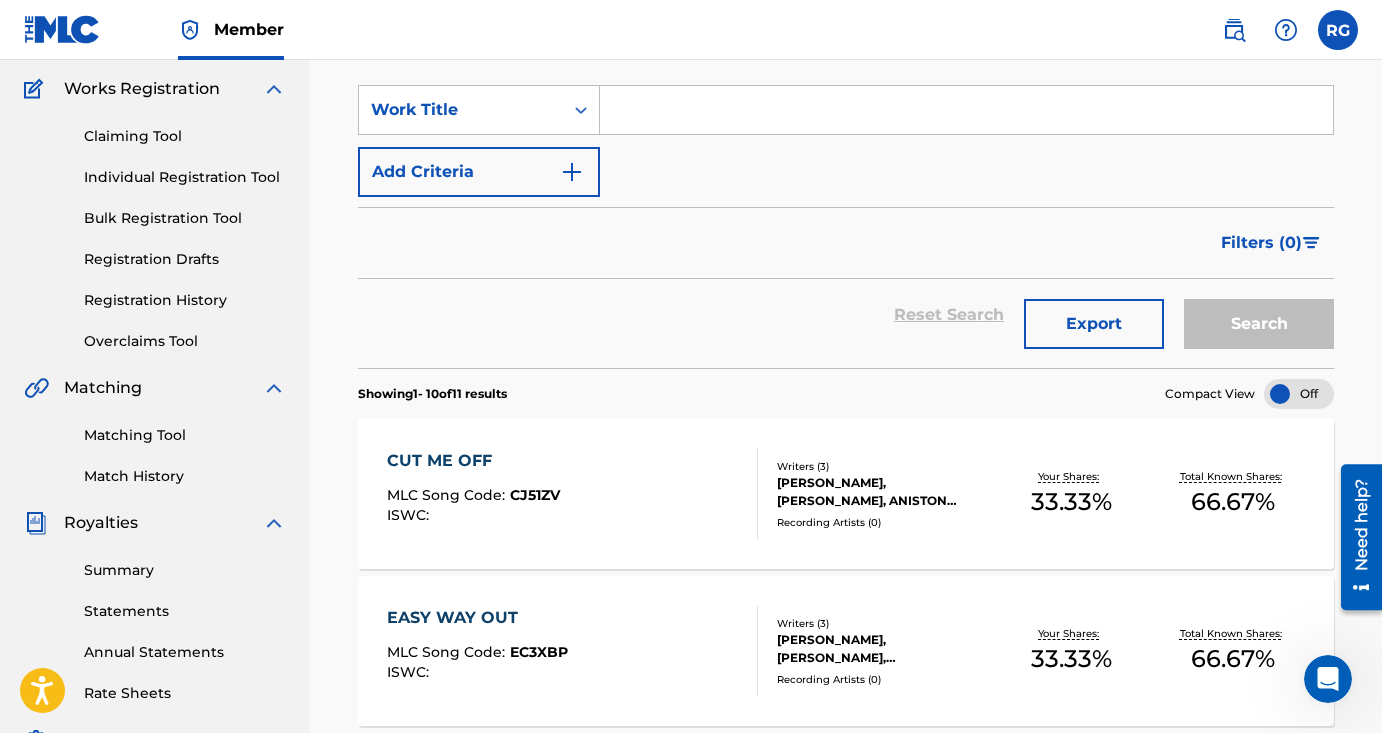 click on "Match History" at bounding box center (185, 476) 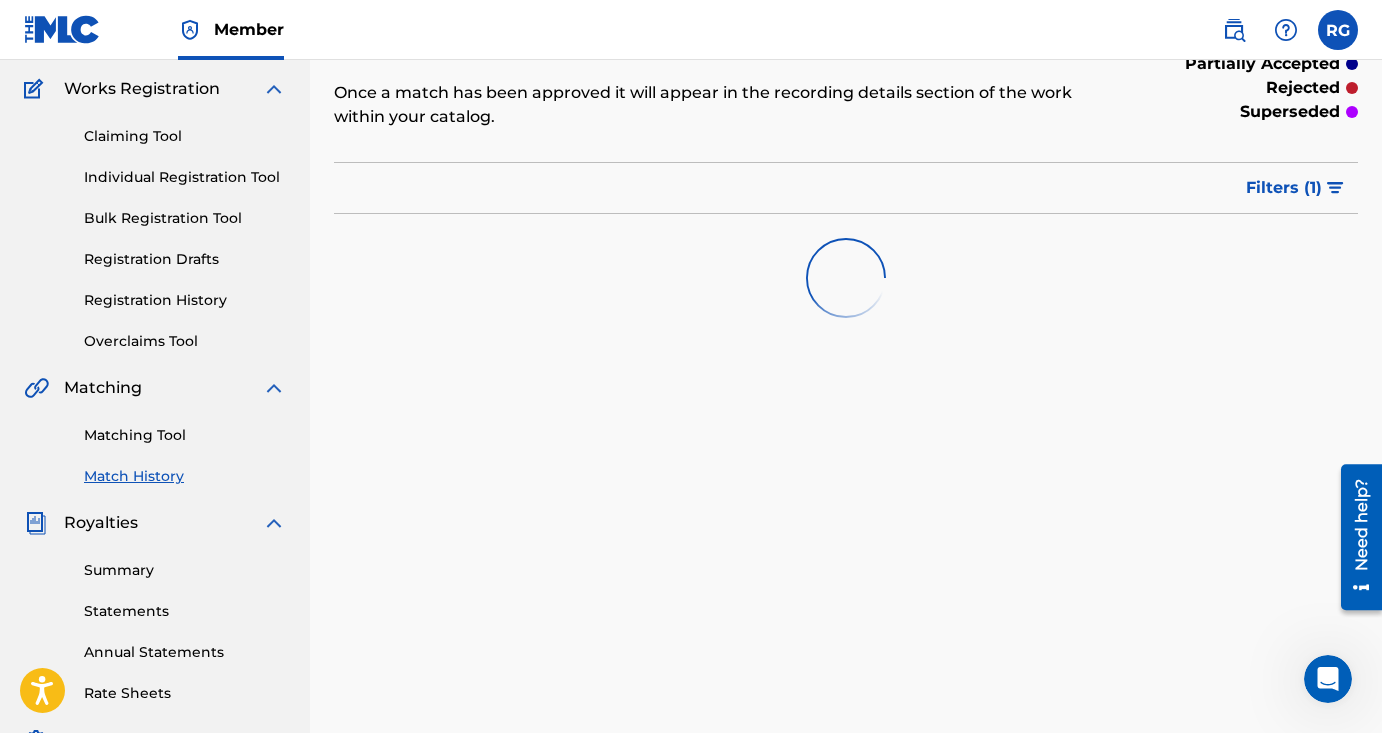 scroll, scrollTop: 0, scrollLeft: 0, axis: both 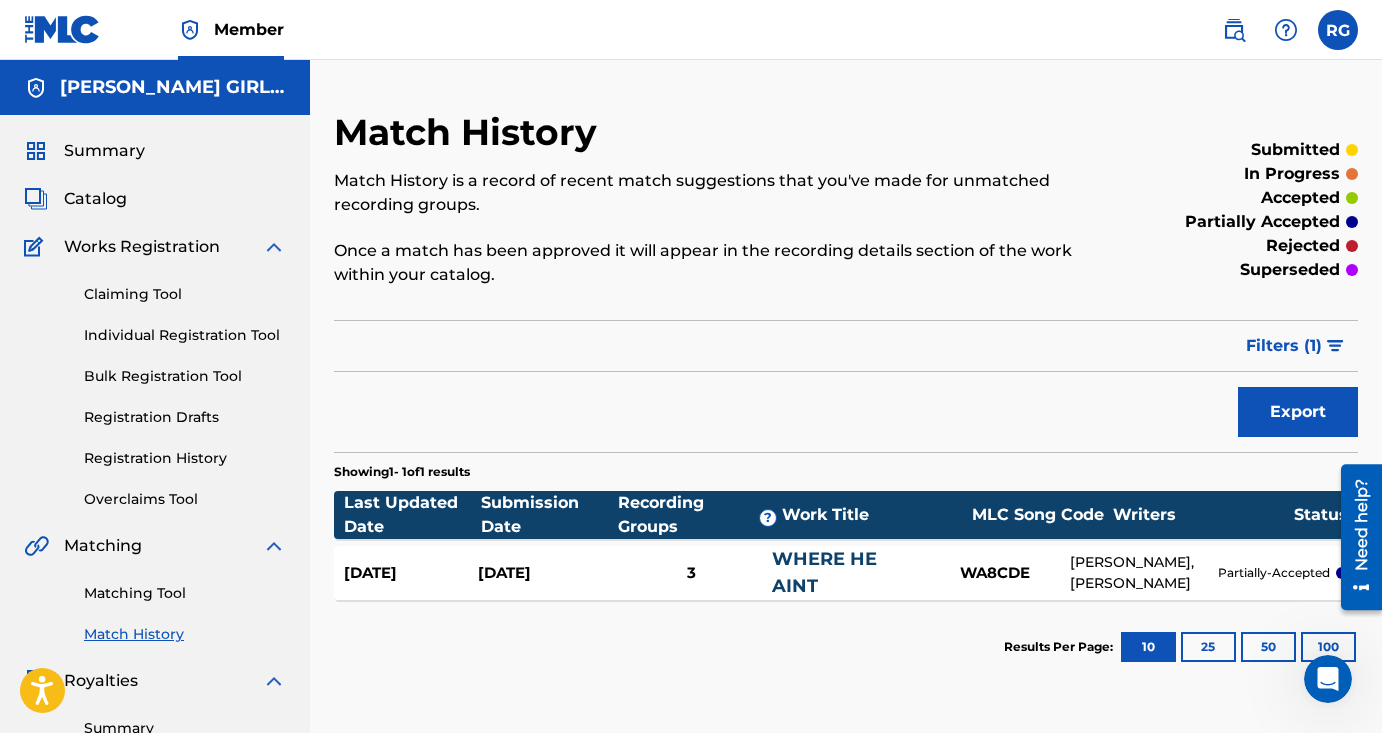click on "Matching Tool" at bounding box center (185, 593) 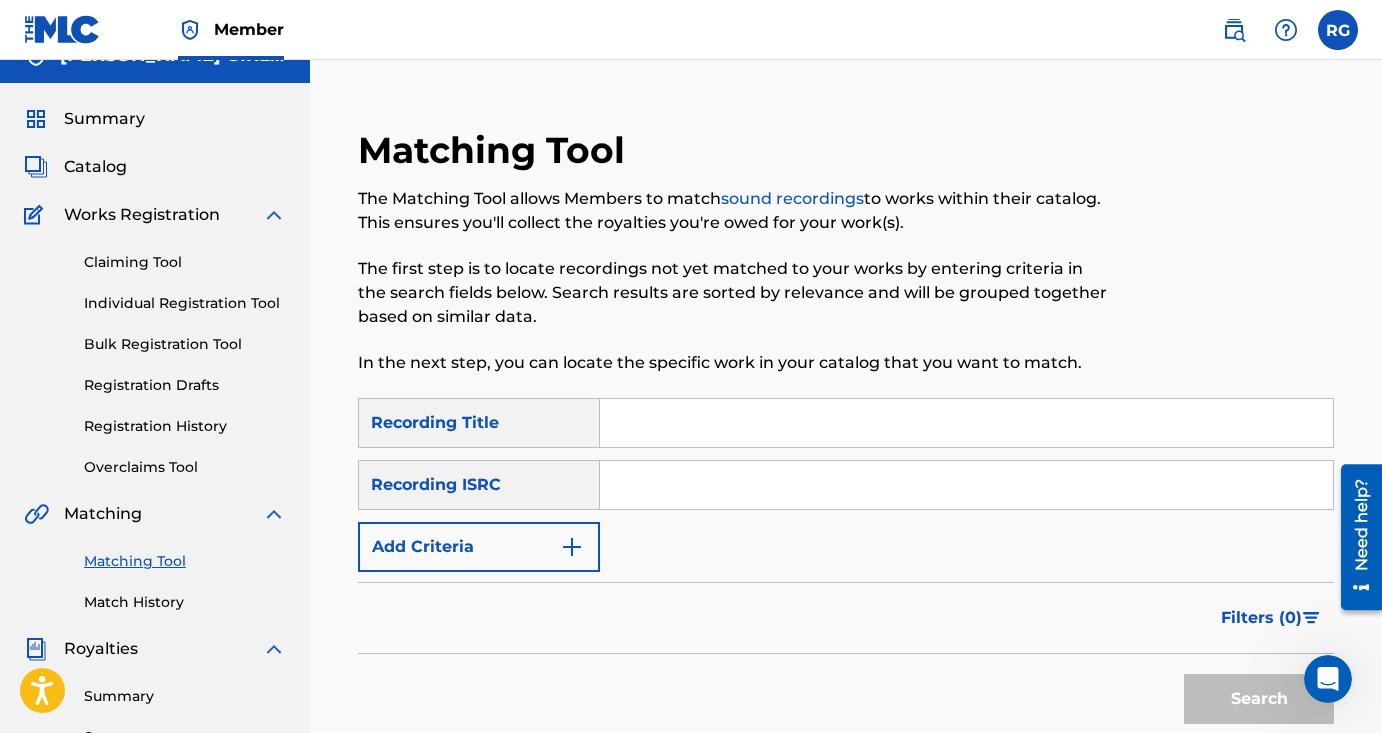 scroll, scrollTop: 33, scrollLeft: 0, axis: vertical 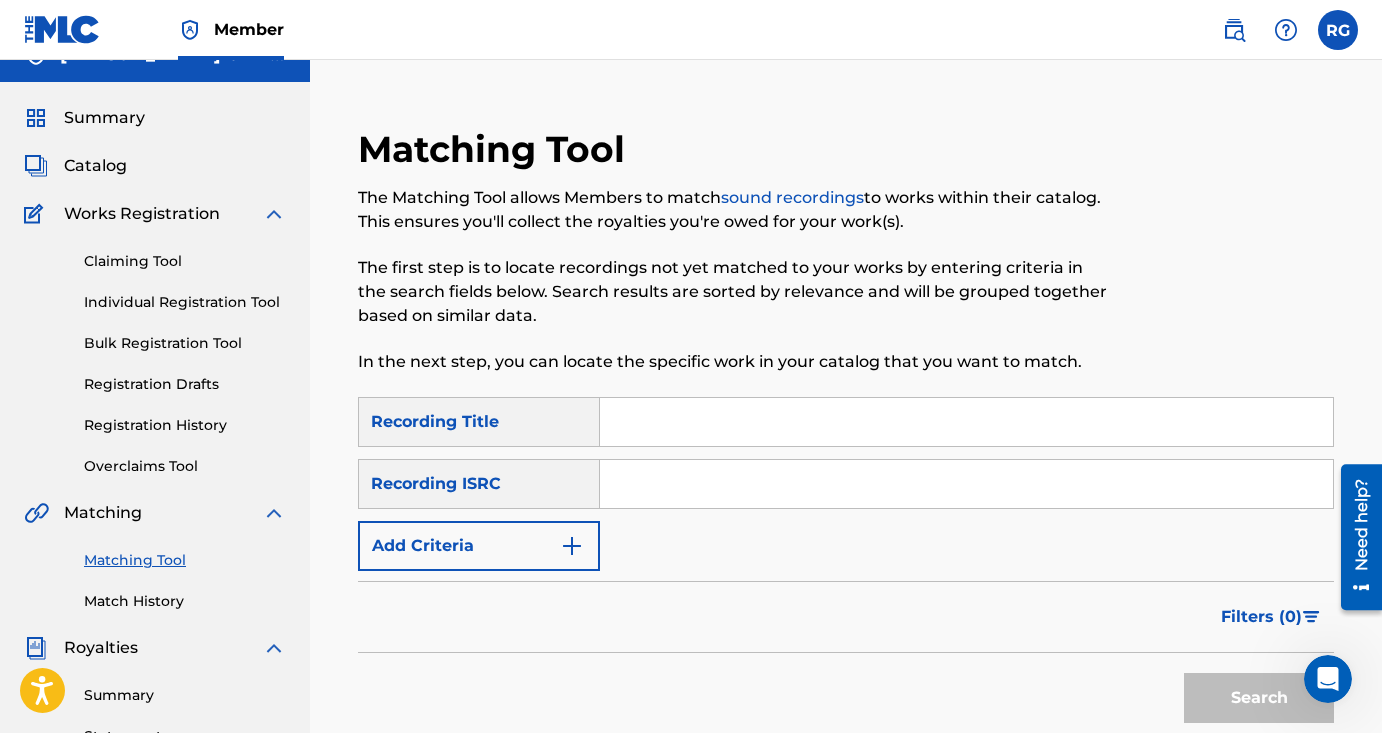 click at bounding box center [966, 422] 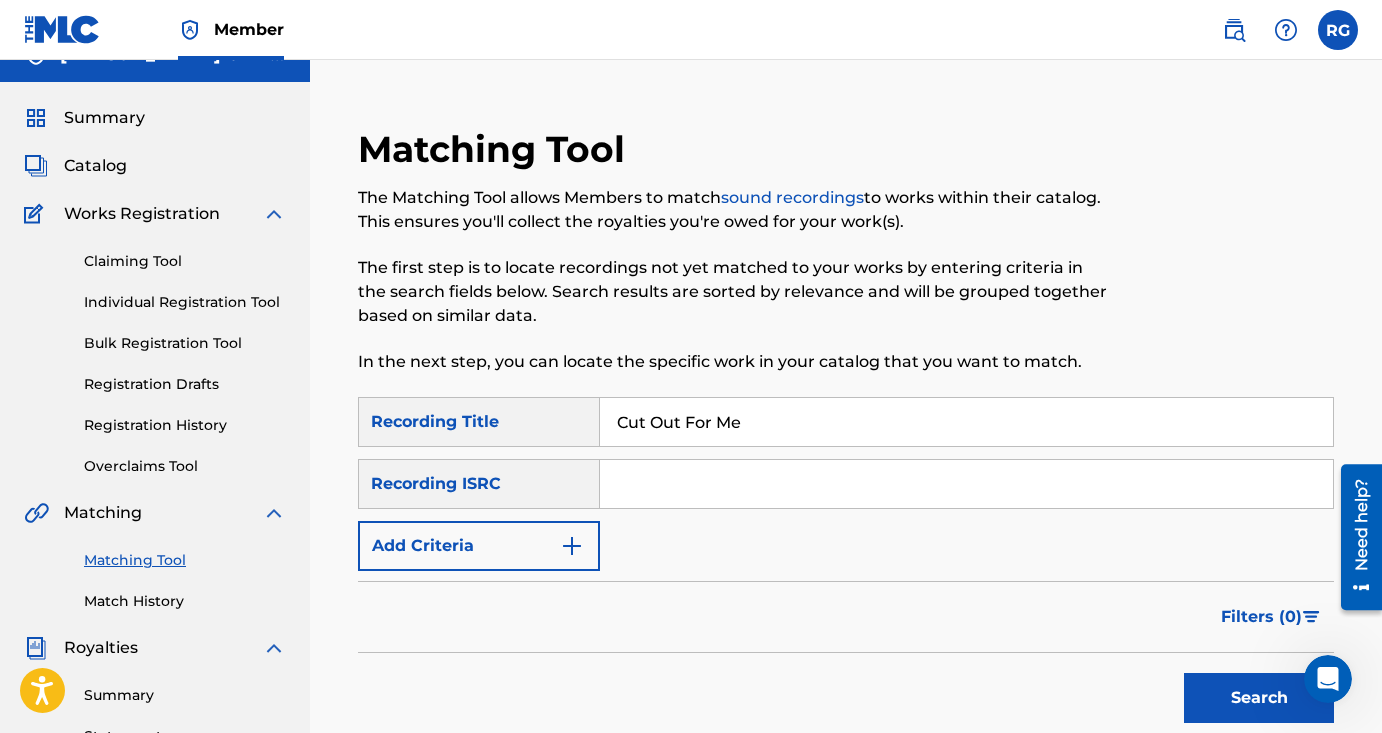 type on "Cut Out For Me" 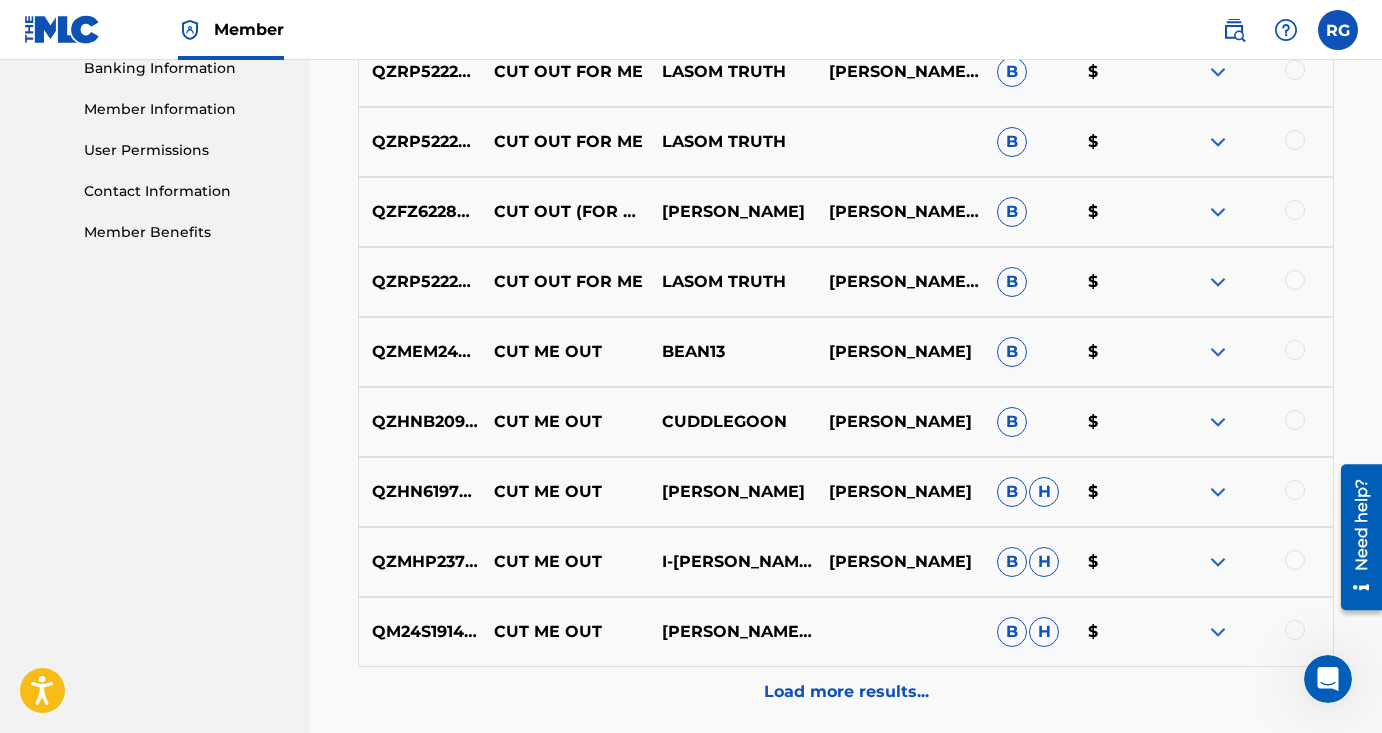 scroll, scrollTop: 1056, scrollLeft: 0, axis: vertical 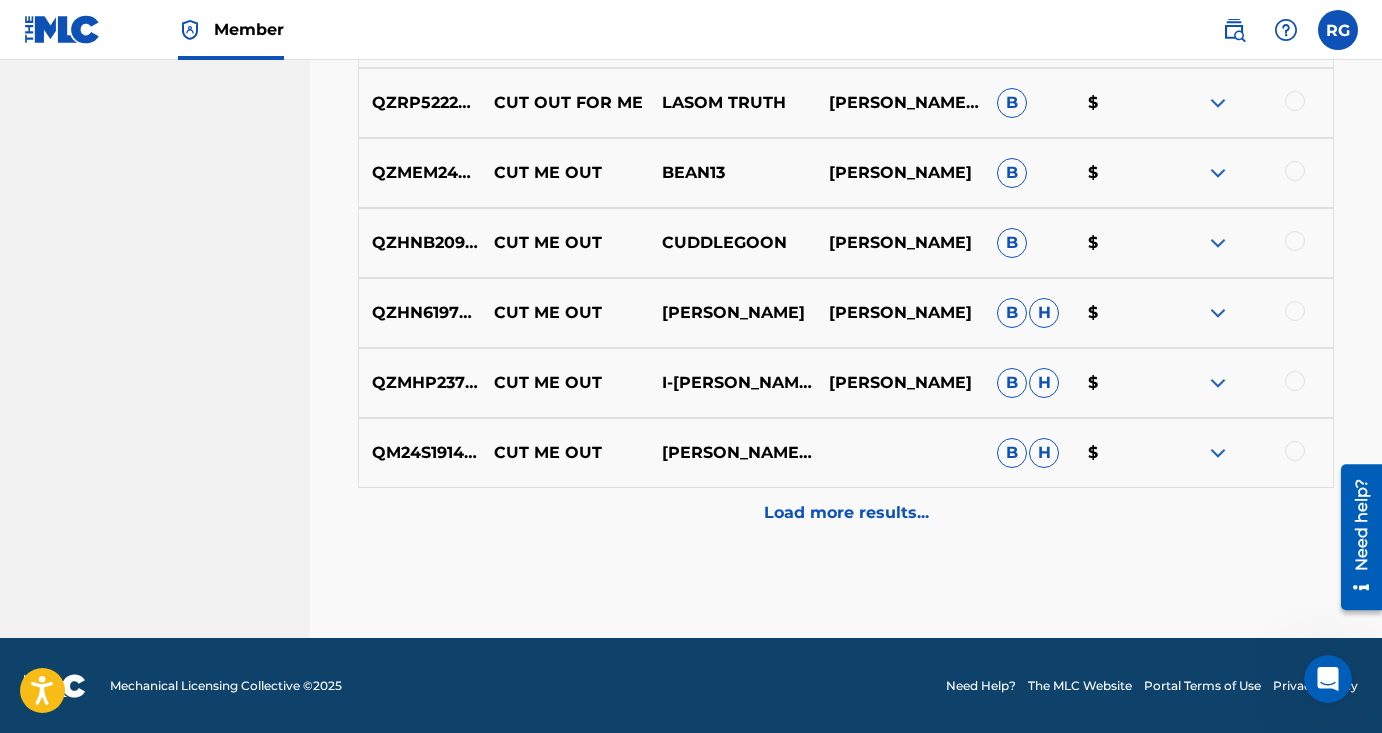 click on "Load more results..." at bounding box center (846, 513) 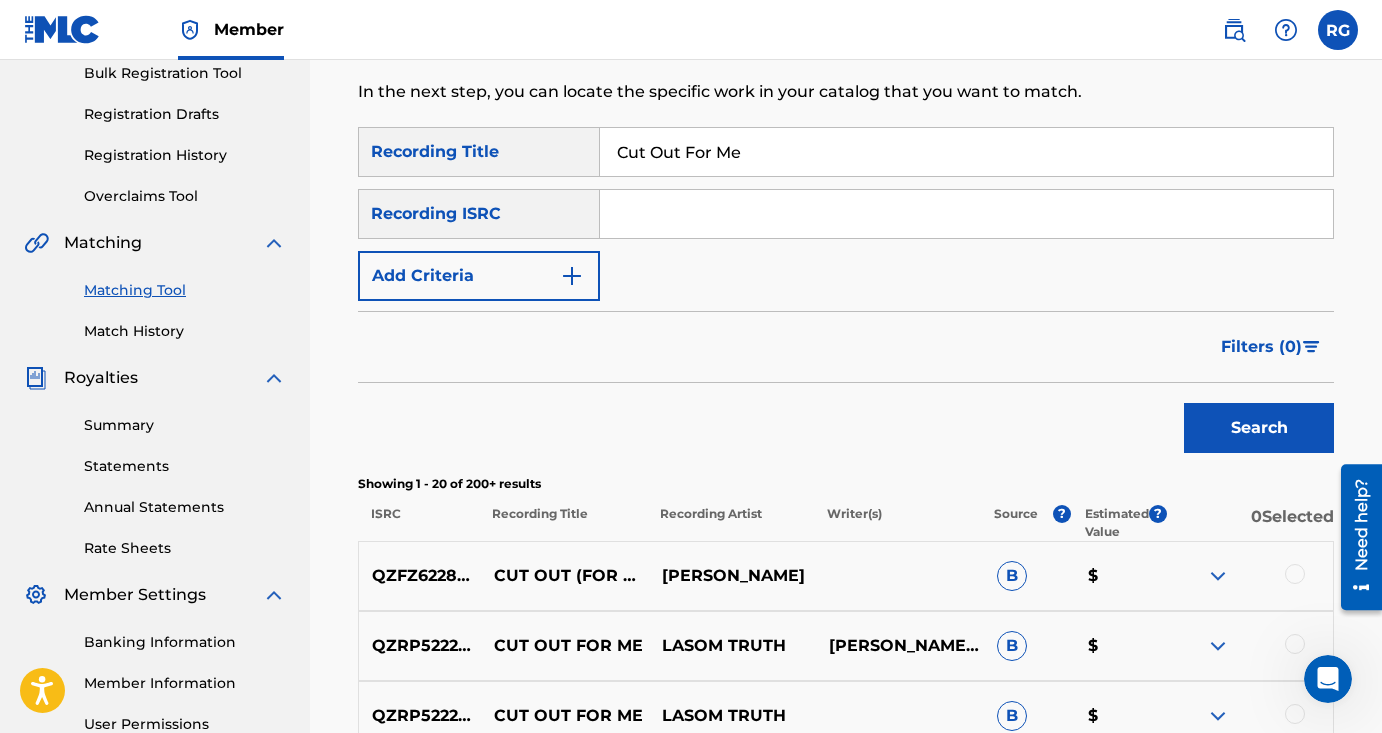 scroll, scrollTop: 0, scrollLeft: 0, axis: both 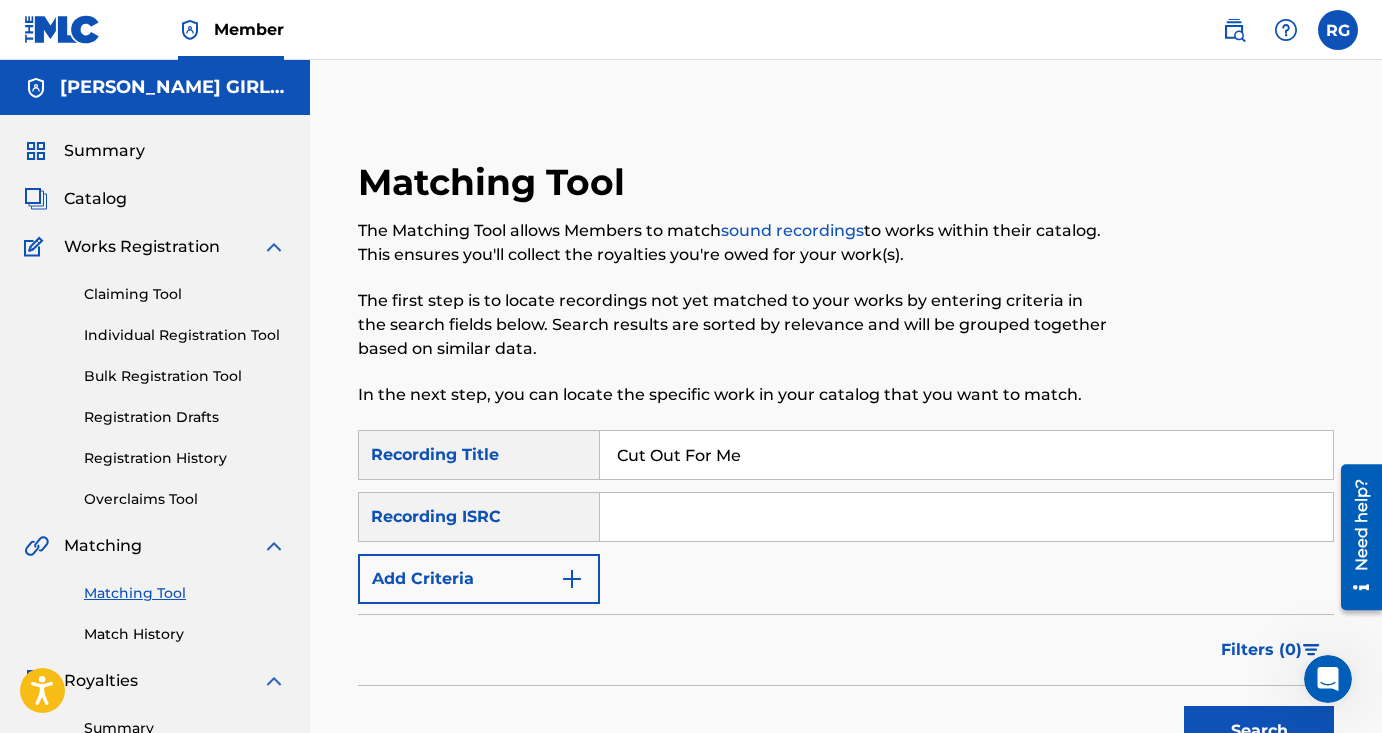 click on "Member RG RG [PERSON_NAME] [EMAIL_ADDRESS][DOMAIN_NAME] Profile Log out" at bounding box center [691, 30] 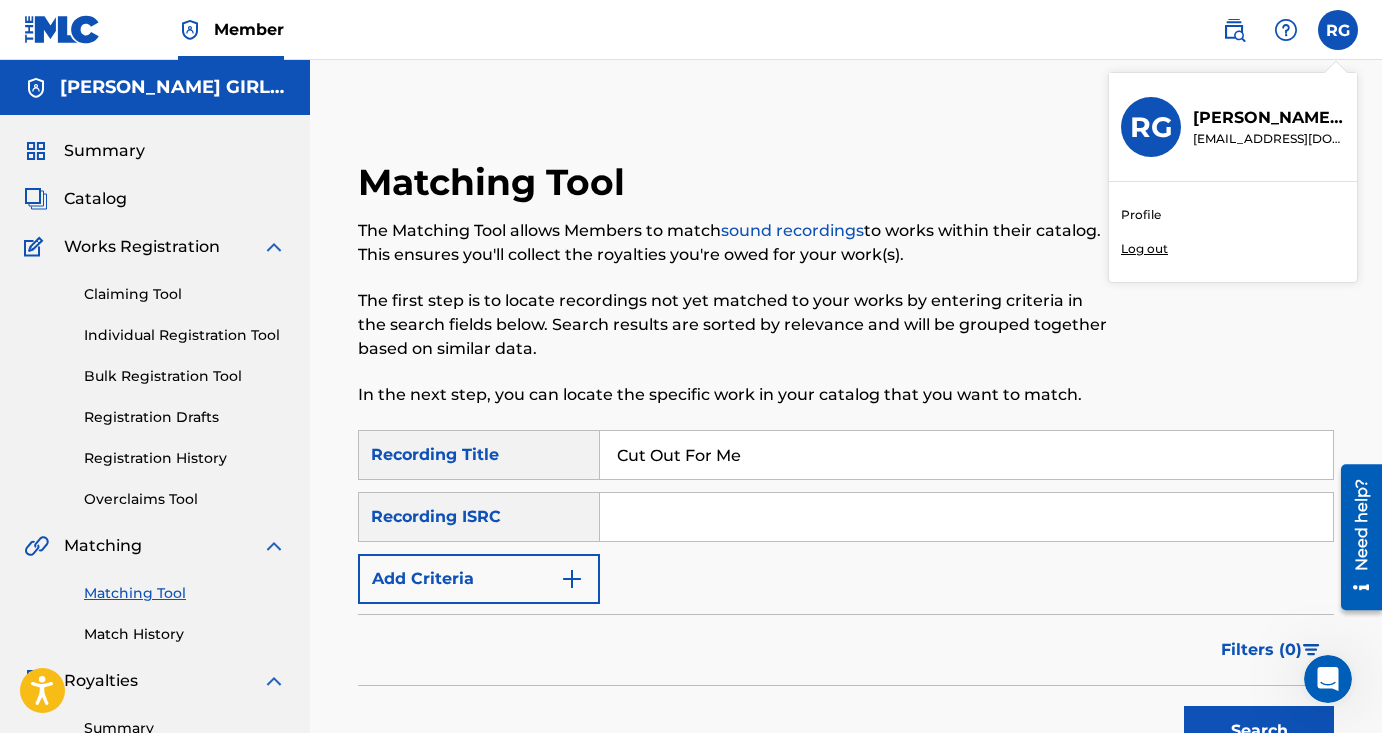 click on "Log out" at bounding box center (1144, 249) 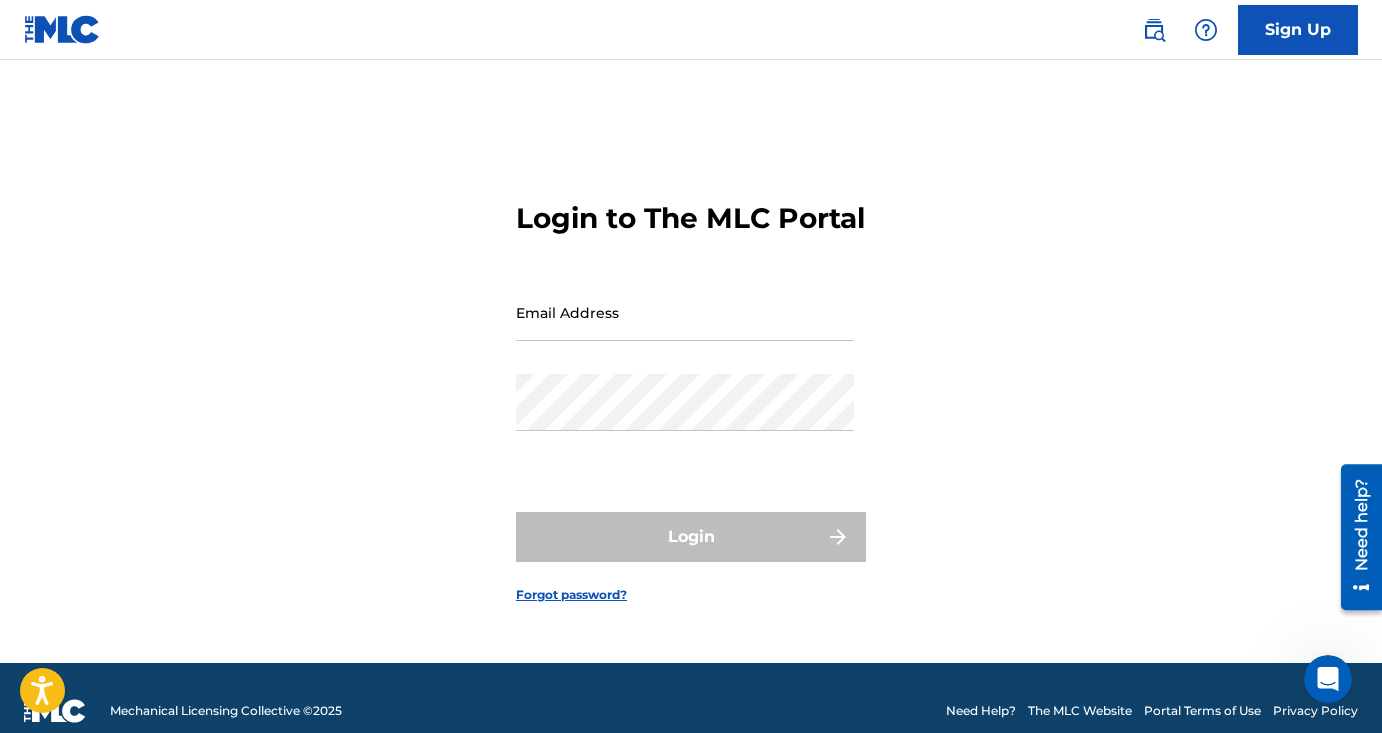 type on "[EMAIL_ADDRESS][DOMAIN_NAME]" 